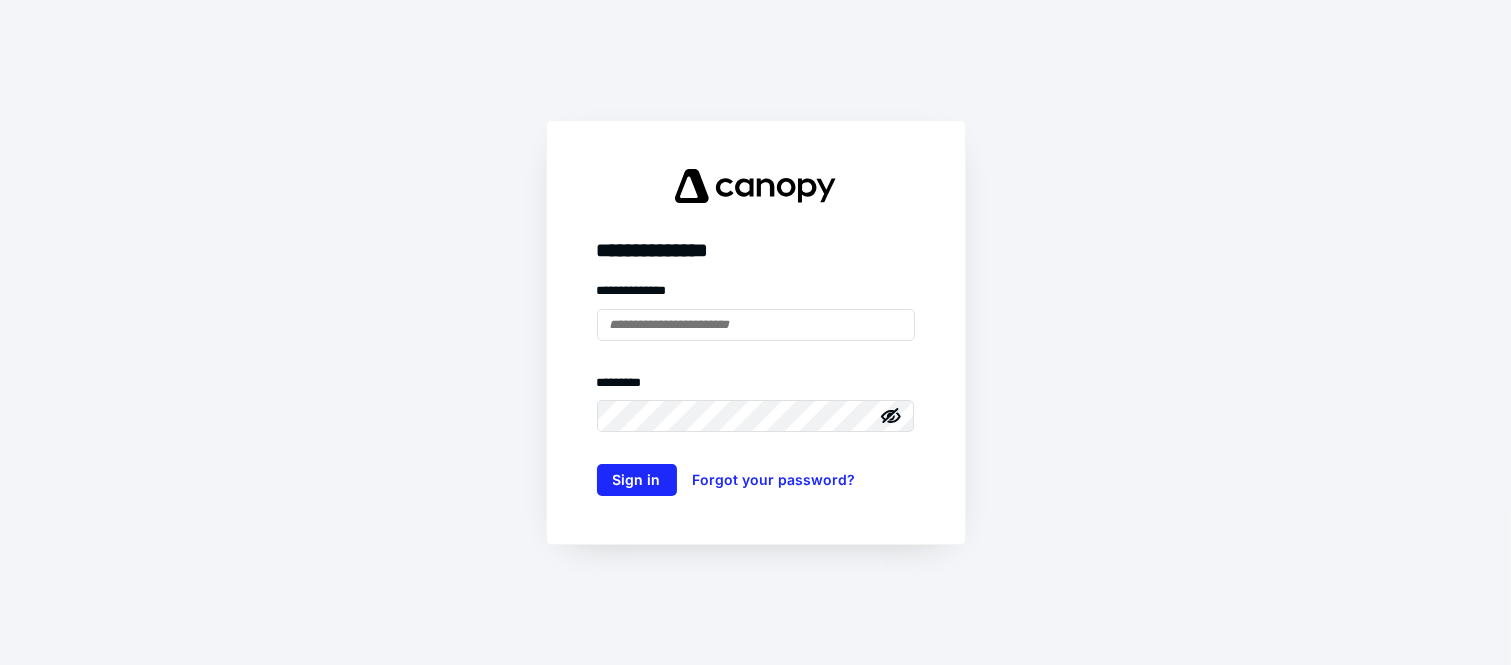 scroll, scrollTop: 0, scrollLeft: 0, axis: both 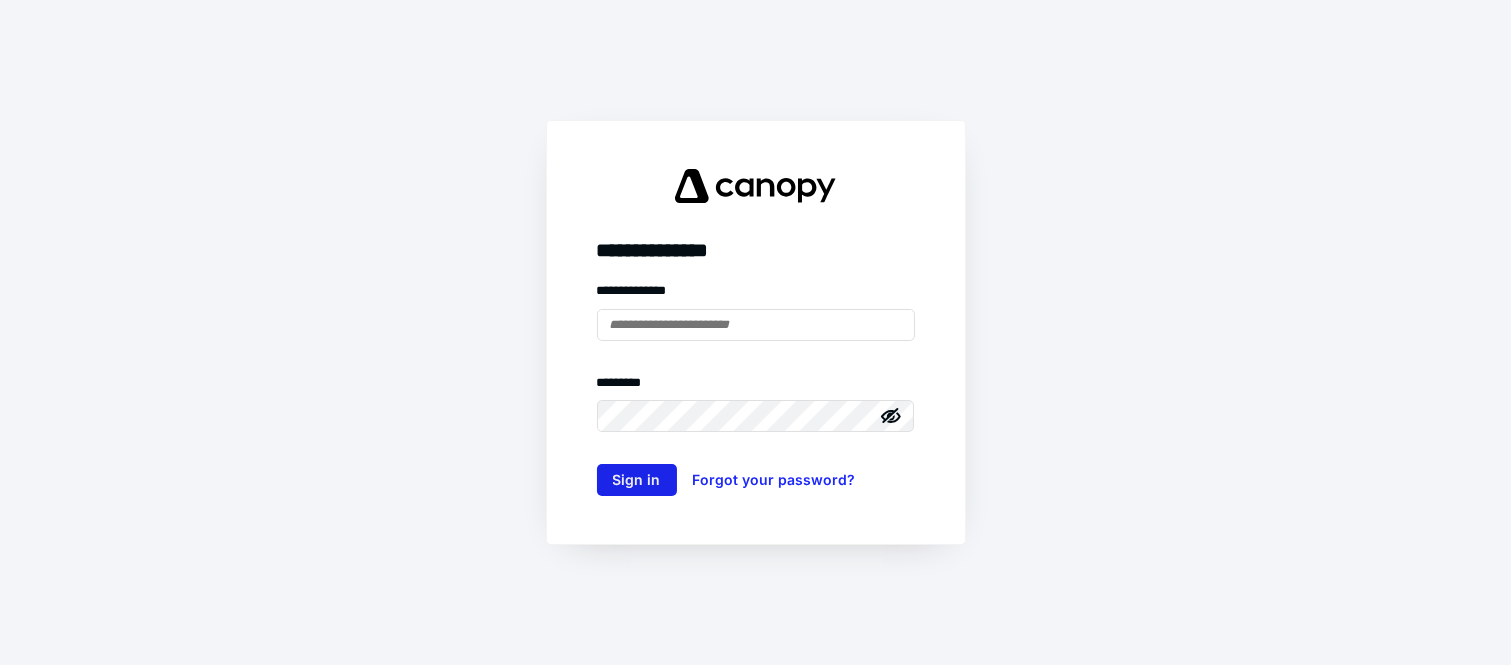 type on "**********" 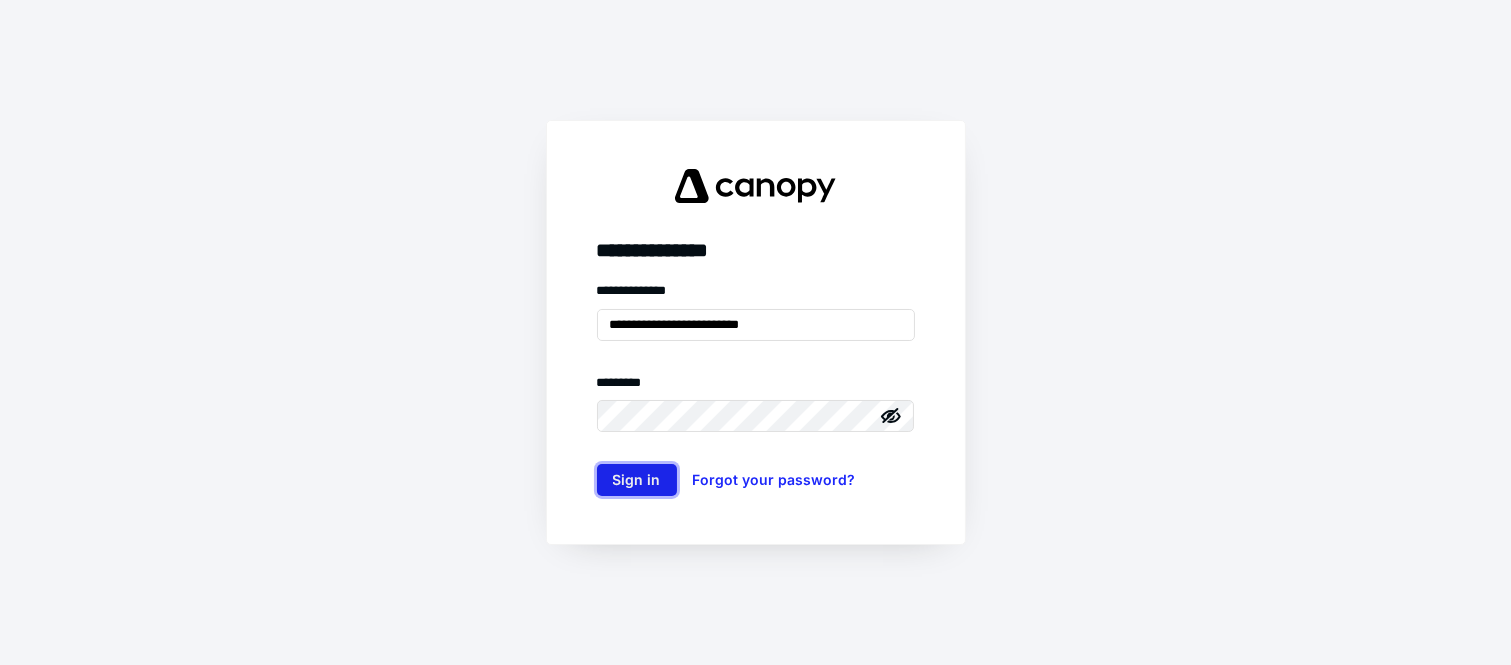 click on "Sign in" at bounding box center (637, 480) 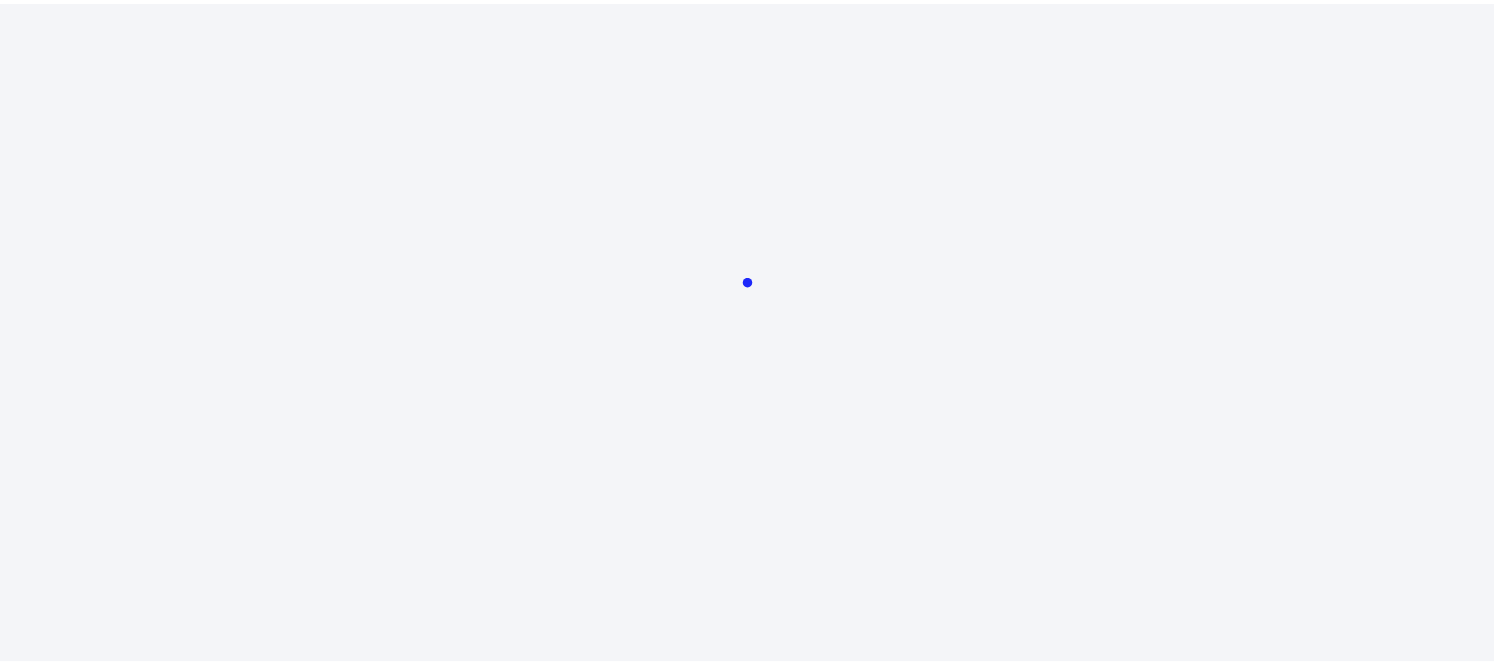 scroll, scrollTop: 0, scrollLeft: 0, axis: both 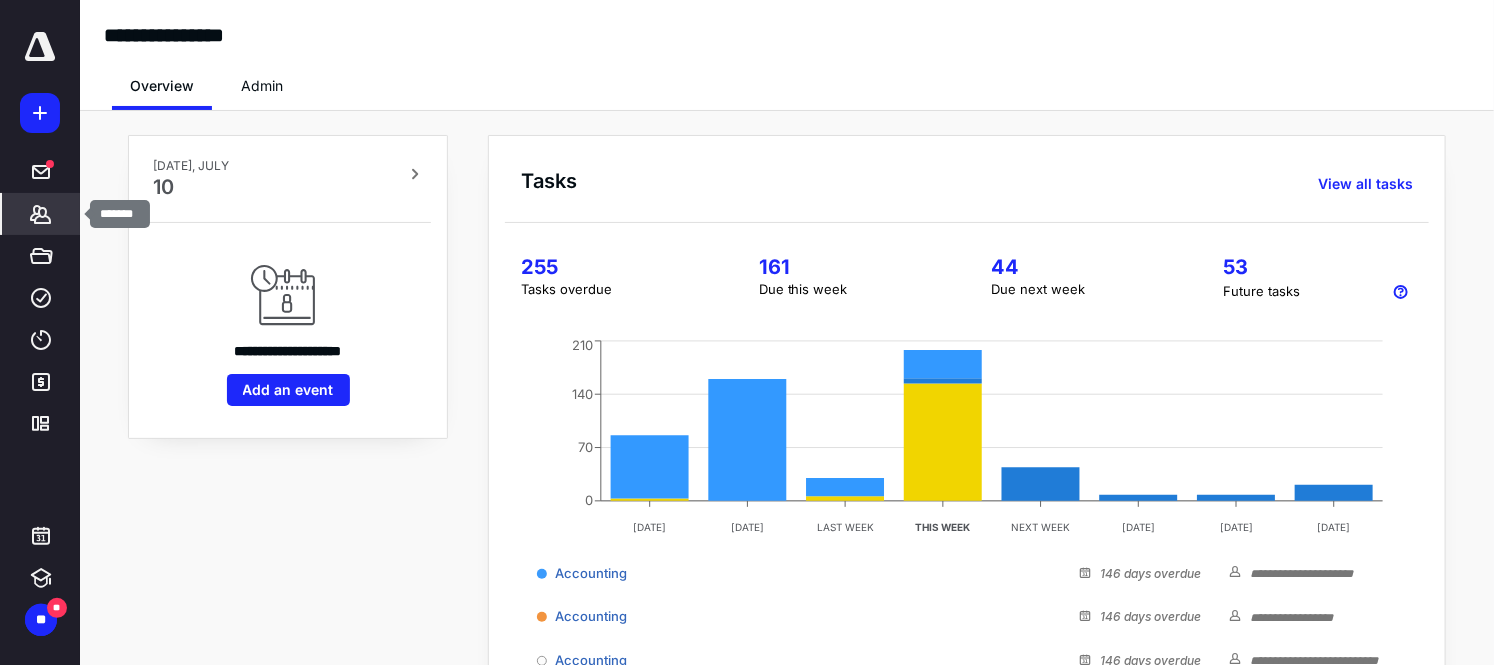 click 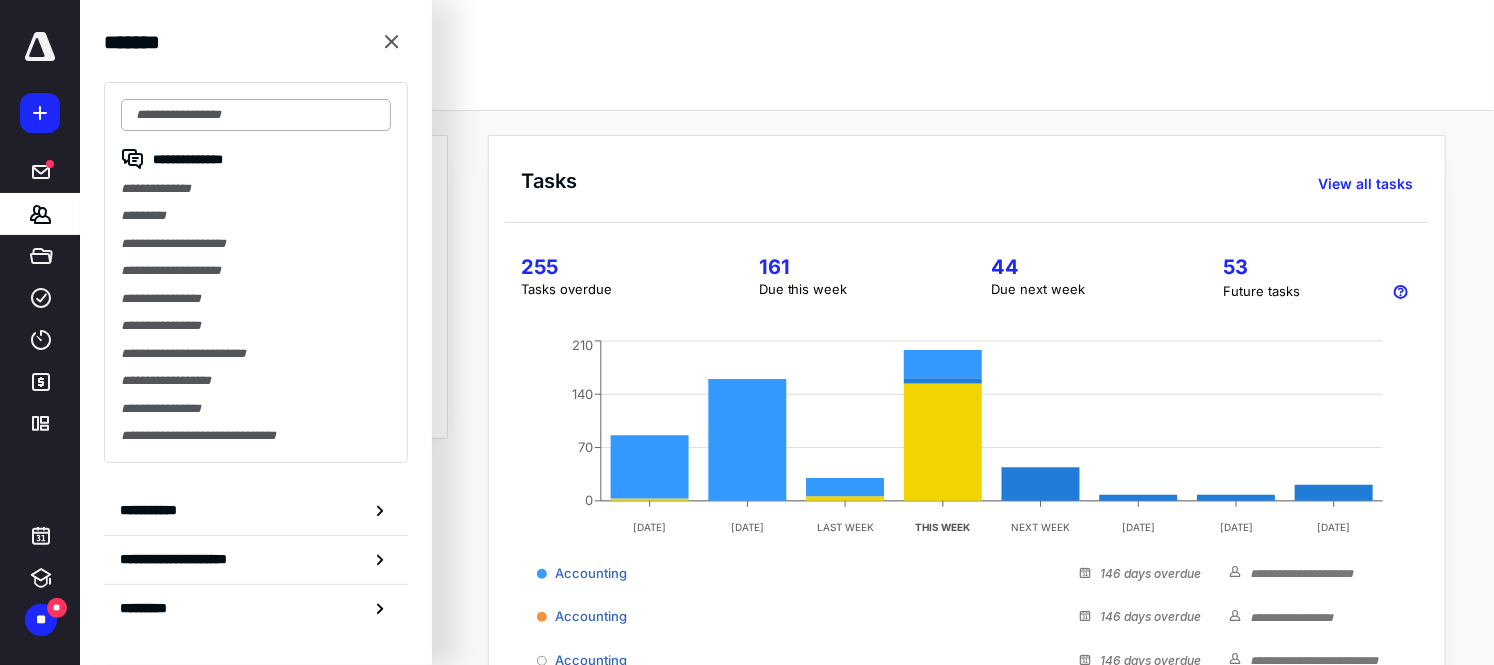 click at bounding box center (256, 115) 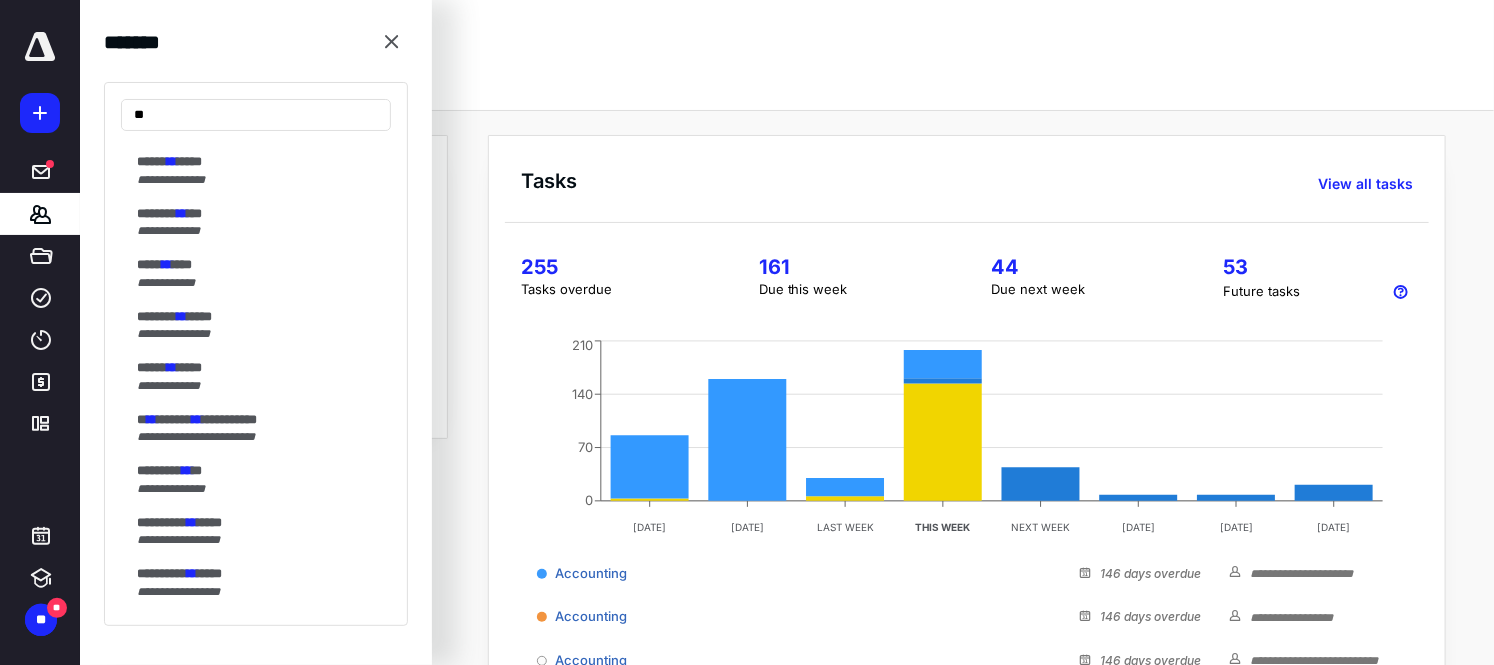 scroll, scrollTop: 1144, scrollLeft: 0, axis: vertical 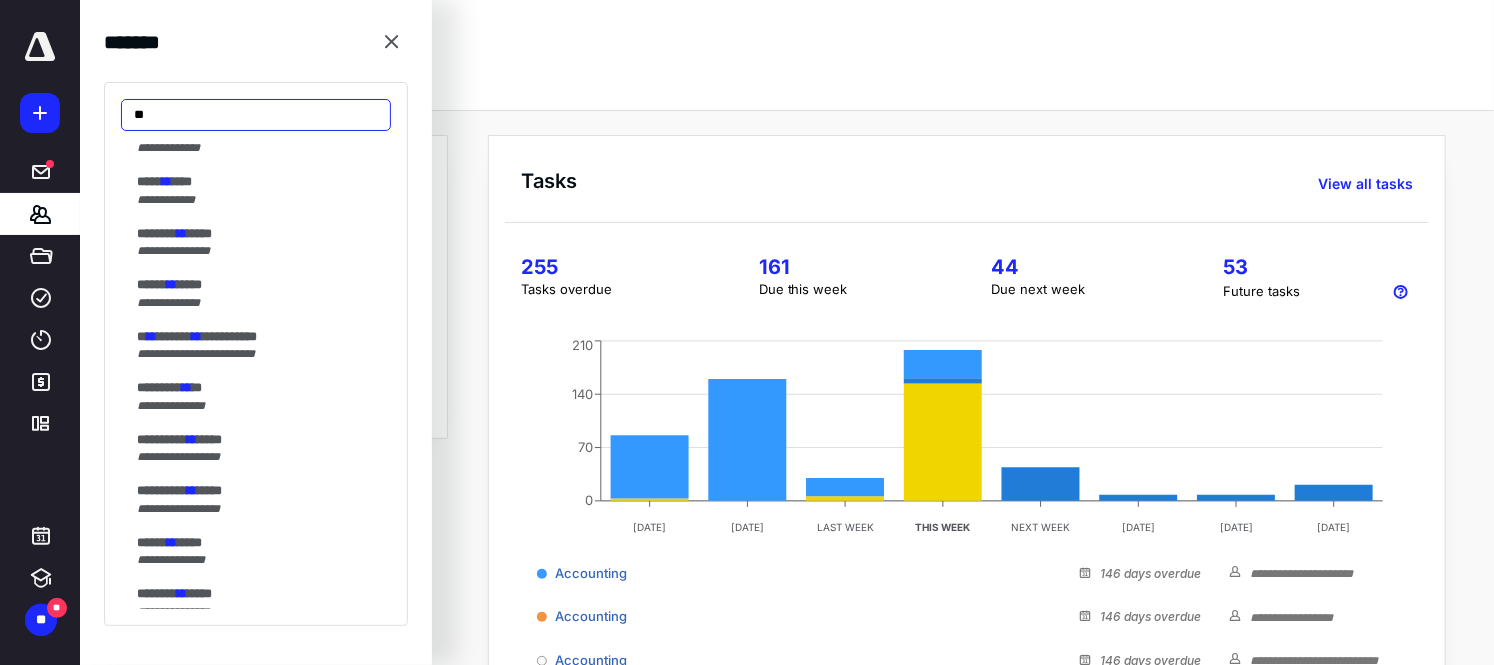 click on "**" at bounding box center (256, 115) 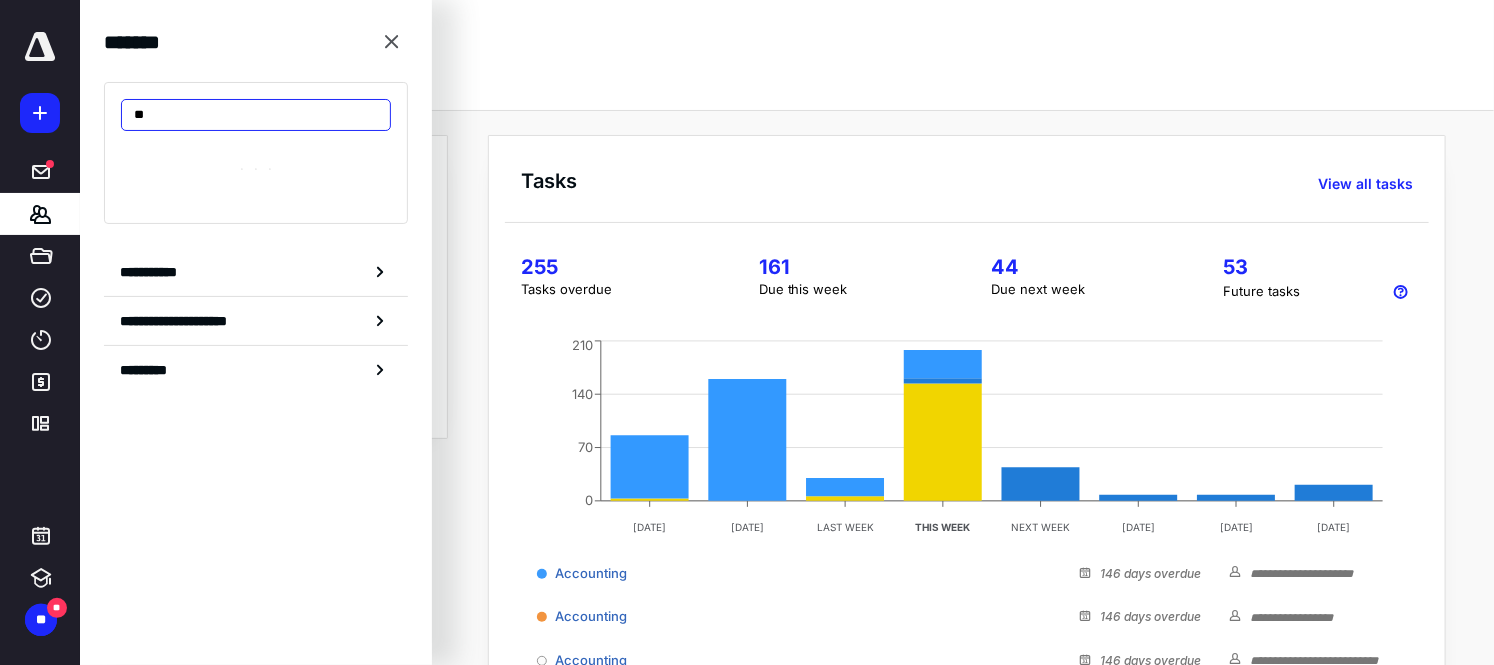 type on "*" 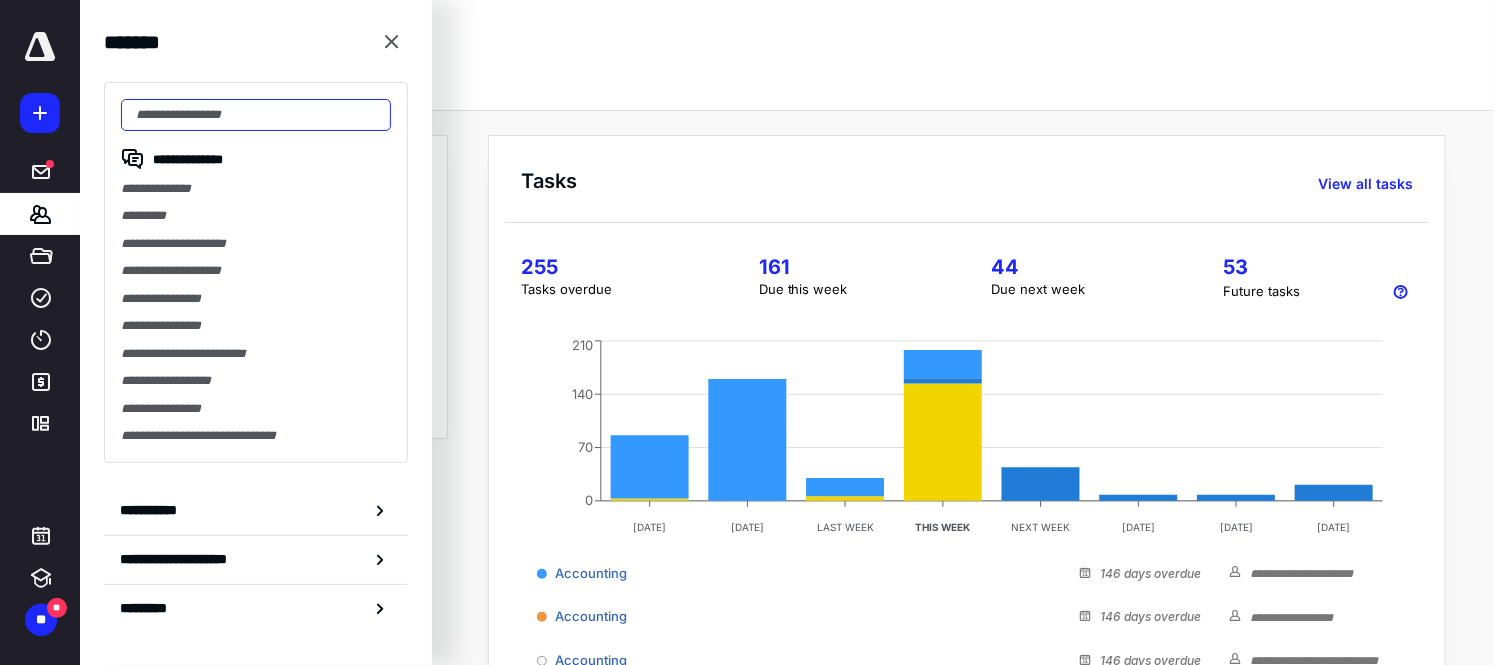 click at bounding box center (256, 115) 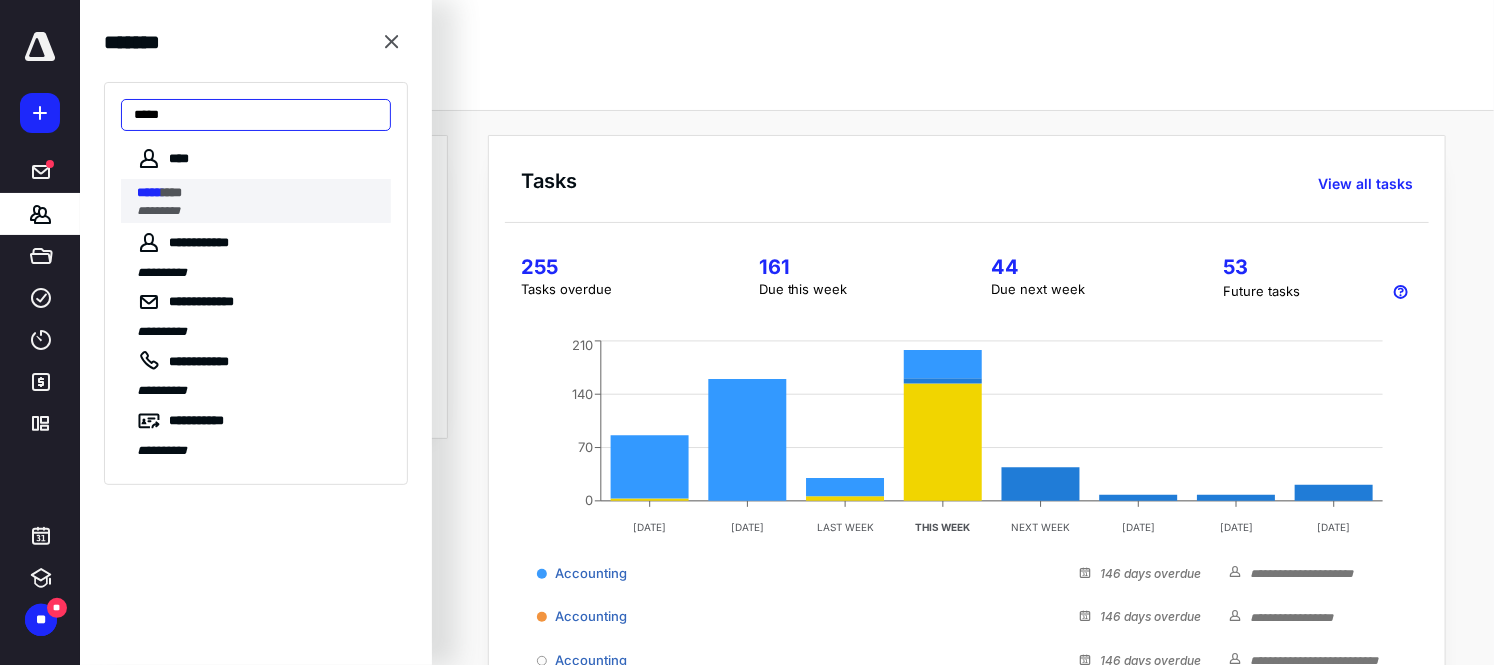 type on "*****" 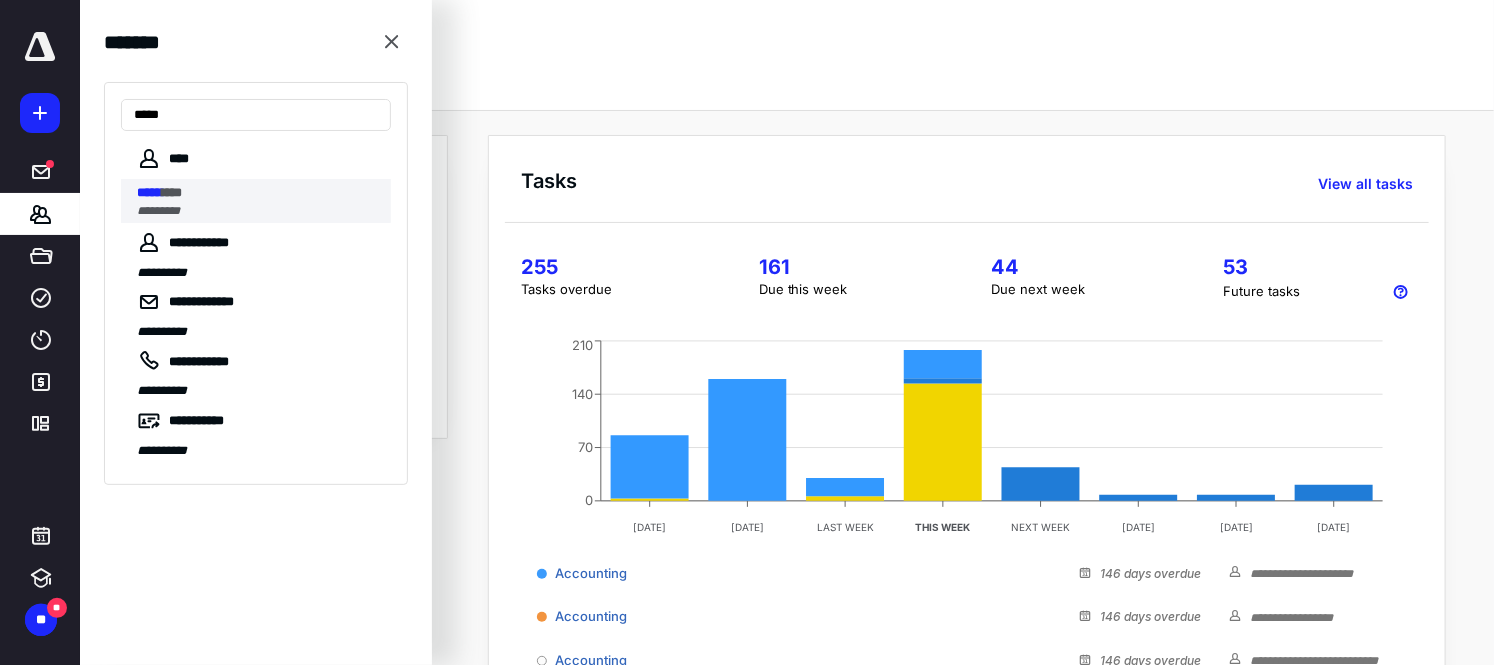 click on "*********" at bounding box center [258, 211] 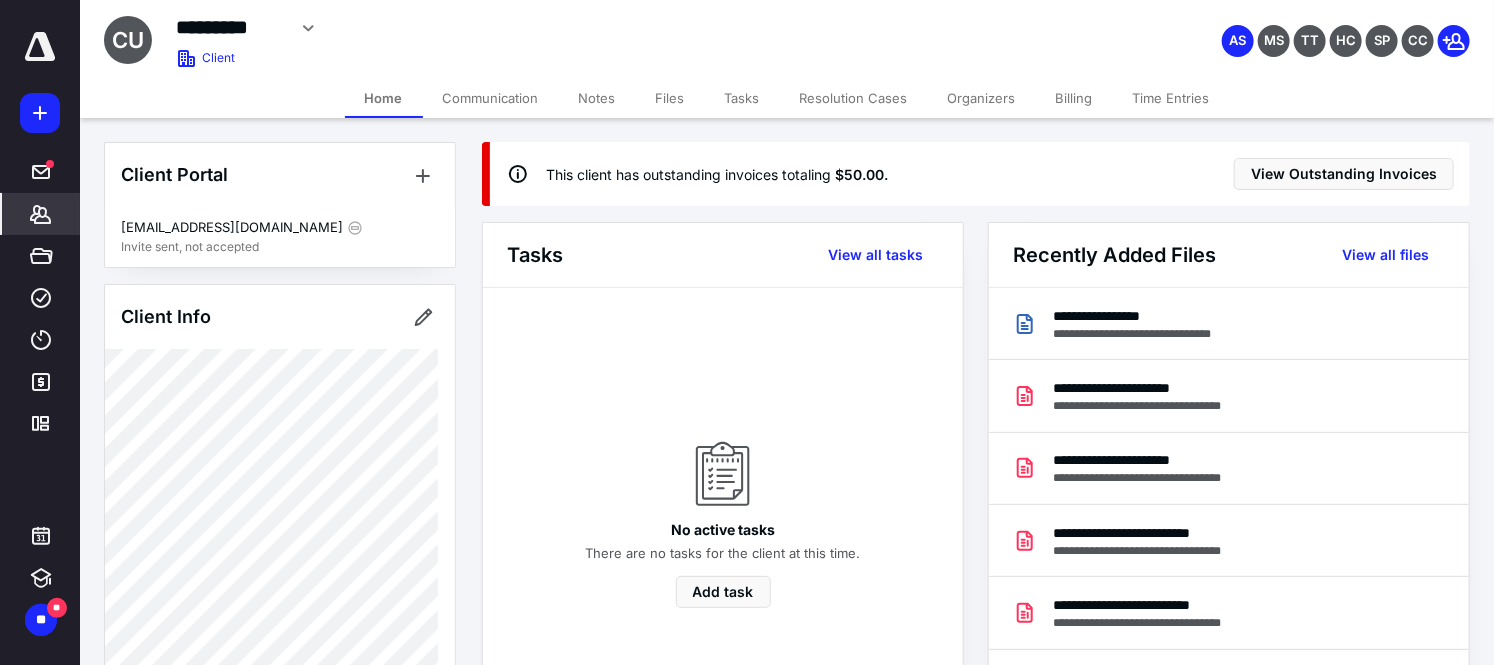 click on "Billing" at bounding box center [1074, 98] 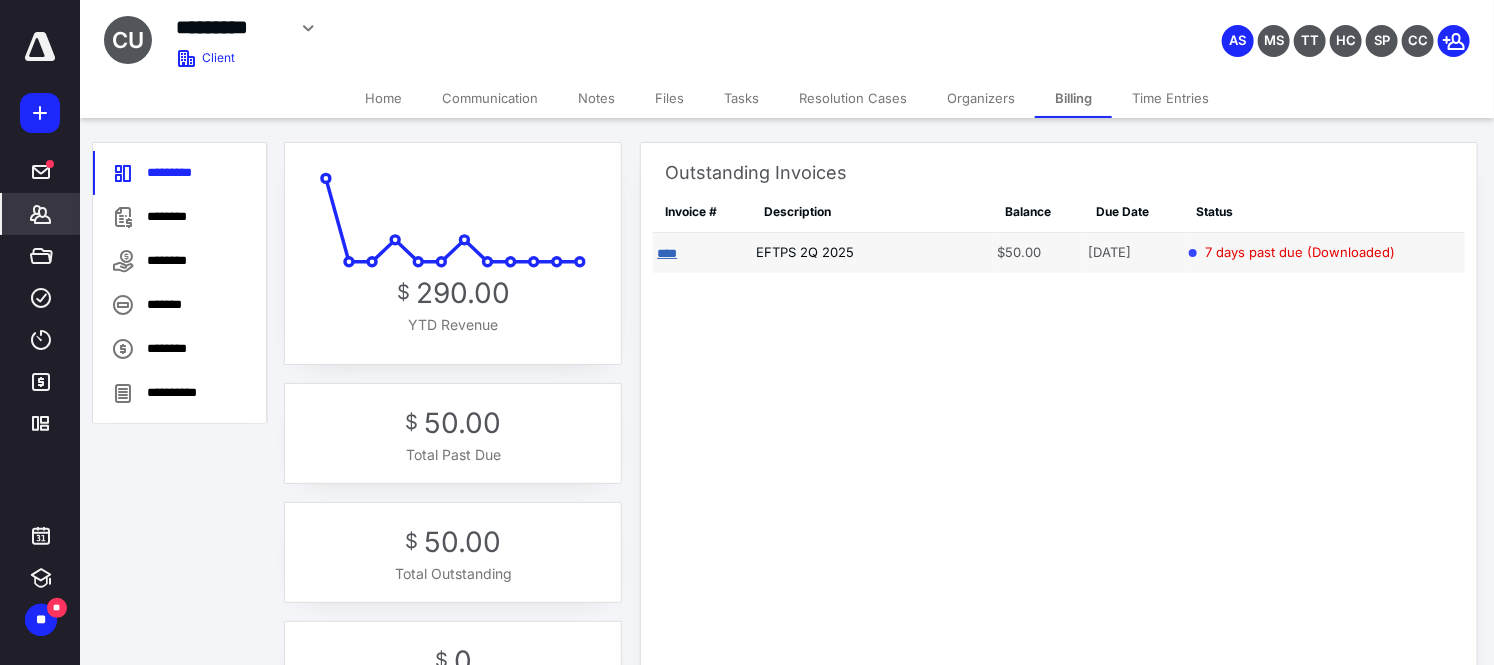 click on "****" at bounding box center (667, 253) 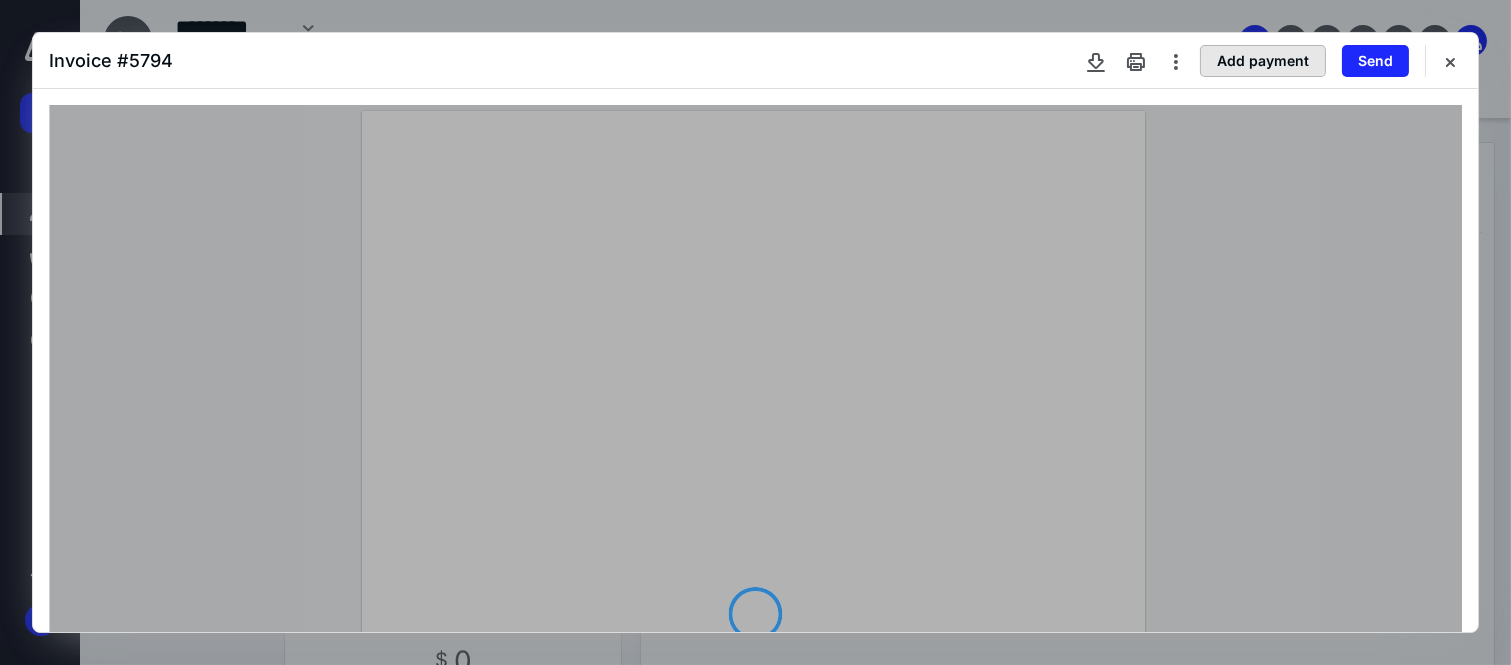 click on "Add payment" at bounding box center [1263, 61] 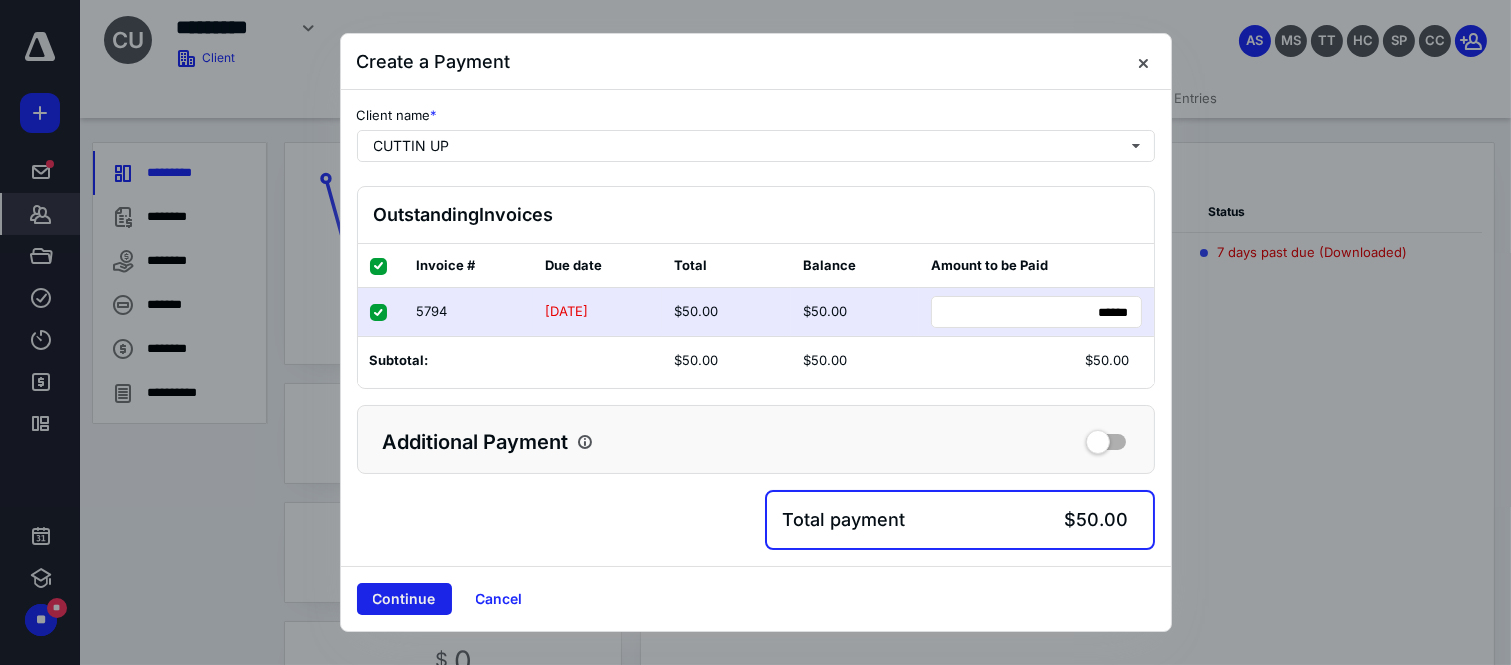 click on "Continue" at bounding box center [404, 599] 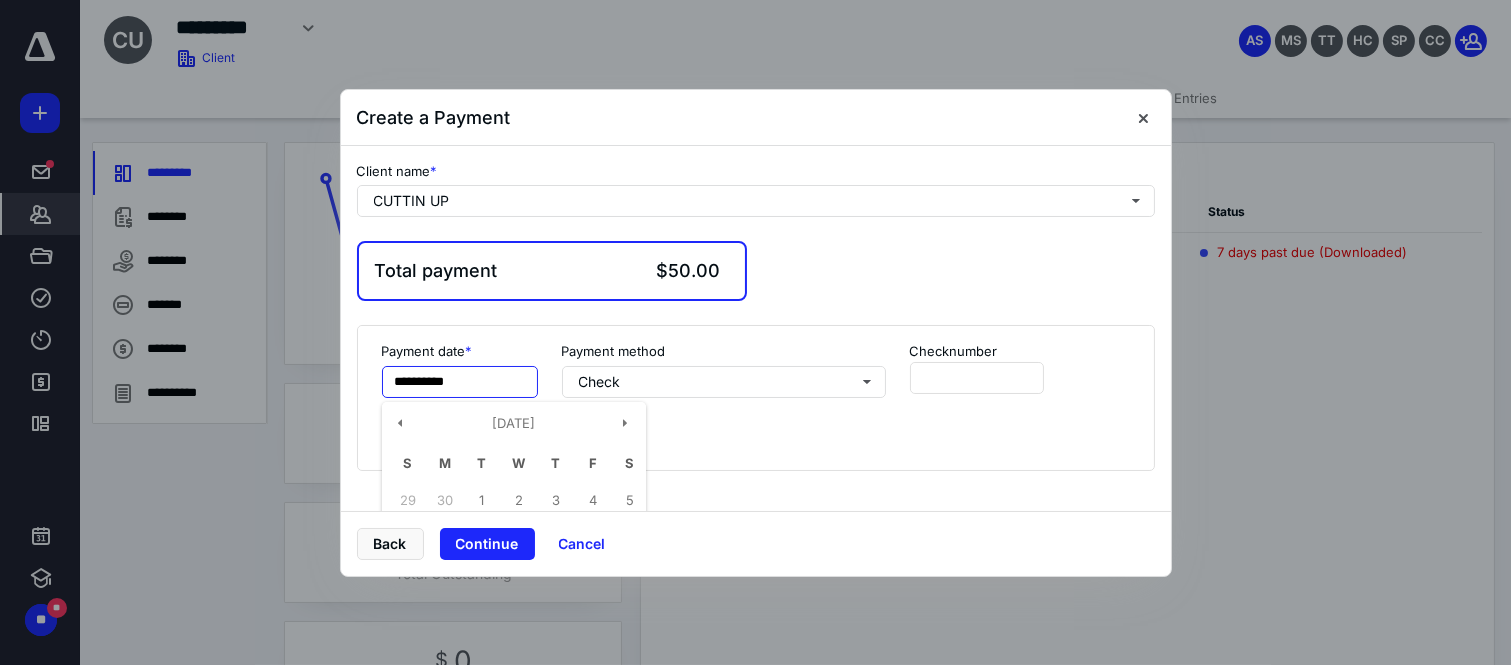 click on "**********" at bounding box center (460, 382) 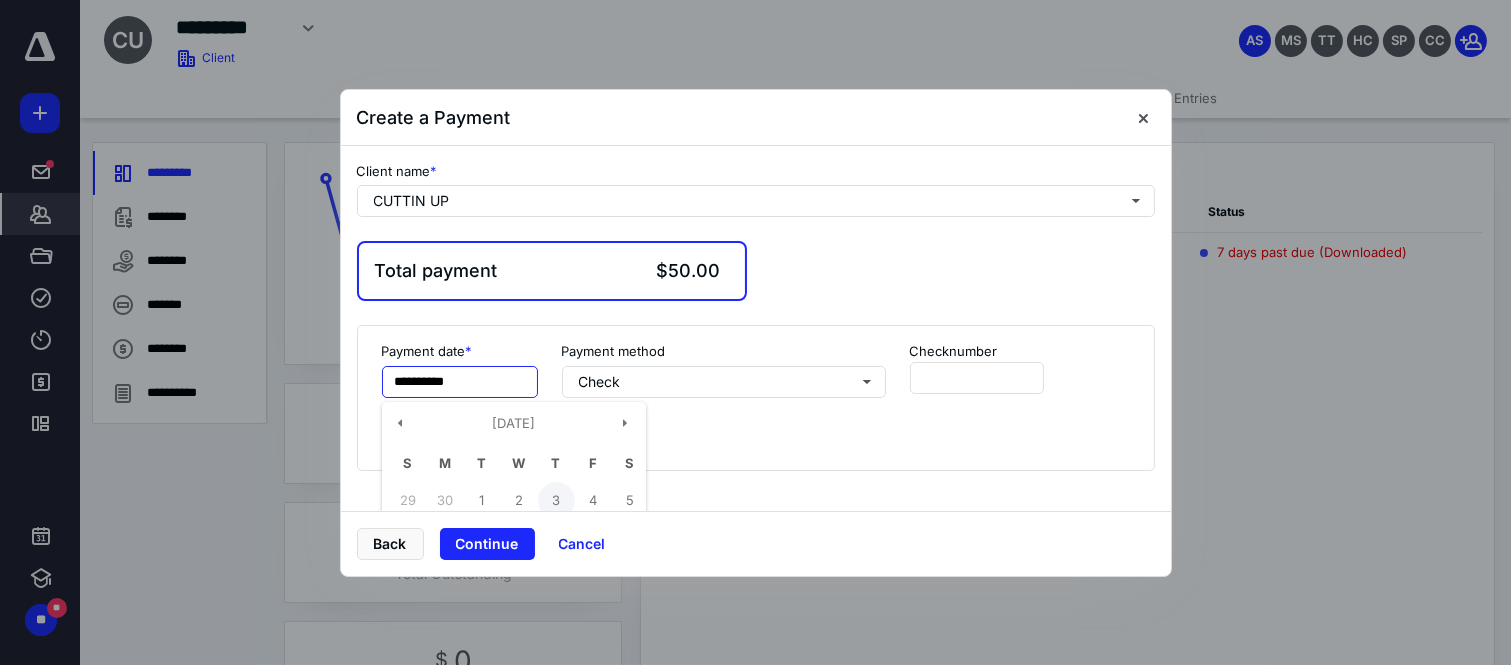 click on "3" at bounding box center [556, 500] 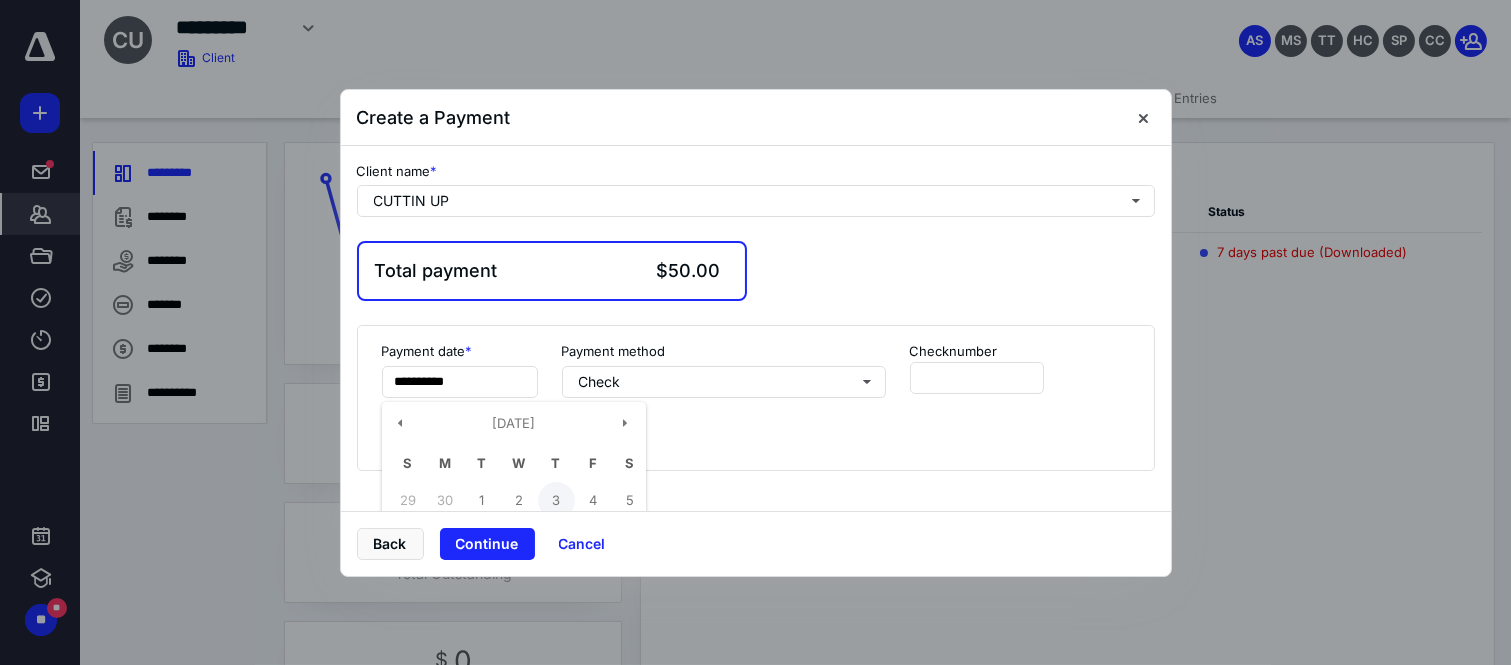 type on "**********" 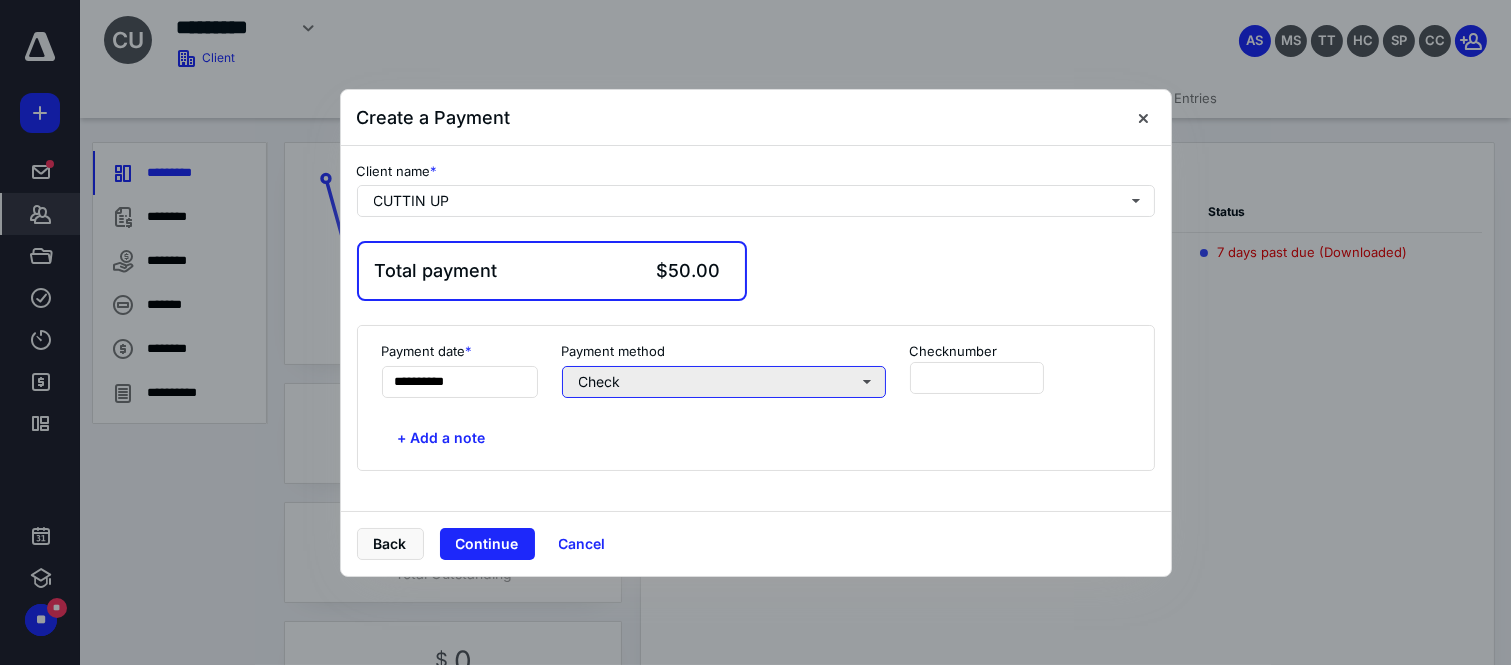 click on "Check" at bounding box center (724, 382) 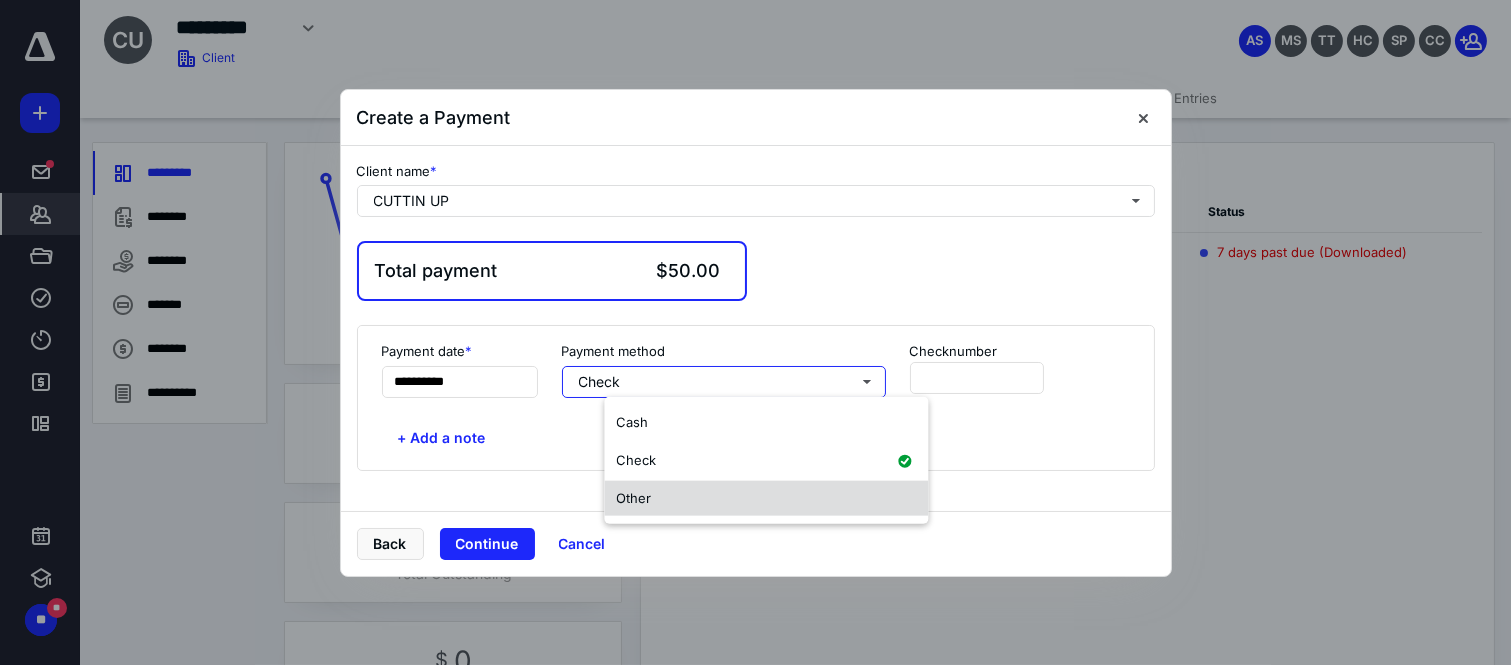 click on "Other" at bounding box center [766, 498] 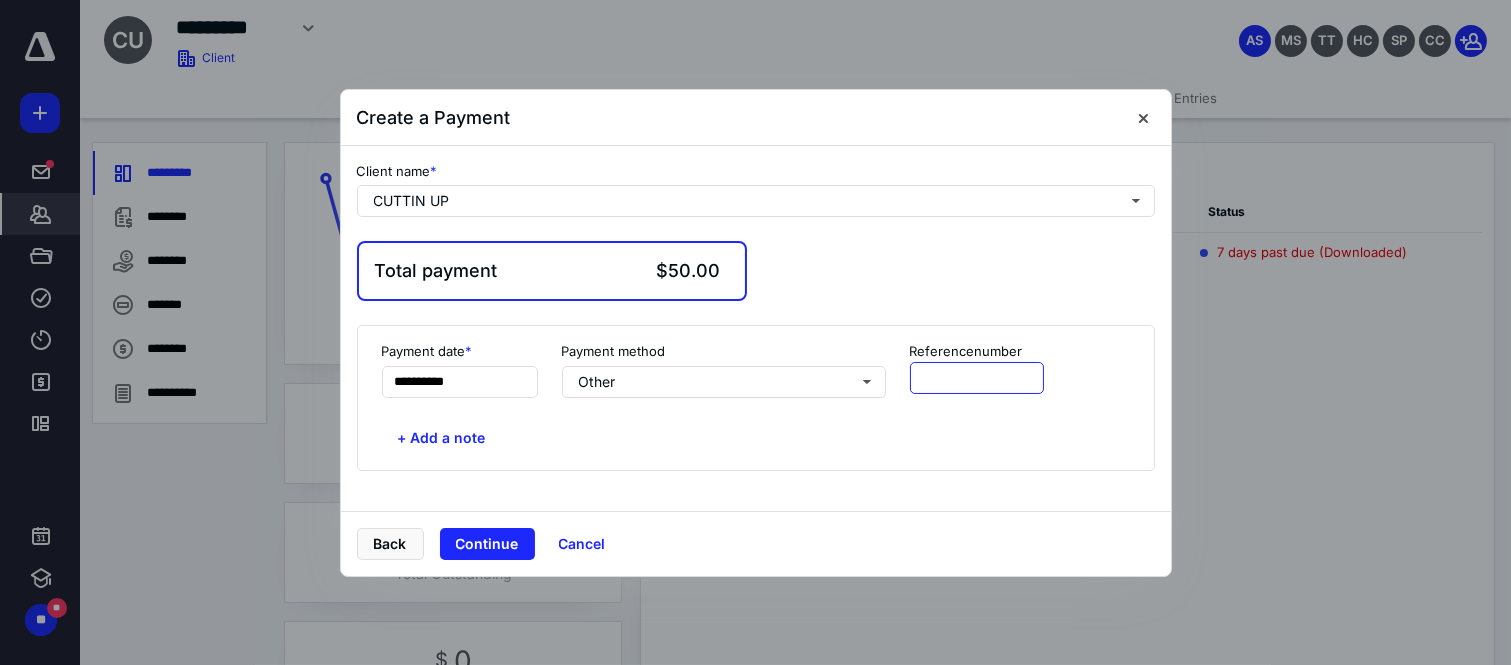 click at bounding box center (977, 378) 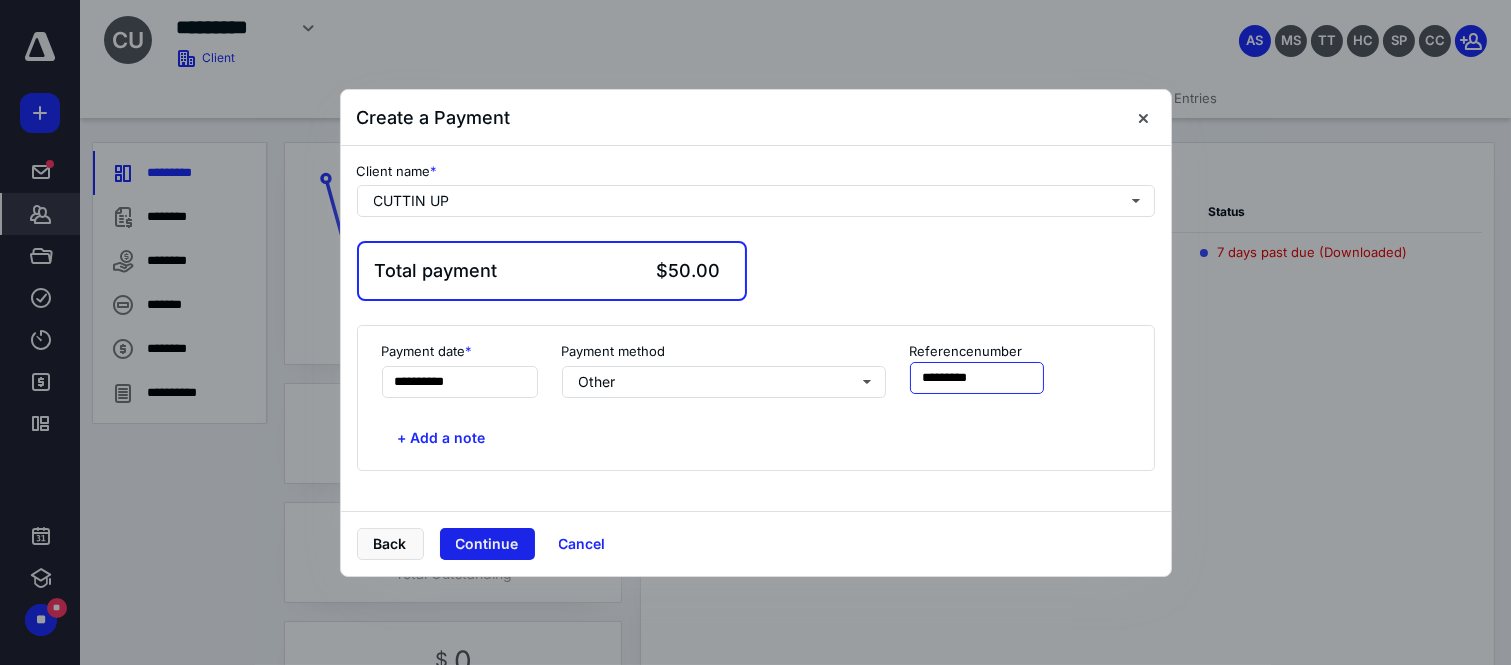 type on "*********" 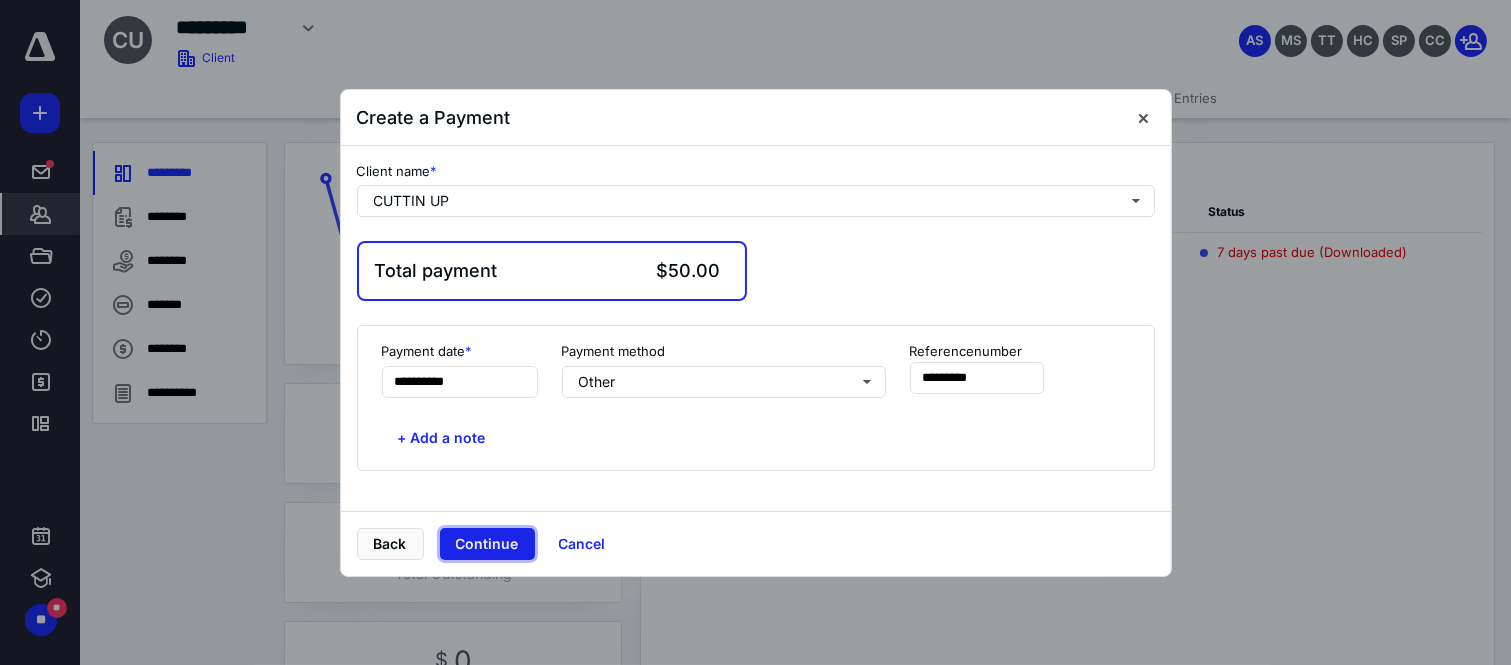 click on "Continue" at bounding box center [487, 544] 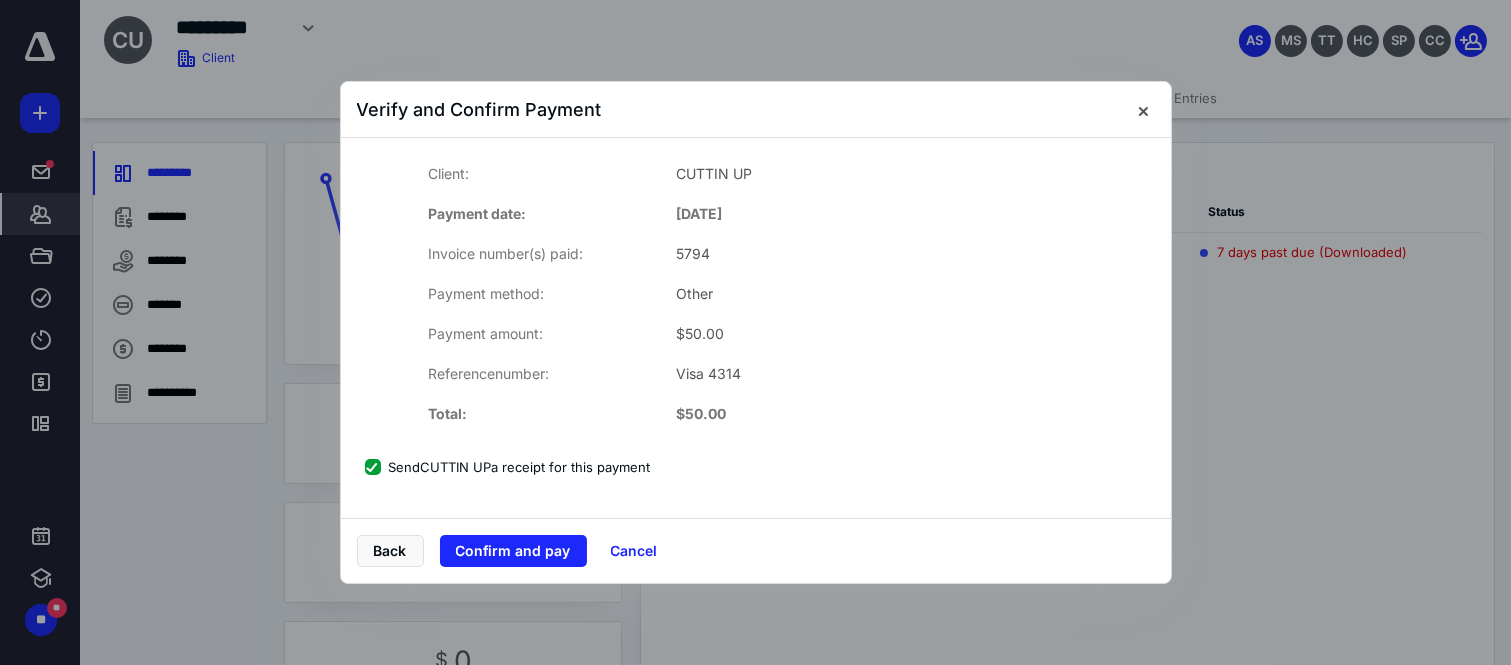 click on "Send  CUTTIN UP  a receipt for this payment" at bounding box center (508, 467) 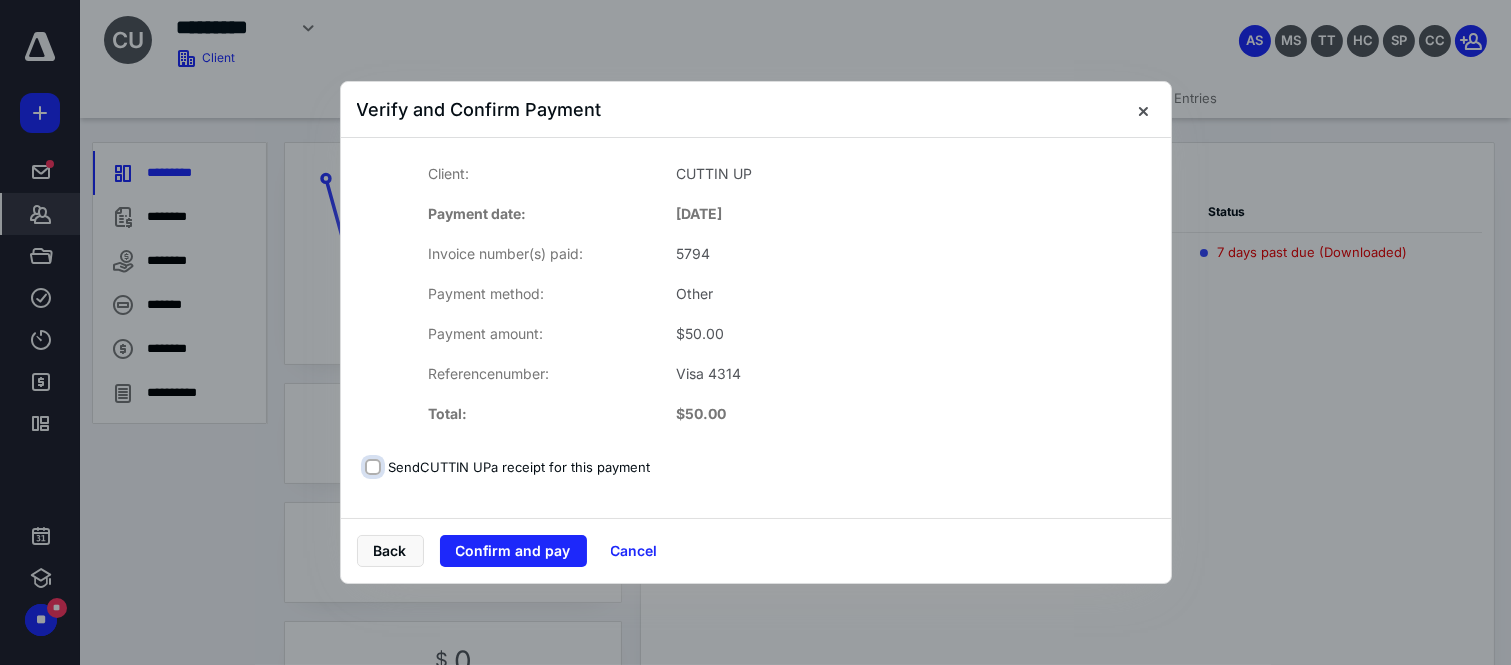 checkbox on "false" 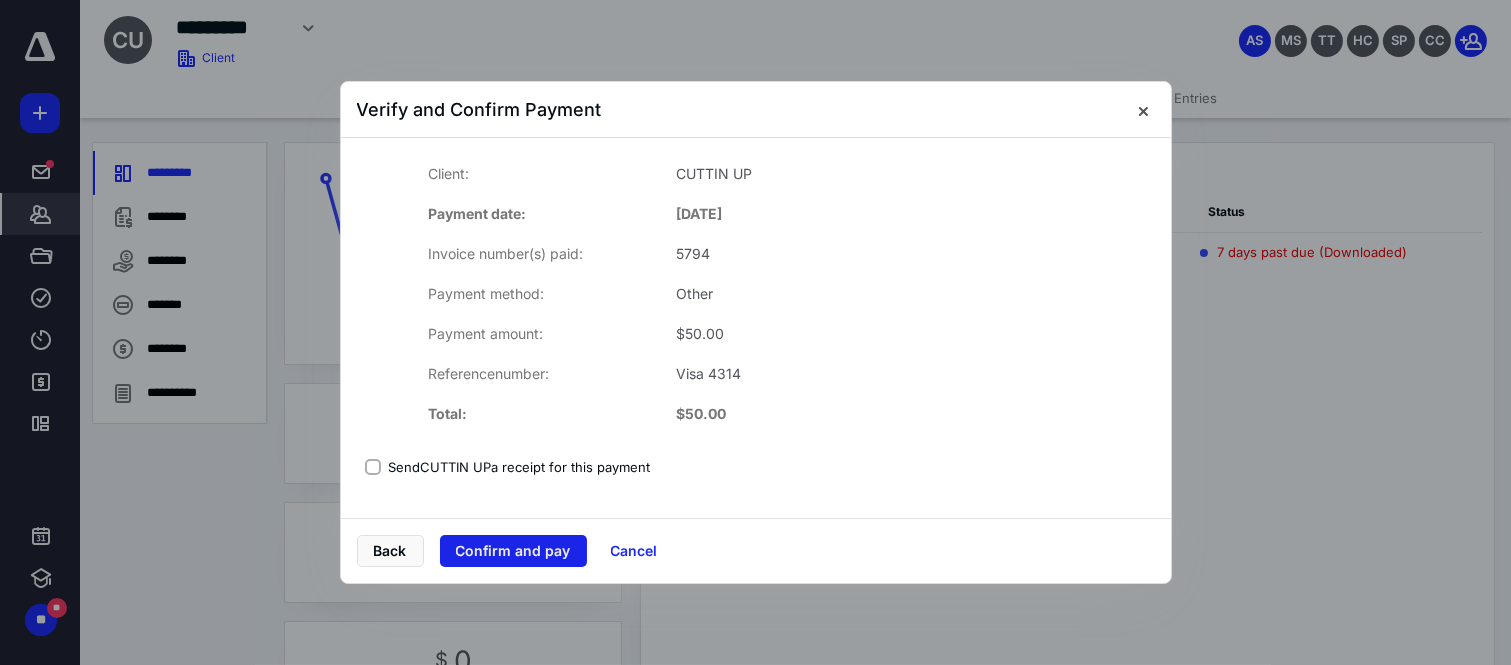 click on "Confirm and pay" at bounding box center (513, 551) 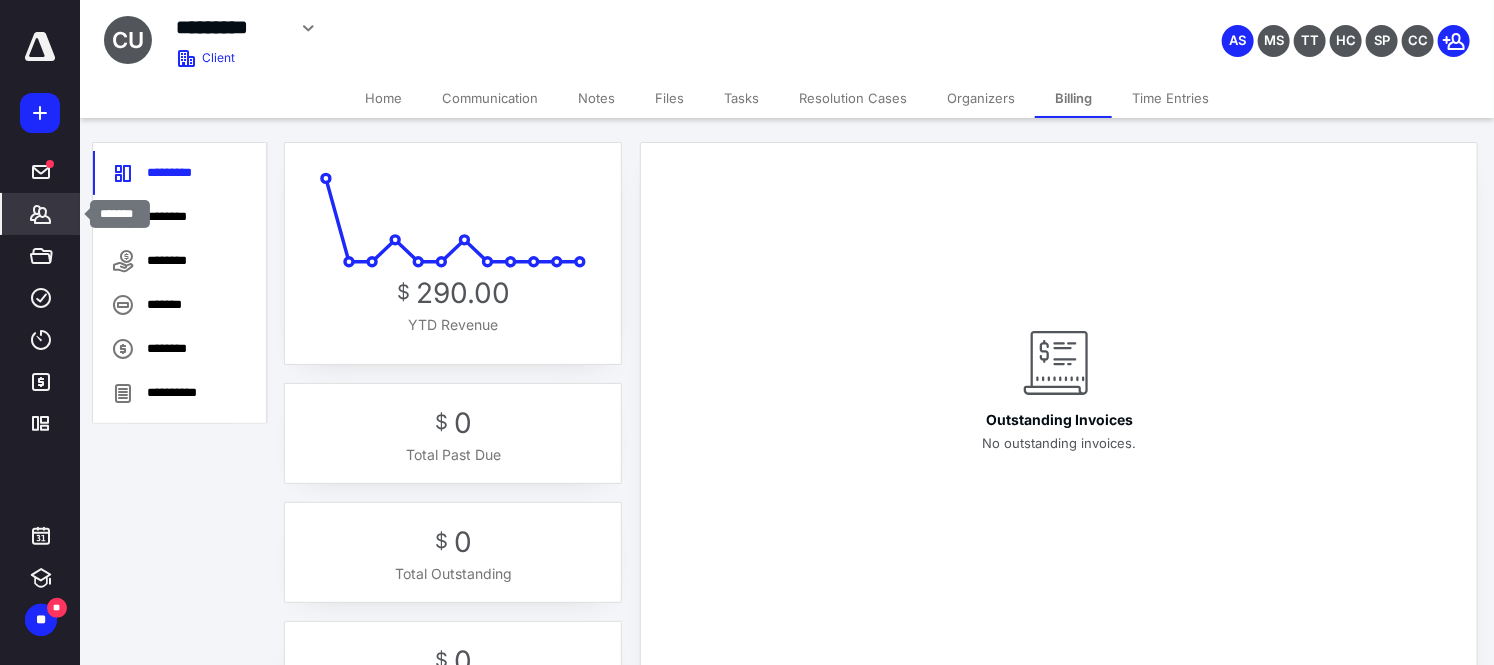 click 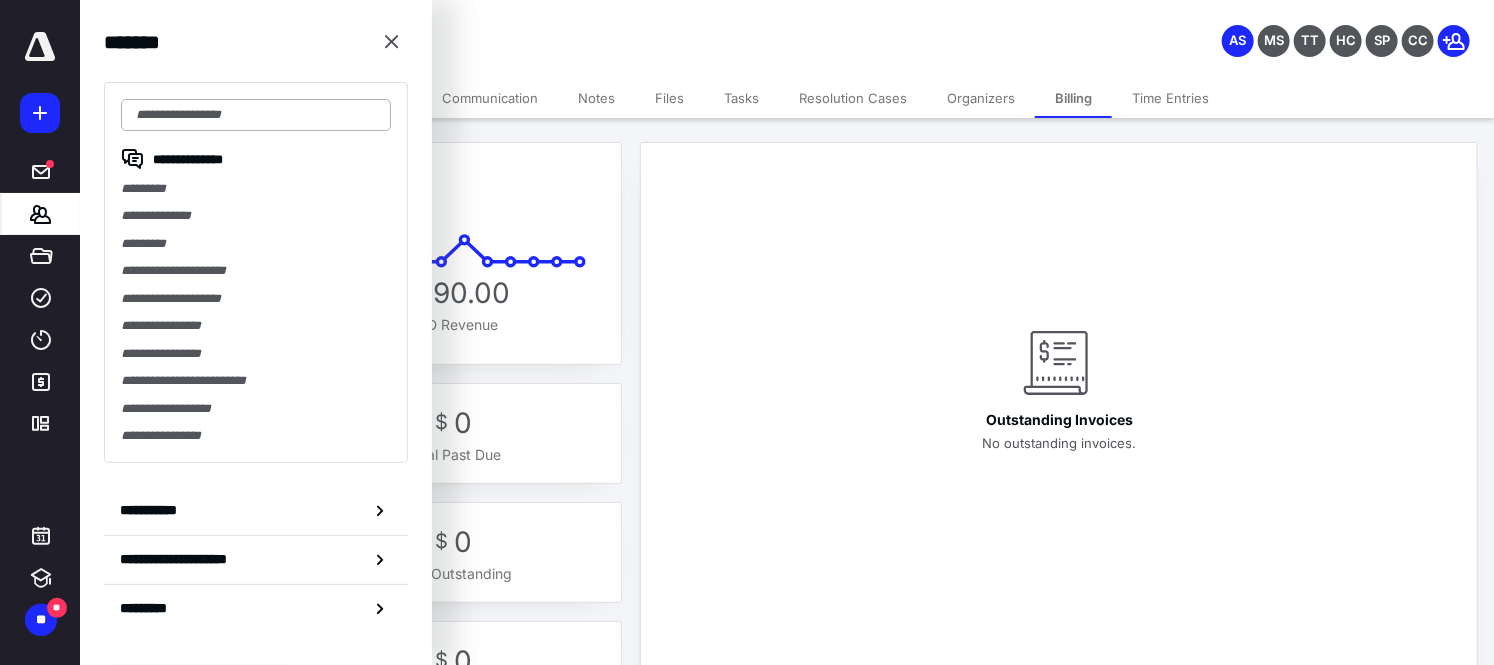 click at bounding box center (256, 115) 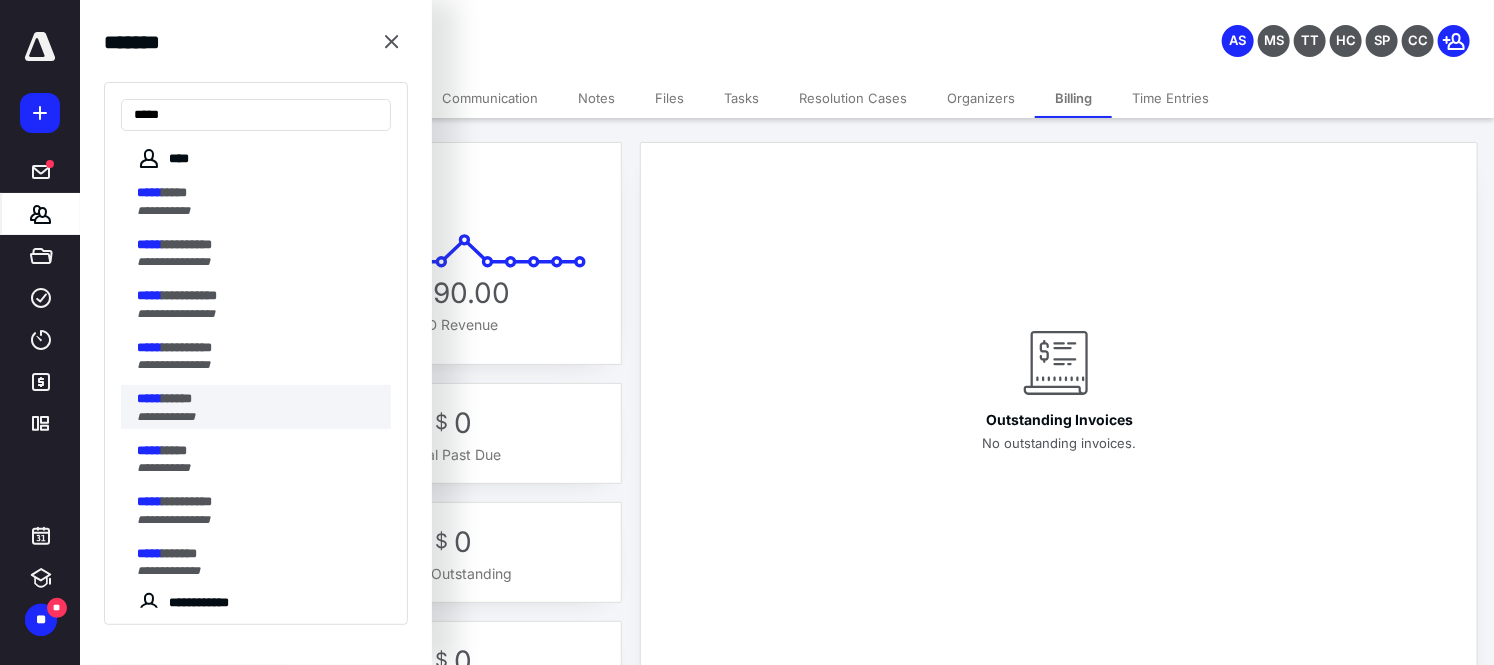 type on "*****" 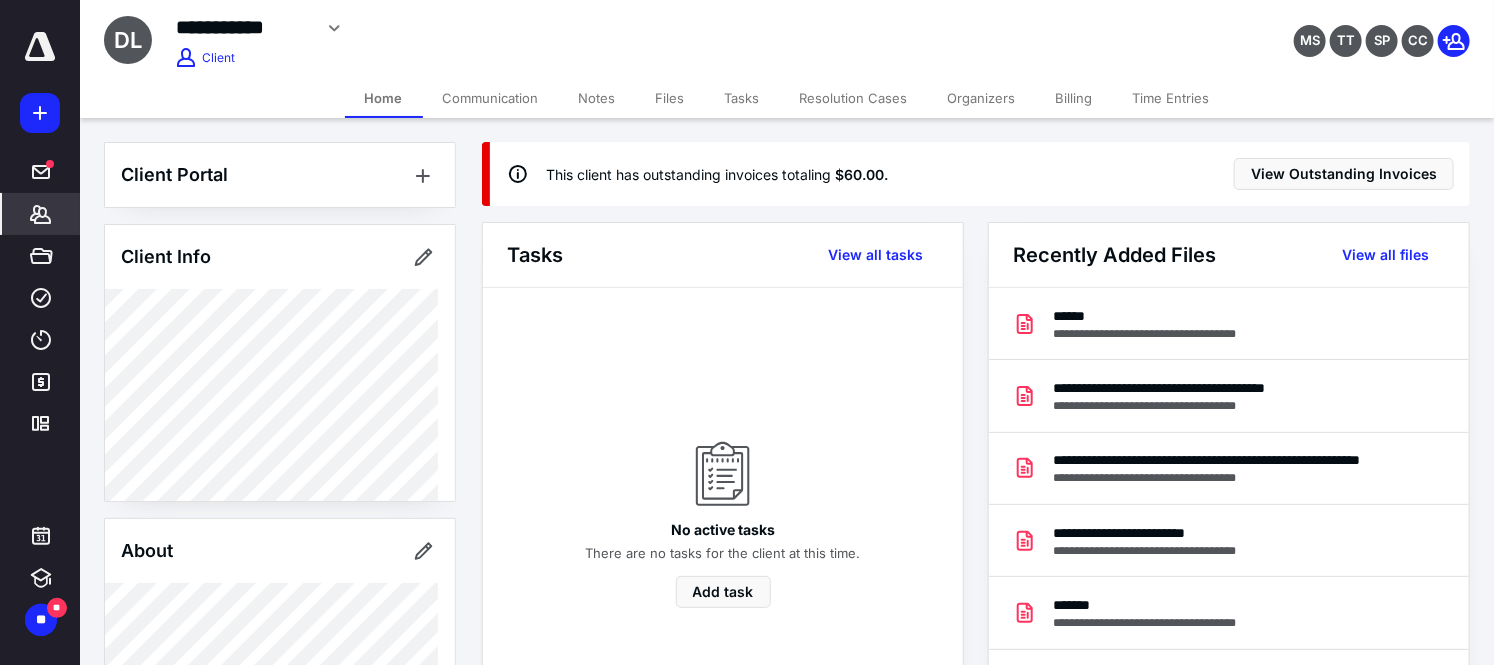 click on "Billing" at bounding box center [1074, 98] 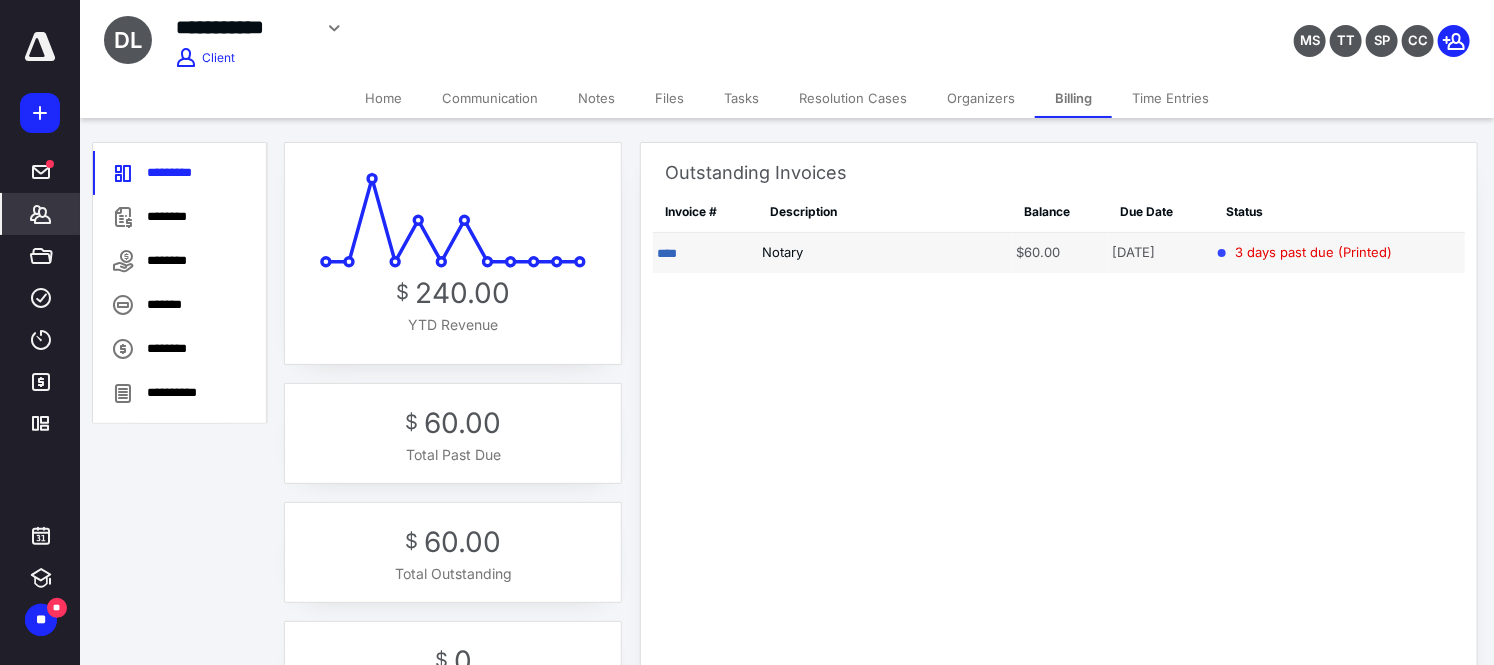 click on "****" at bounding box center [705, 253] 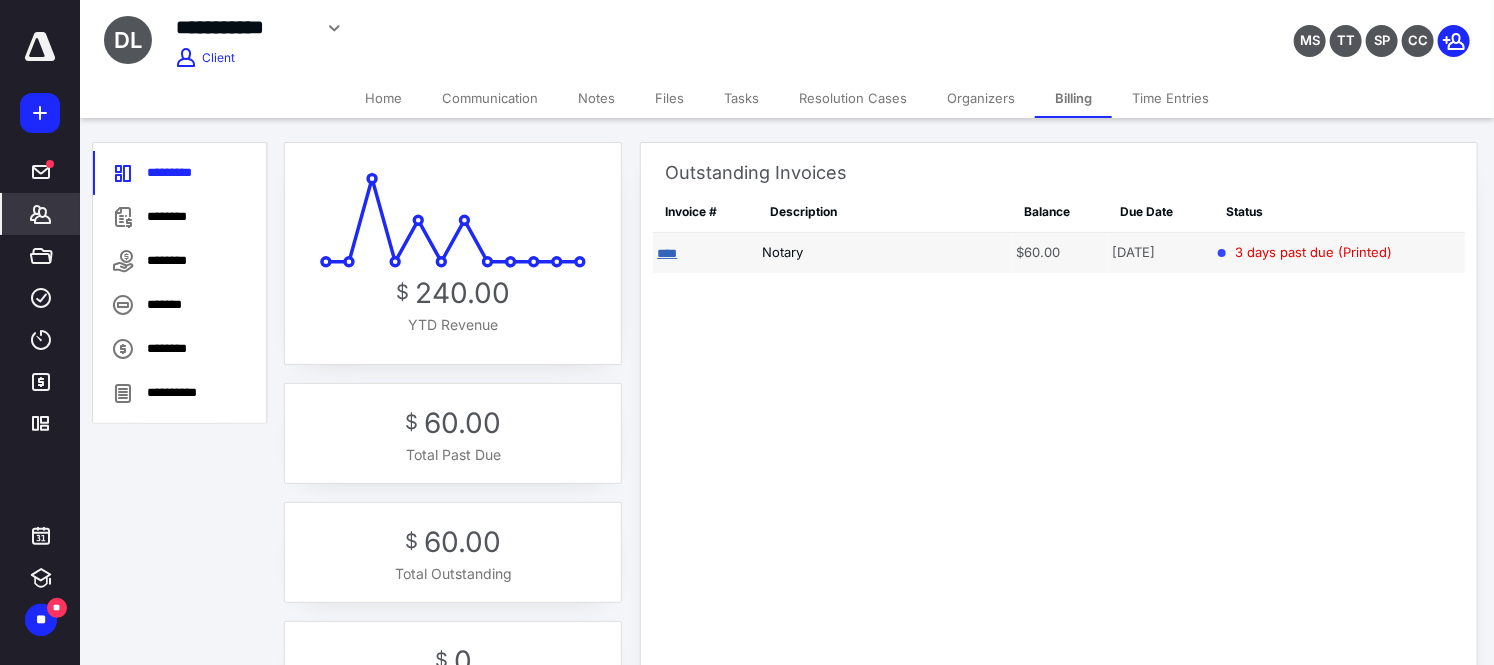 click on "****" at bounding box center (667, 253) 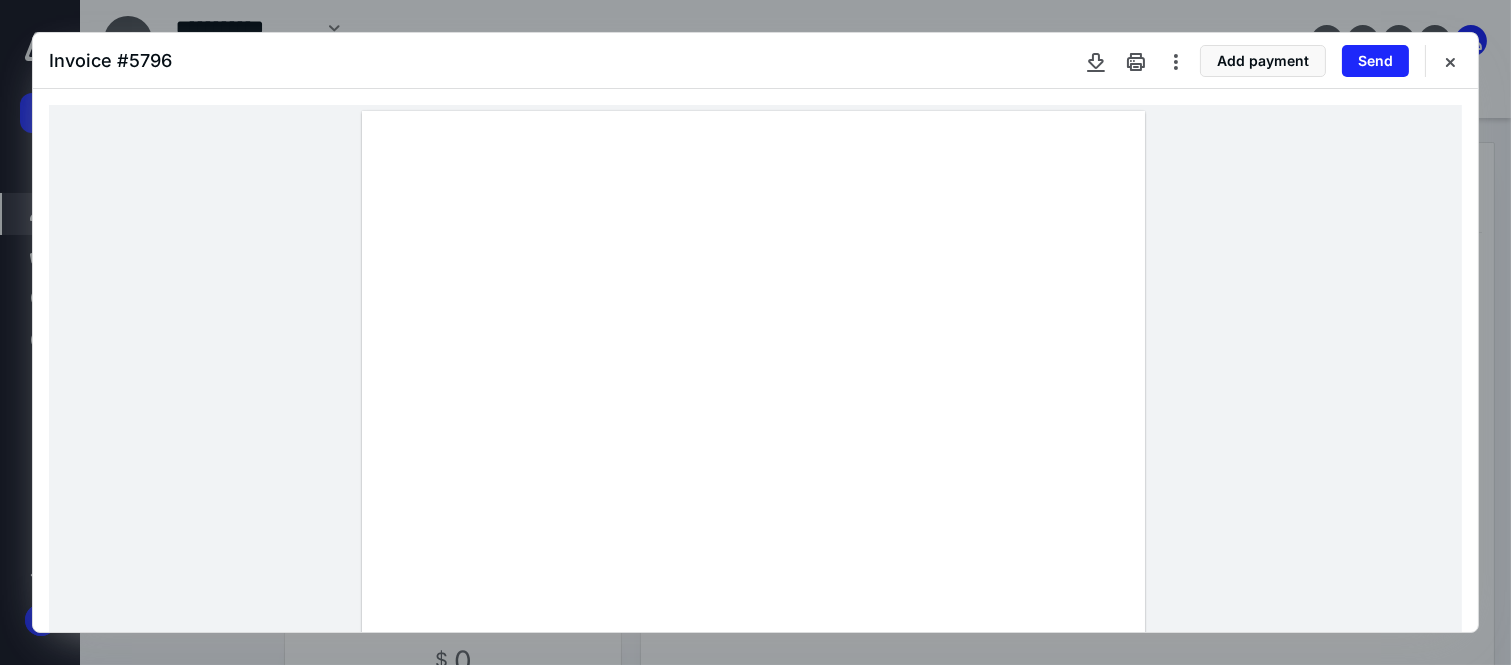 click at bounding box center [755, 617] 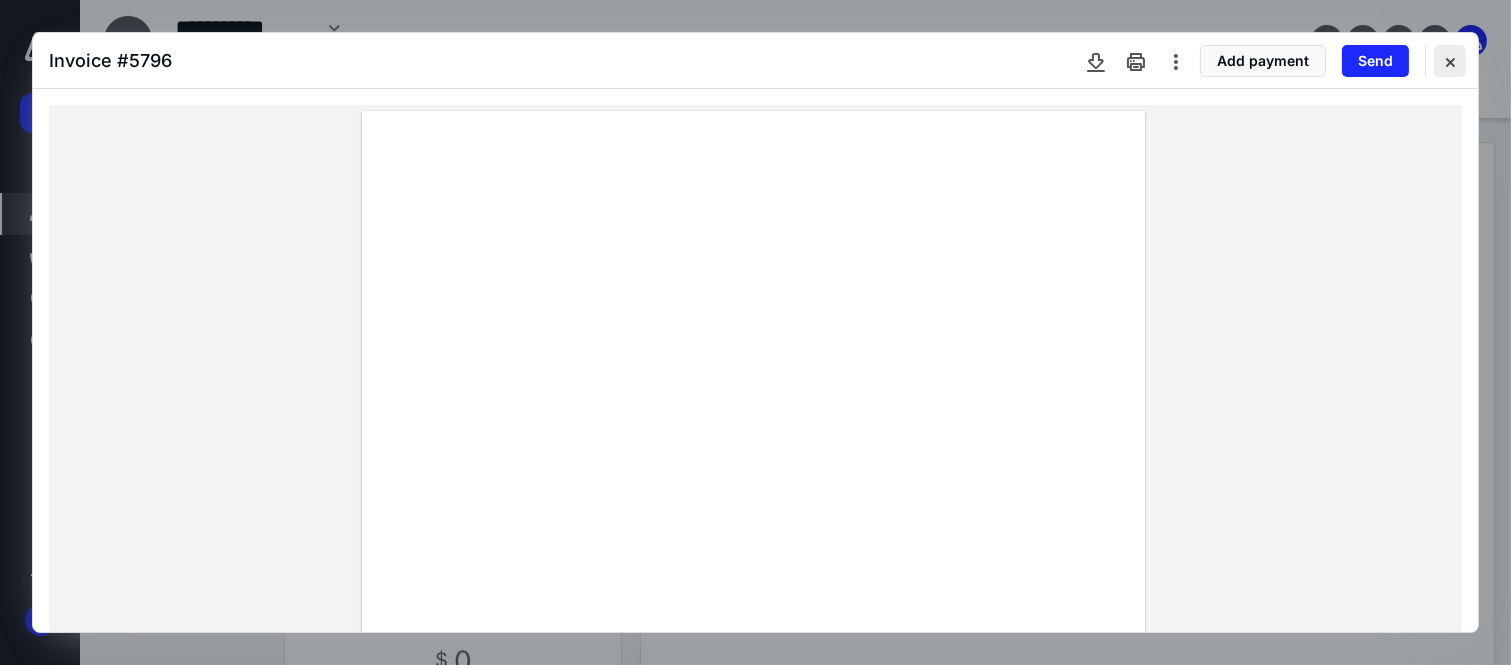 click at bounding box center [1450, 61] 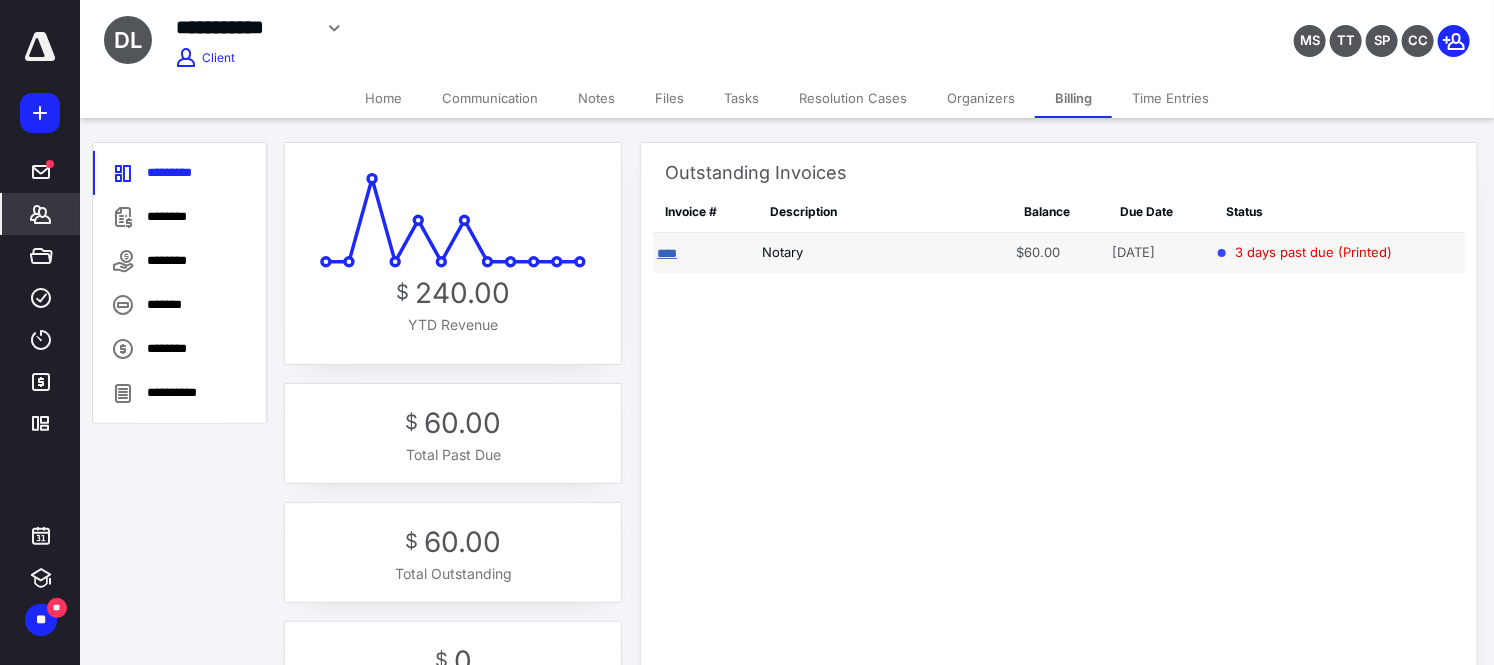 click on "****" at bounding box center (667, 253) 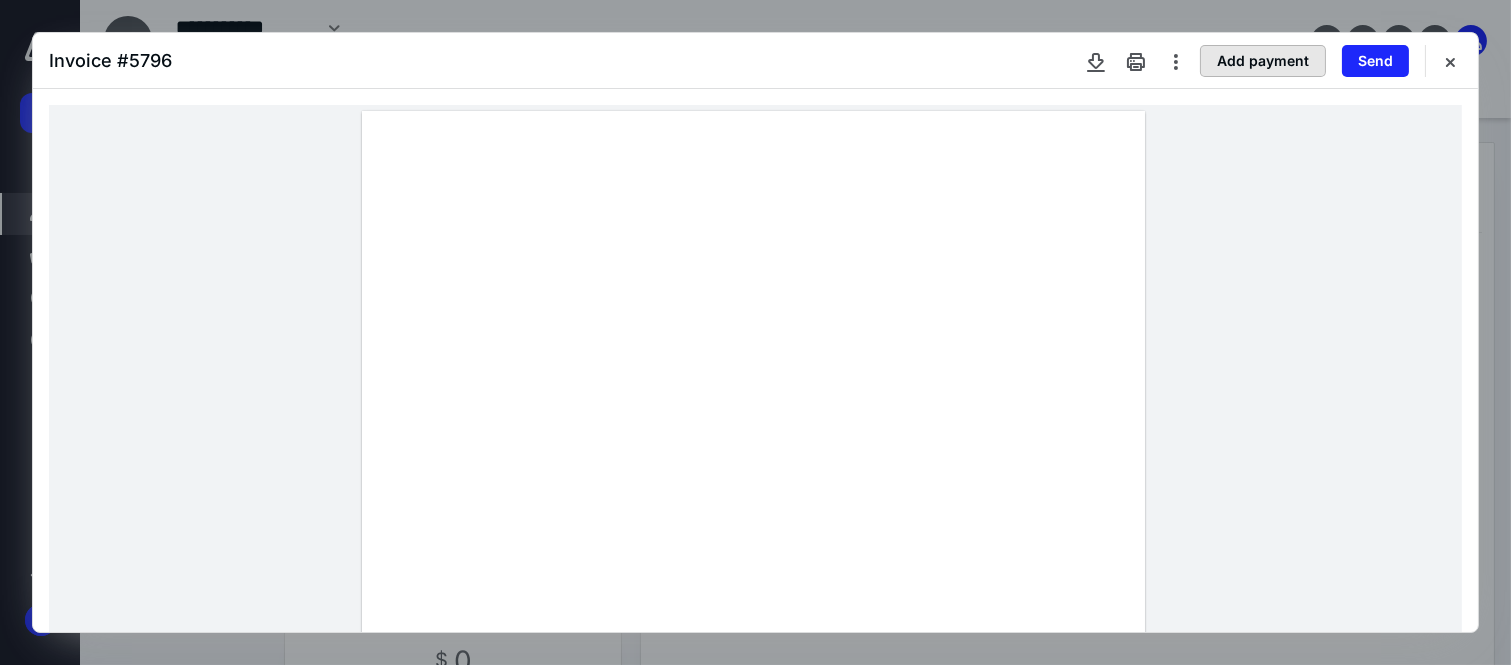 click on "Add payment" at bounding box center (1263, 61) 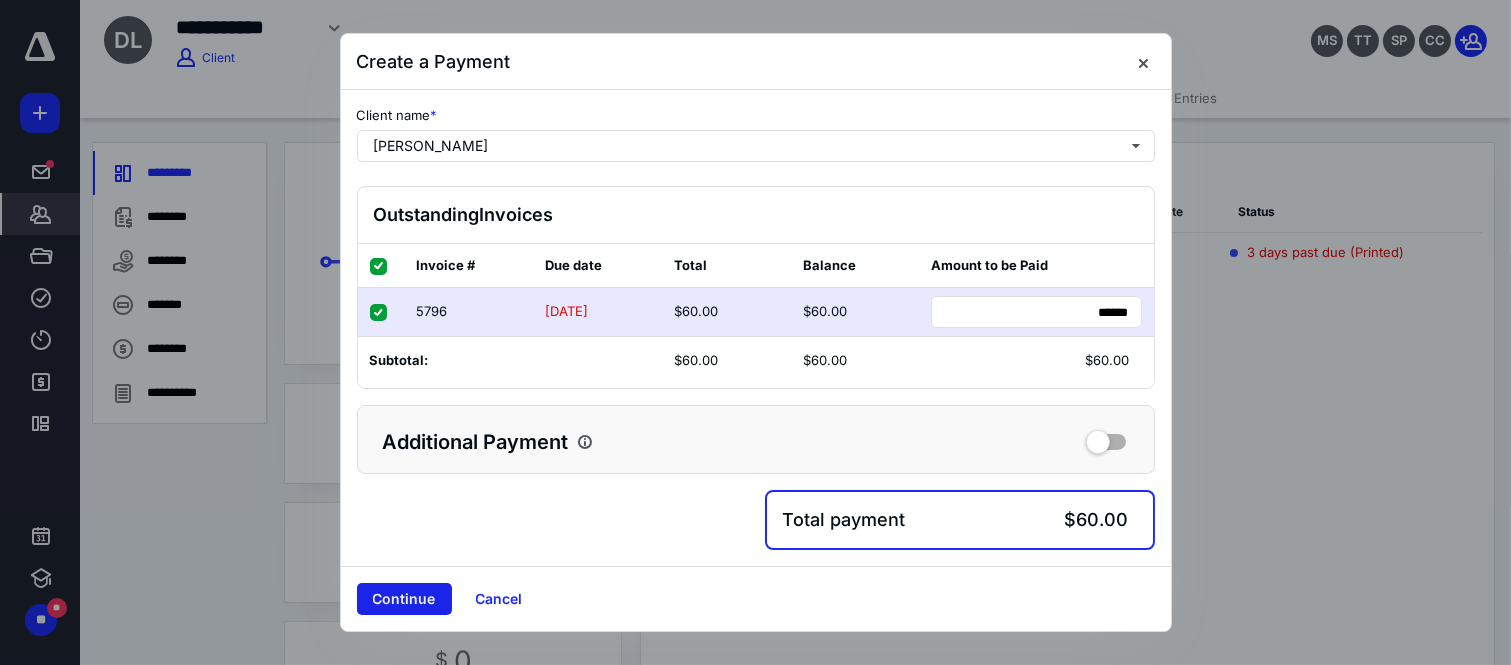 click on "Continue" at bounding box center [404, 599] 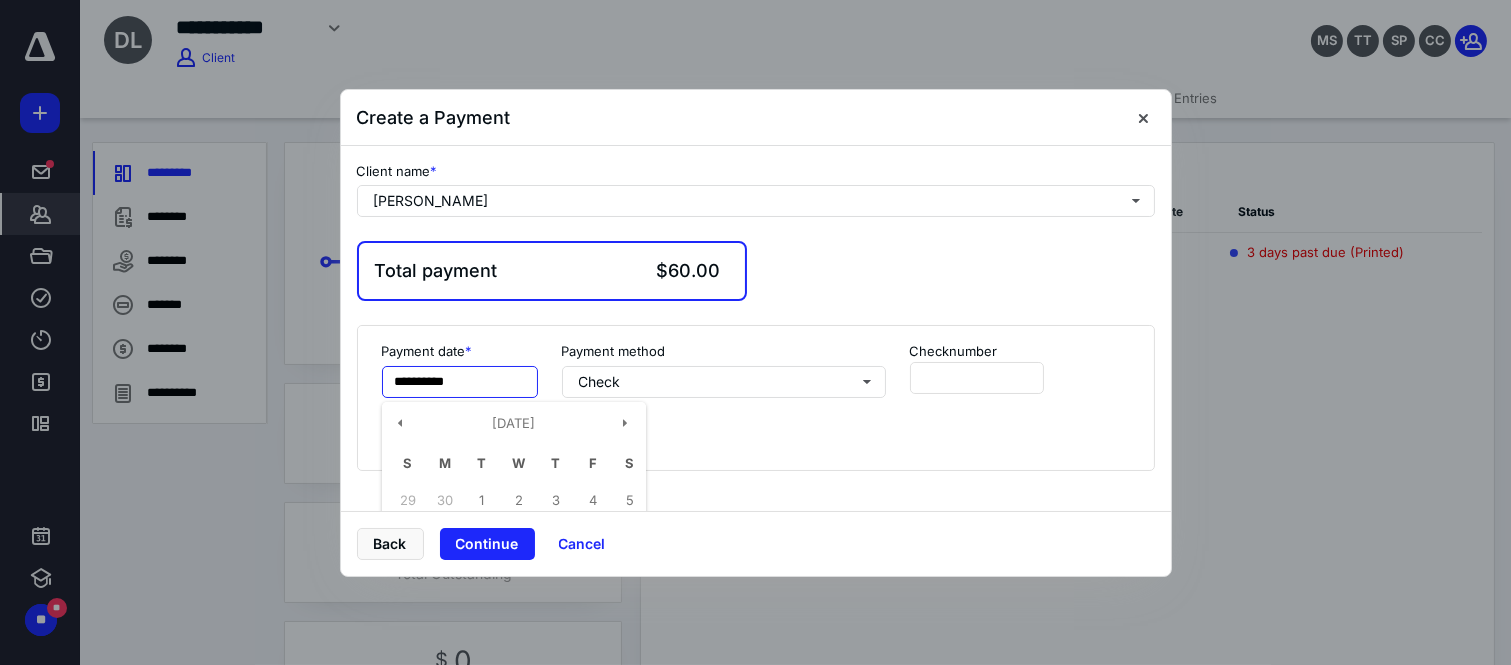 click on "**********" at bounding box center (460, 382) 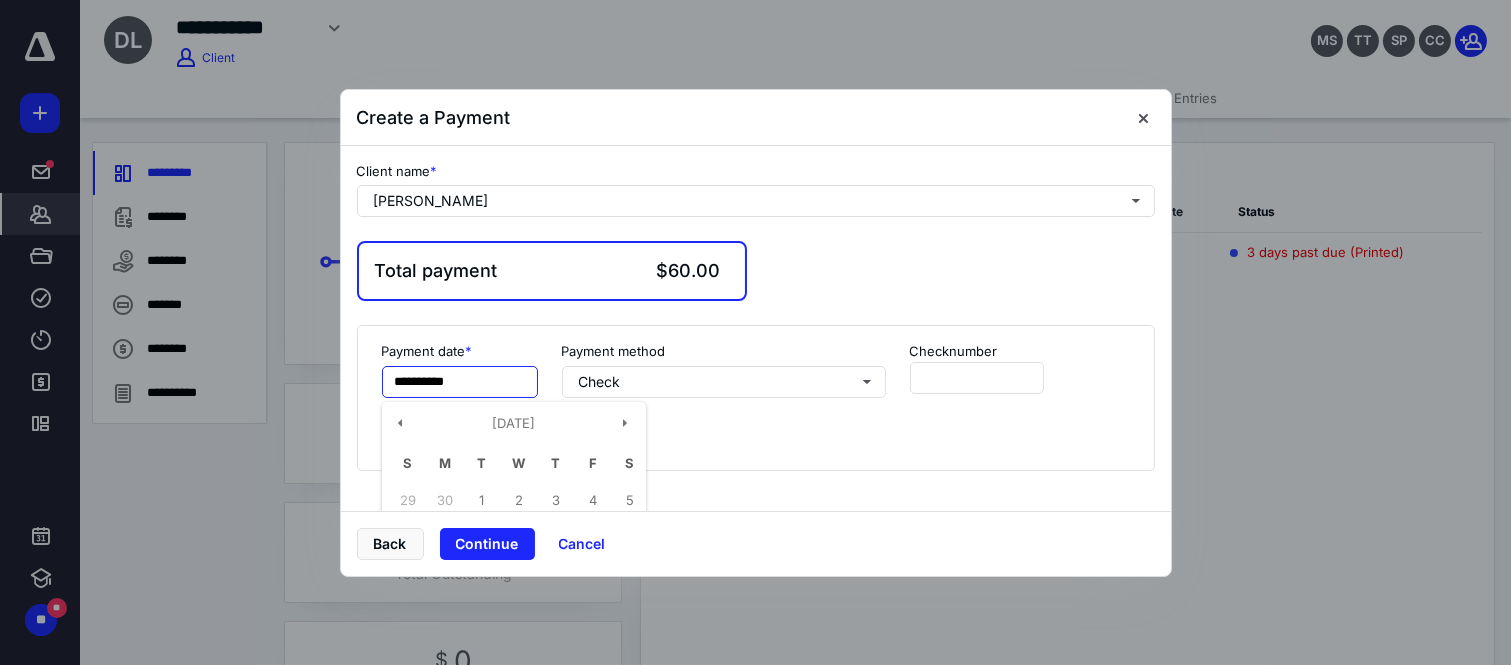 click on "**********" at bounding box center (460, 382) 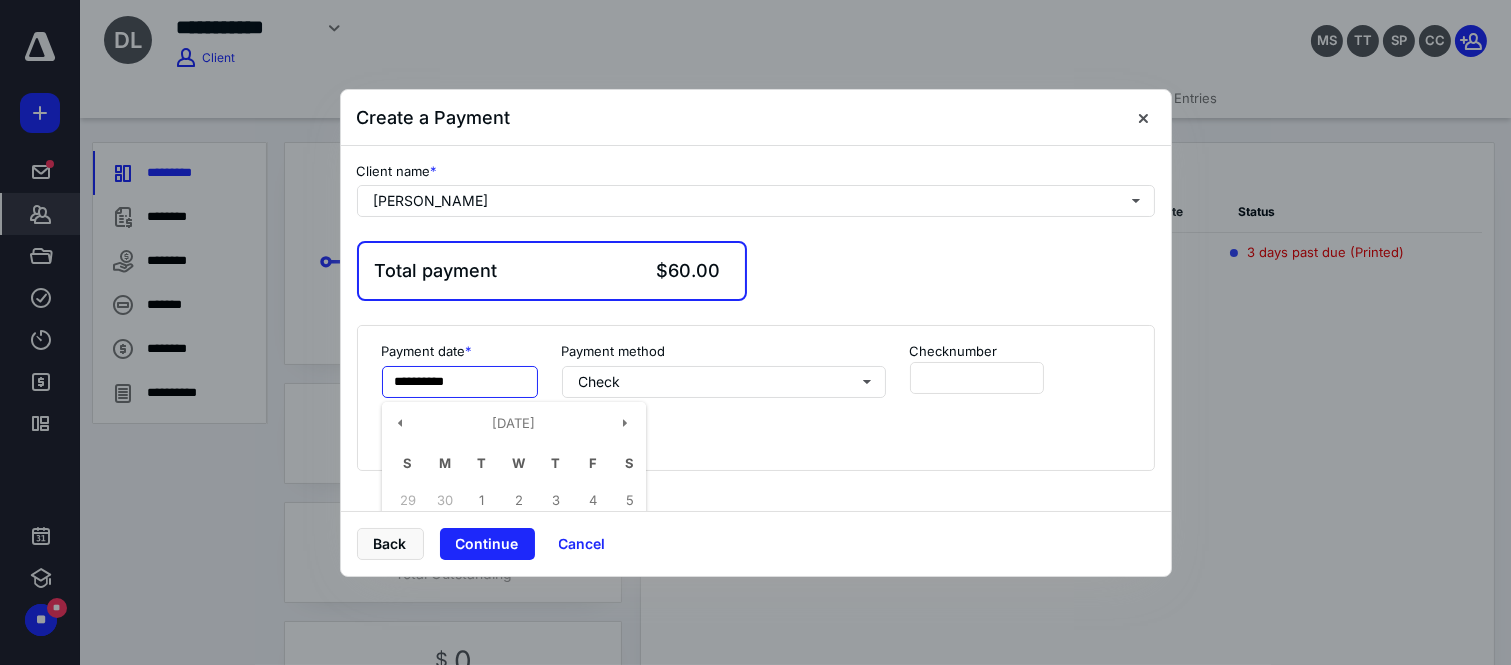 type on "**********" 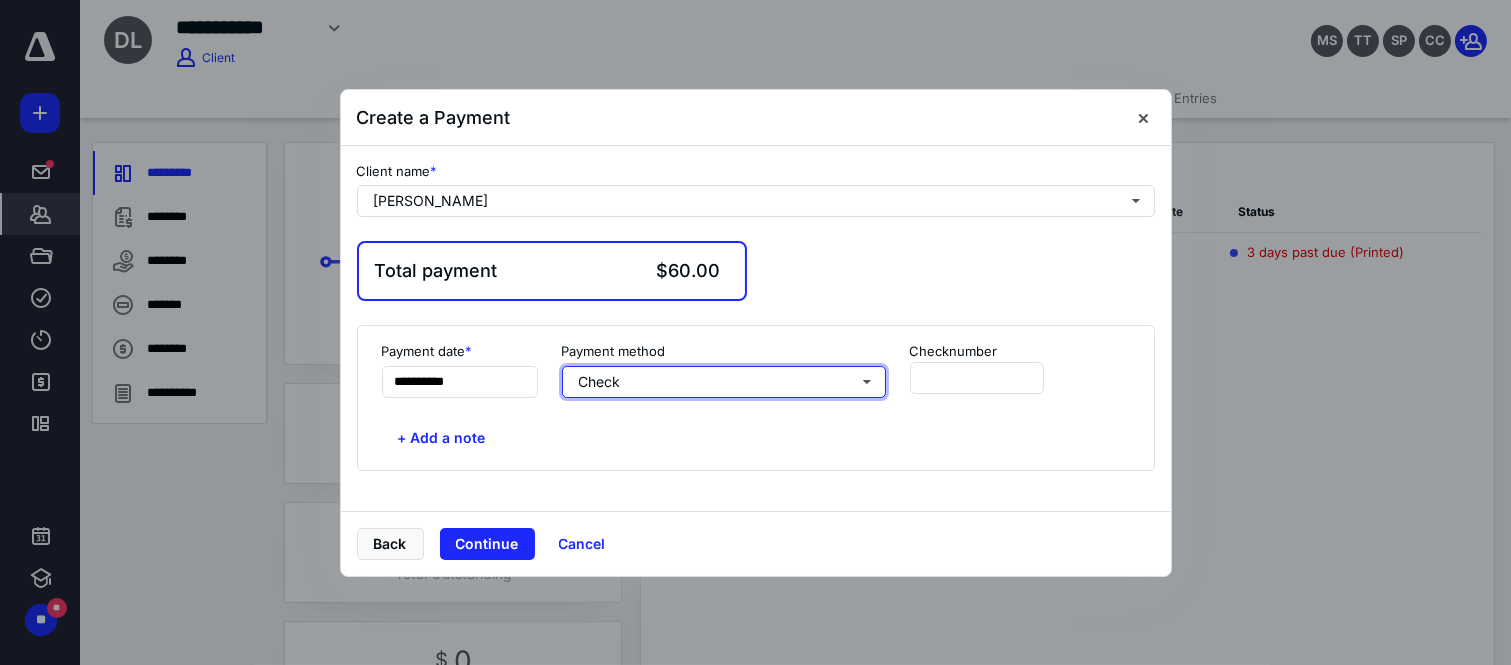 type 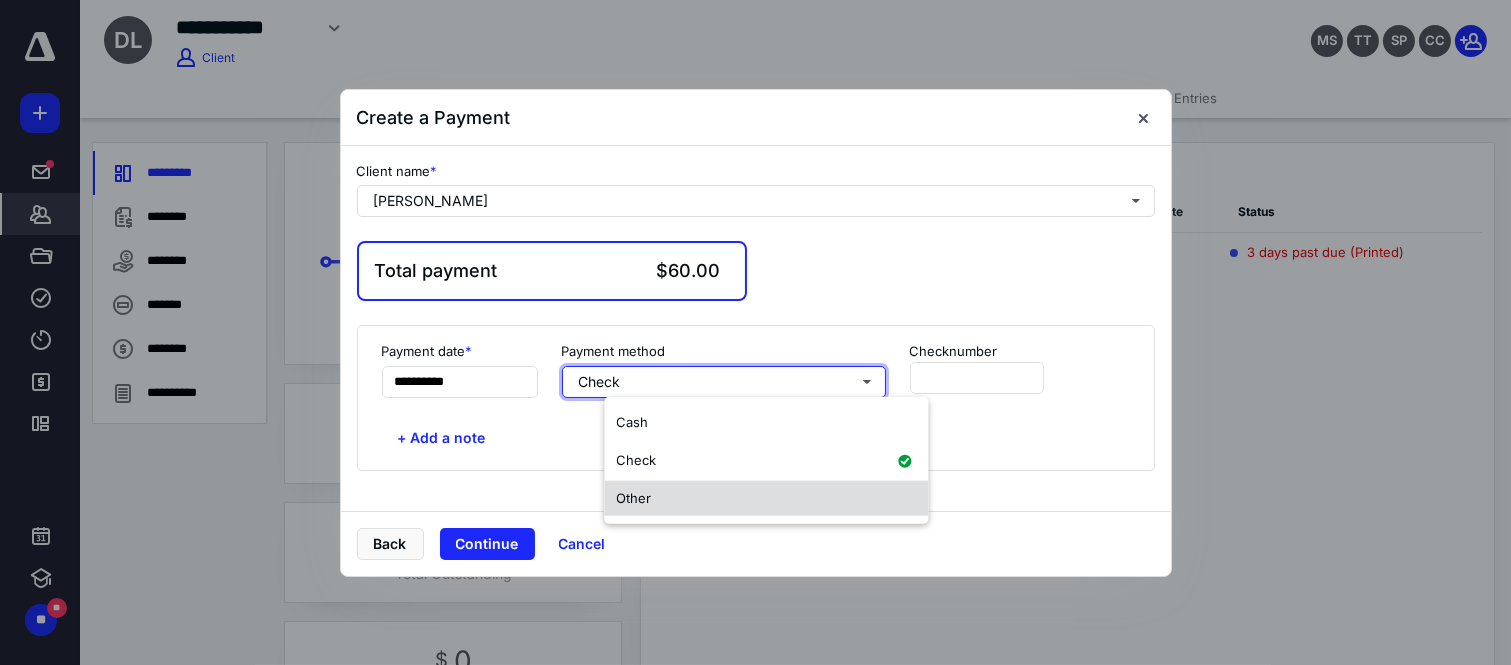click on "Other" at bounding box center [633, 497] 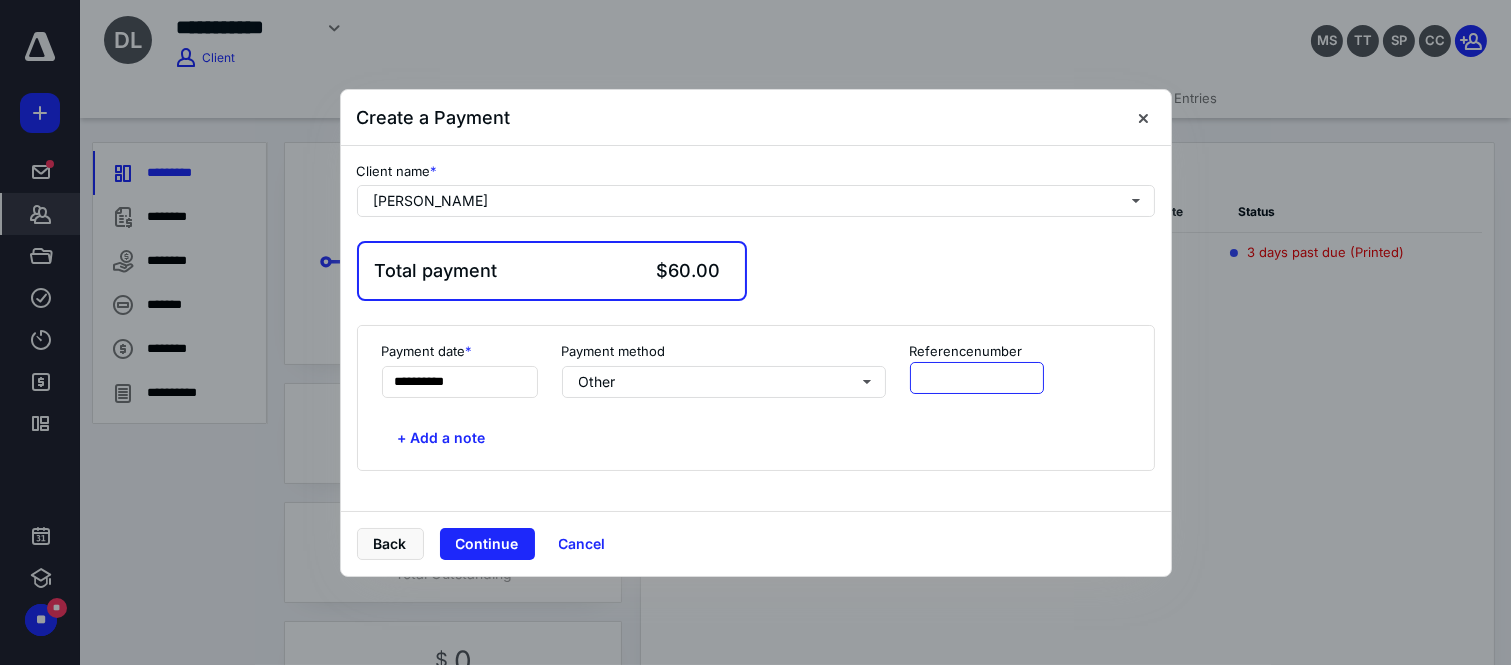 click at bounding box center (977, 378) 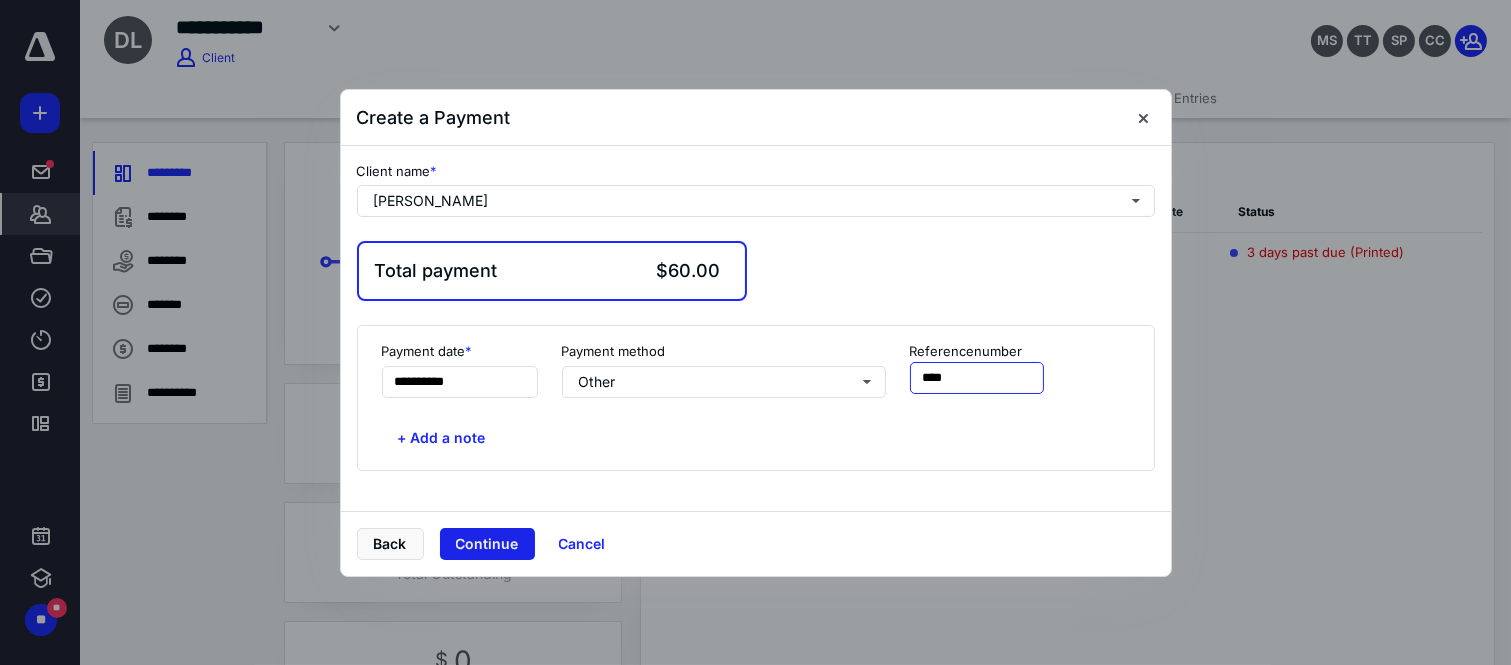 type on "****" 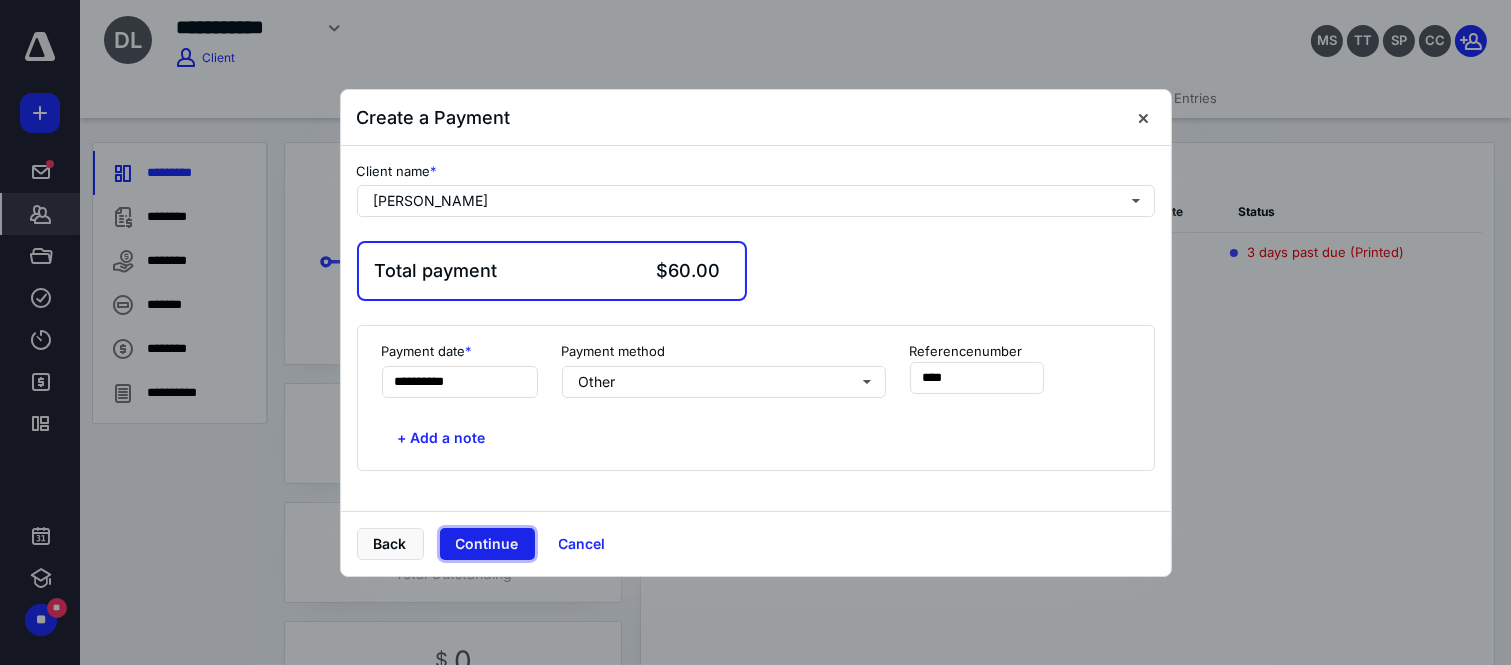 click on "Continue" at bounding box center [487, 544] 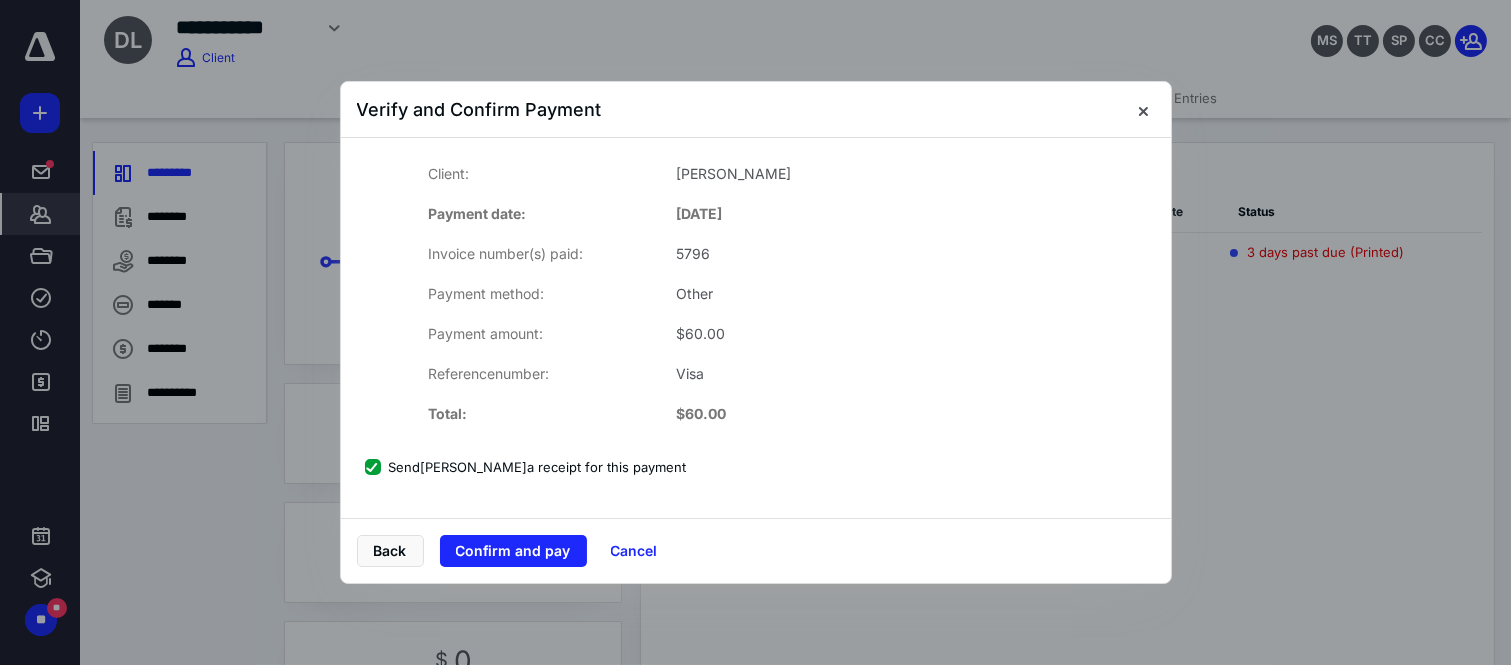 click on "Send  [PERSON_NAME]  a receipt for this payment" at bounding box center [526, 467] 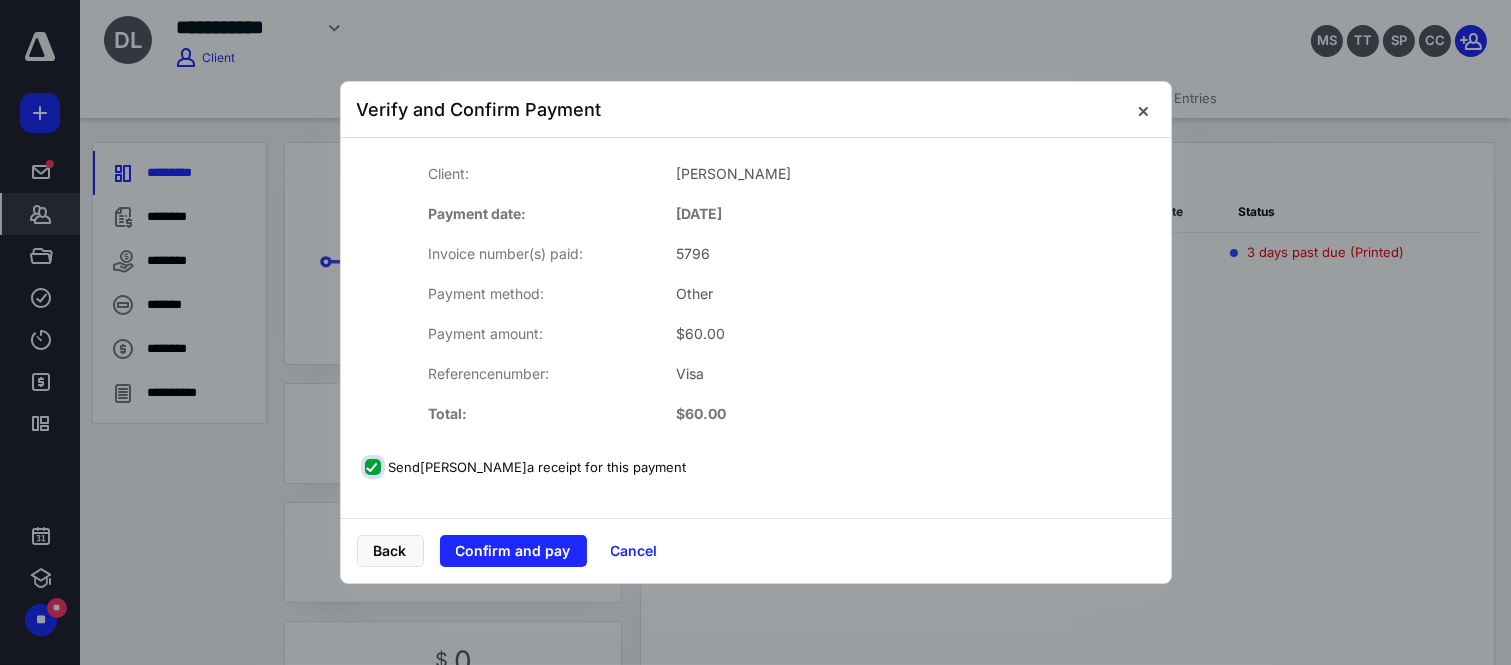 click on "Send  [PERSON_NAME]  a receipt for this payment" at bounding box center [375, 467] 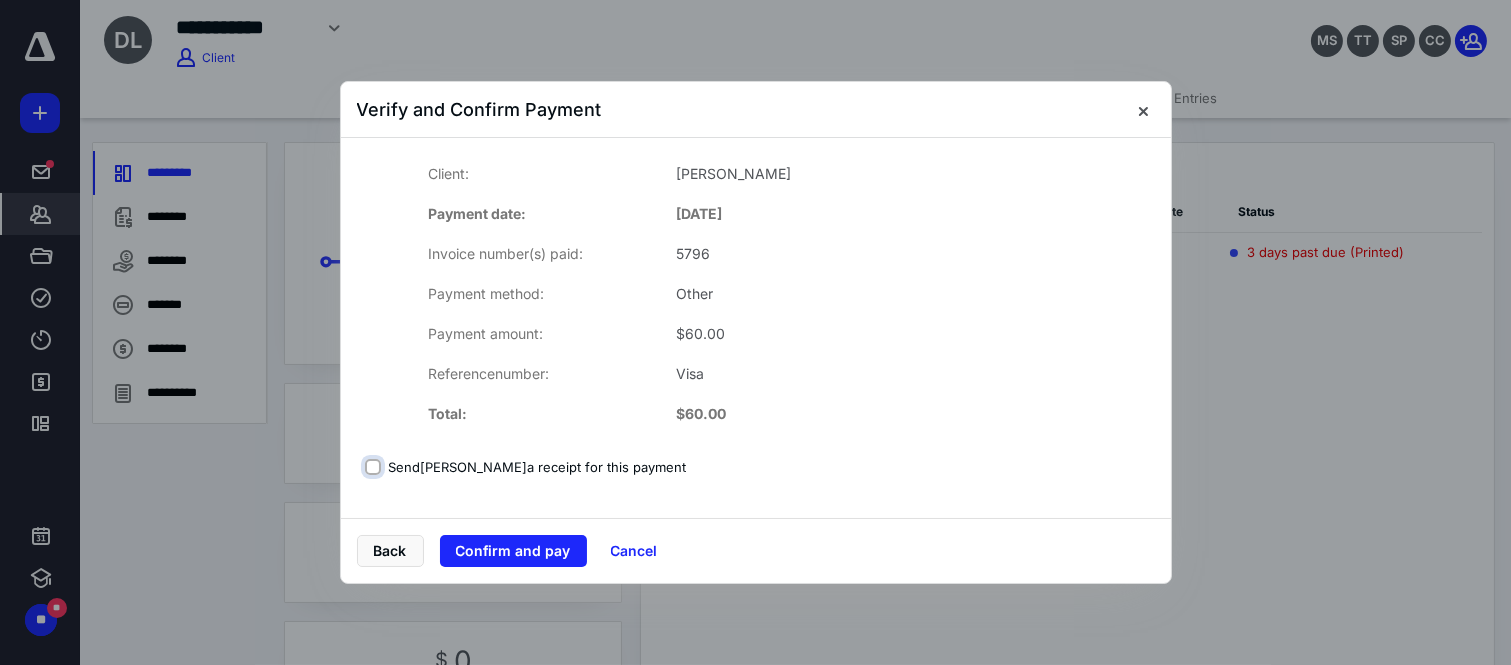 checkbox on "false" 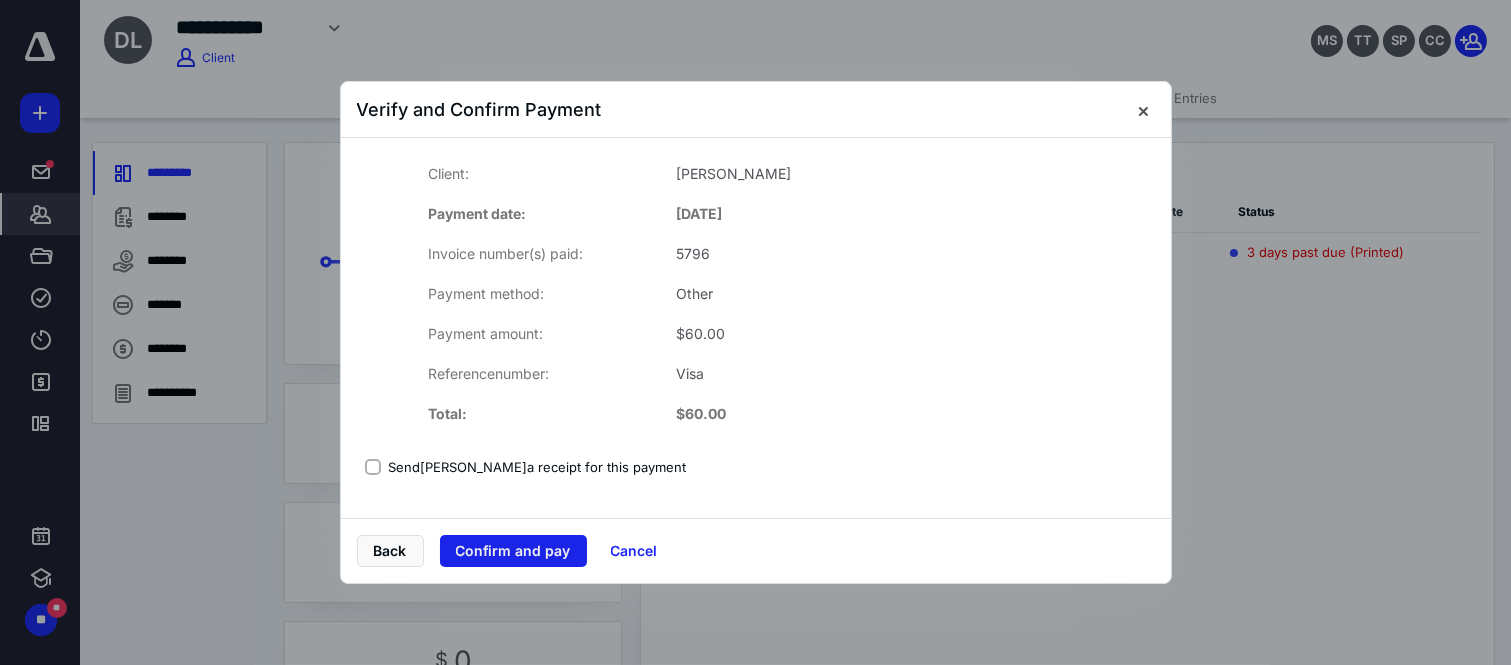 click on "Confirm and pay" at bounding box center [513, 551] 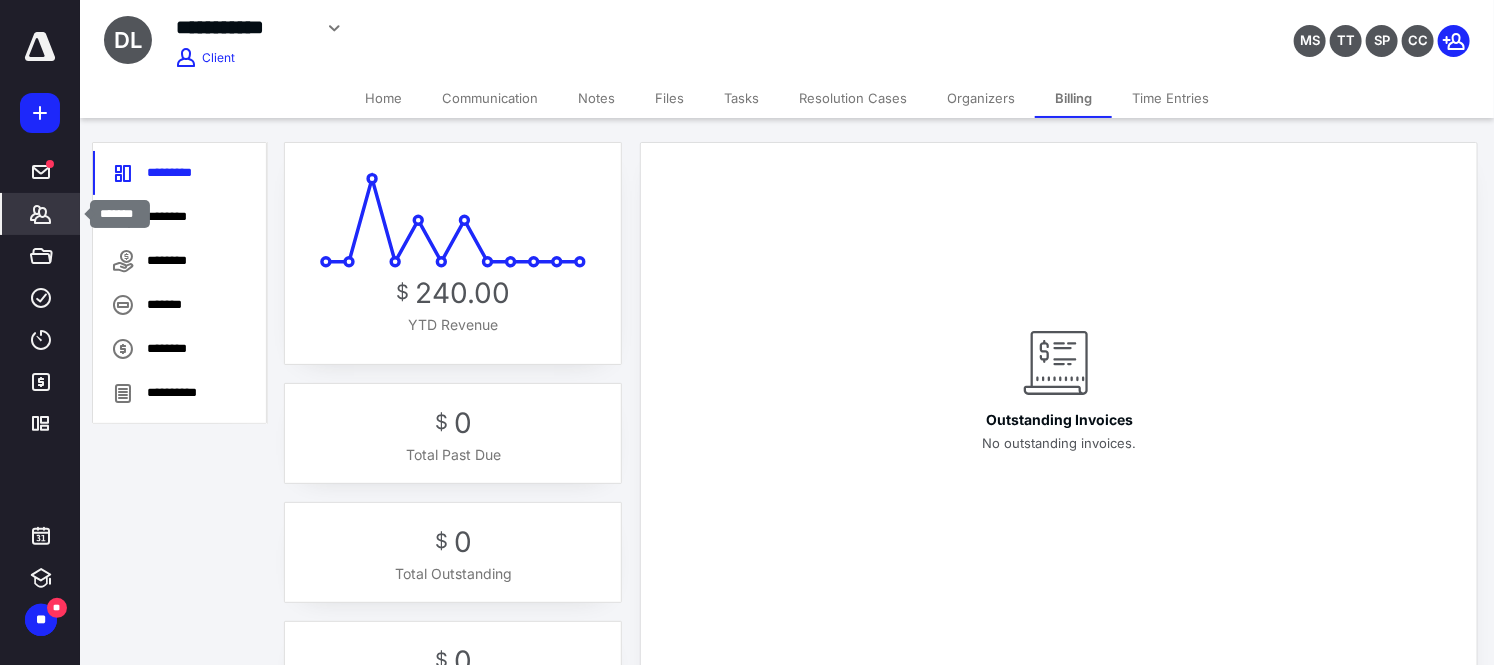 click 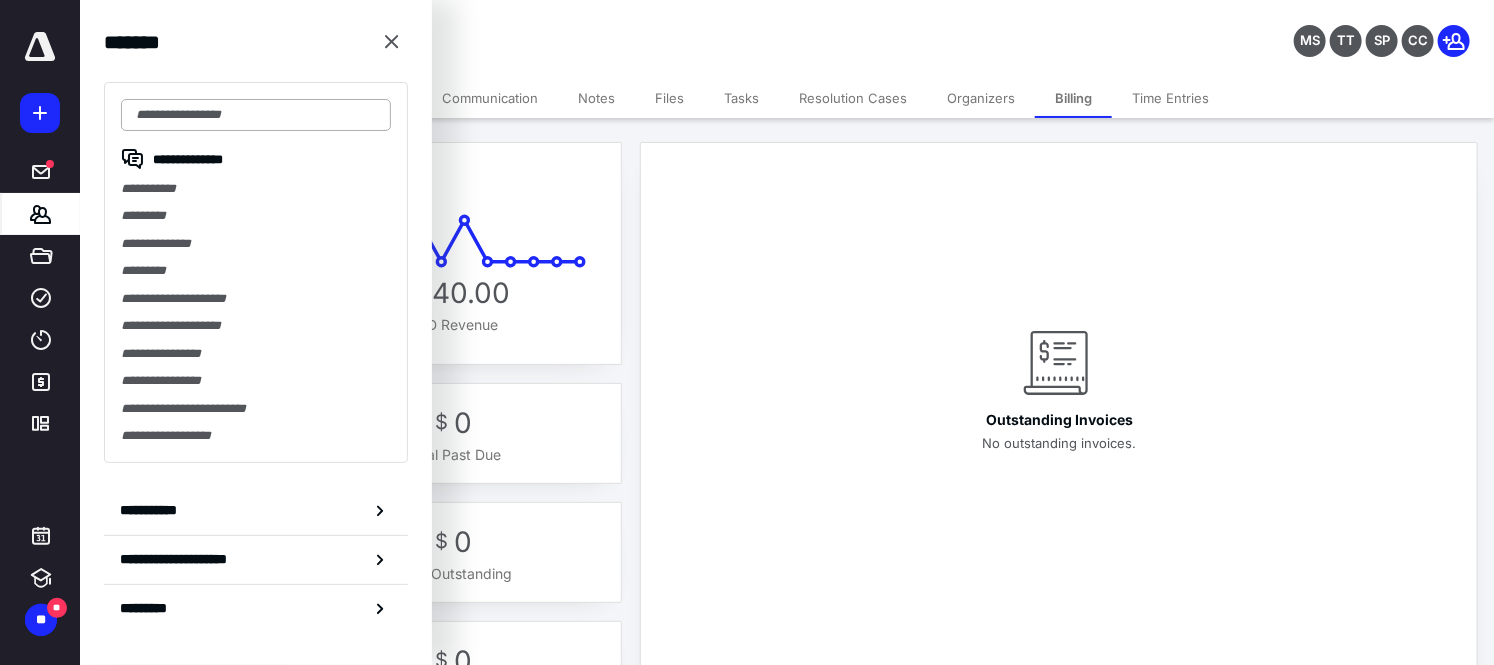 click at bounding box center (256, 115) 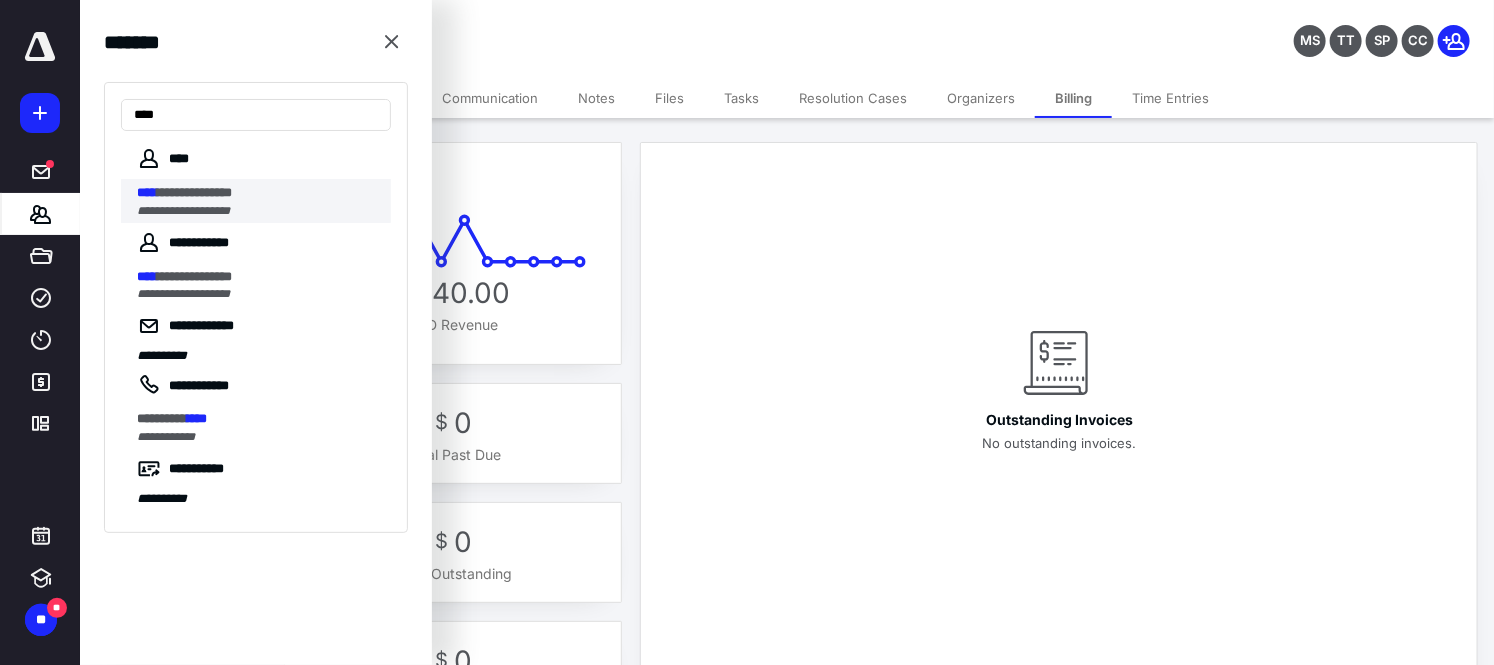 type on "****" 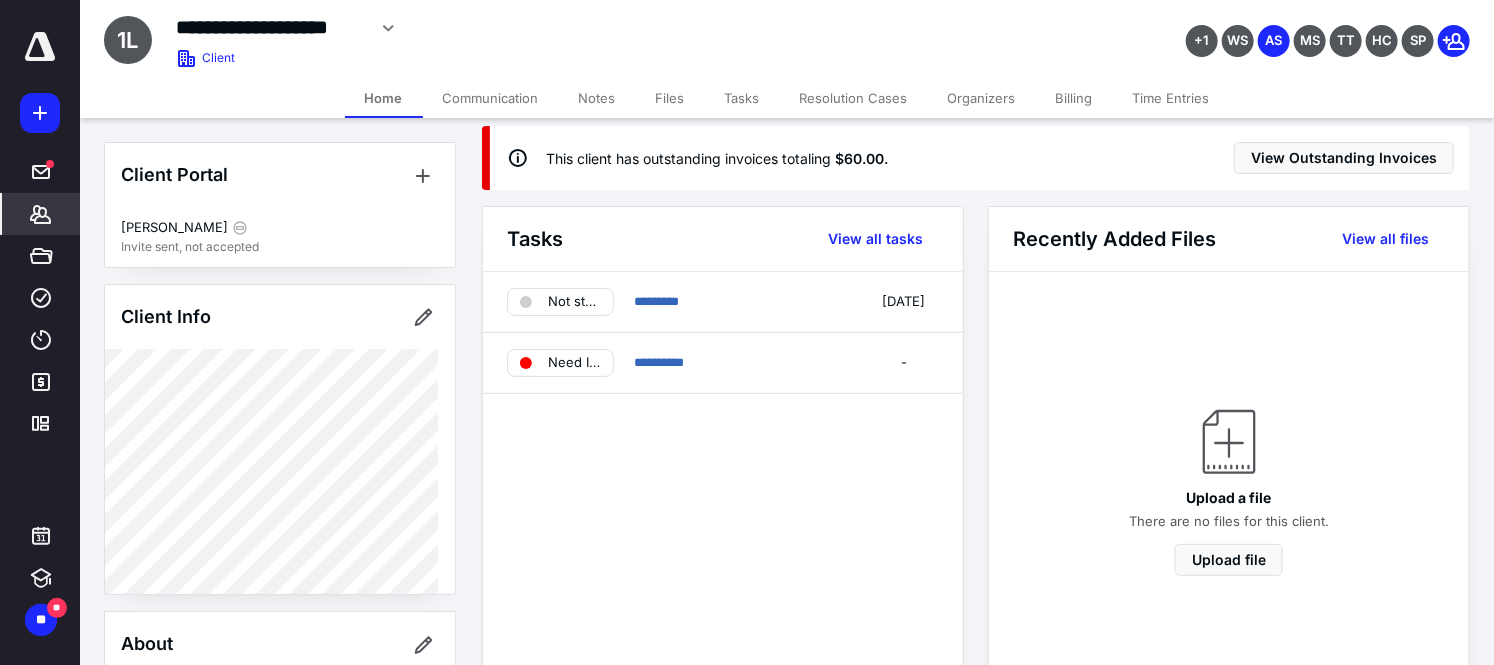 scroll, scrollTop: 0, scrollLeft: 0, axis: both 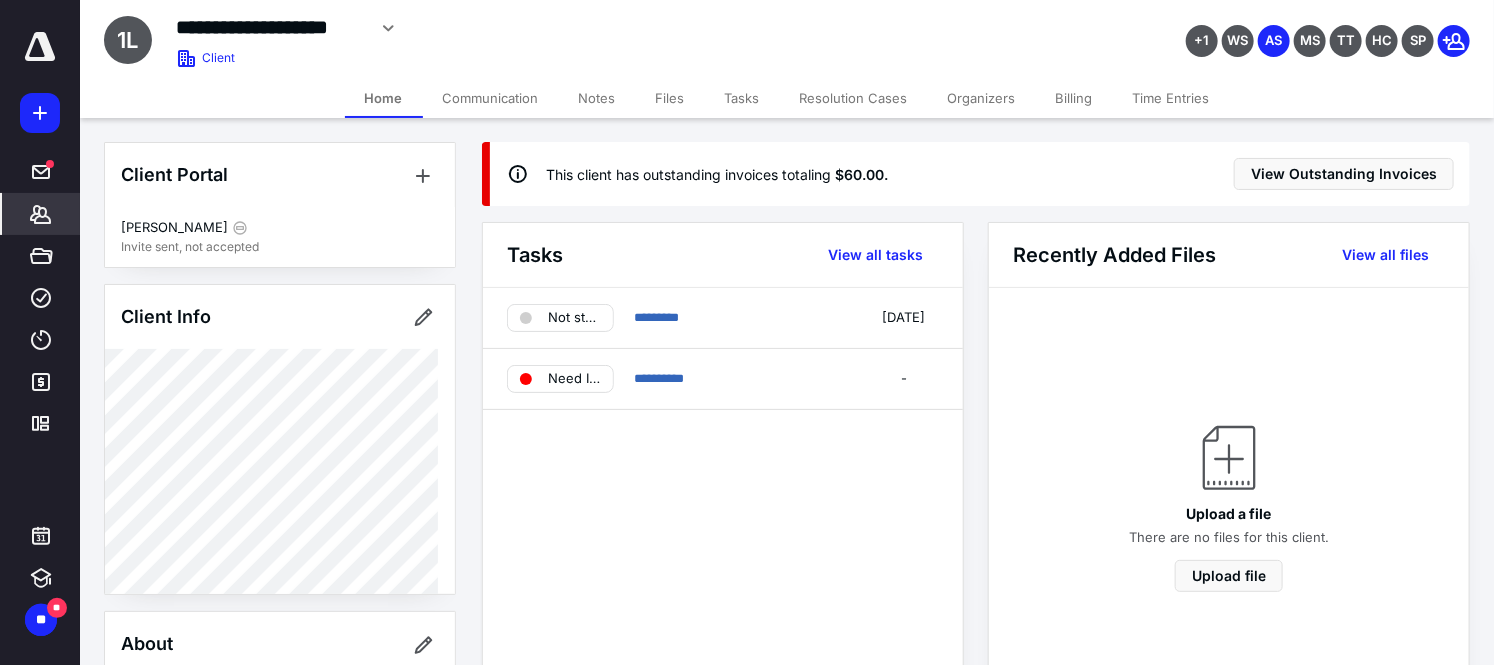 click on "This client has outstanding invoices totaling   $60.00 . View Outstanding Invoices" at bounding box center (980, 174) 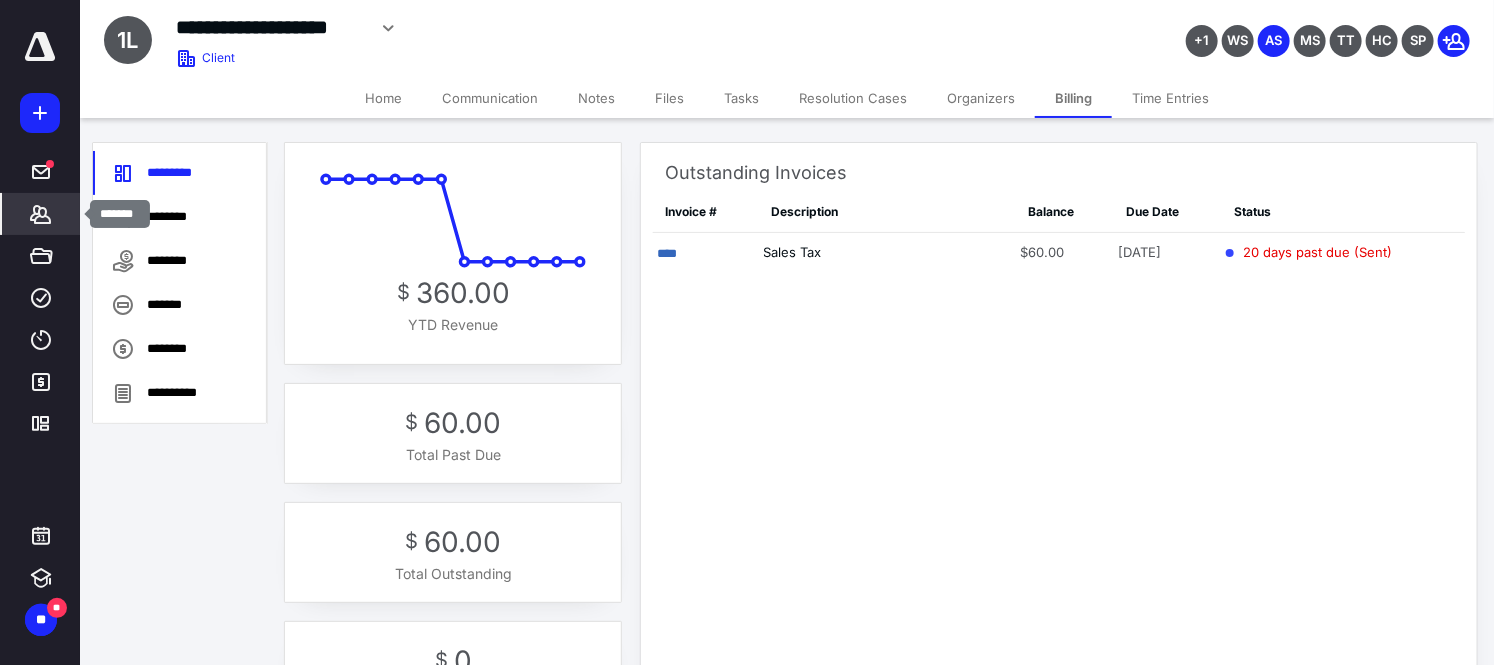 click 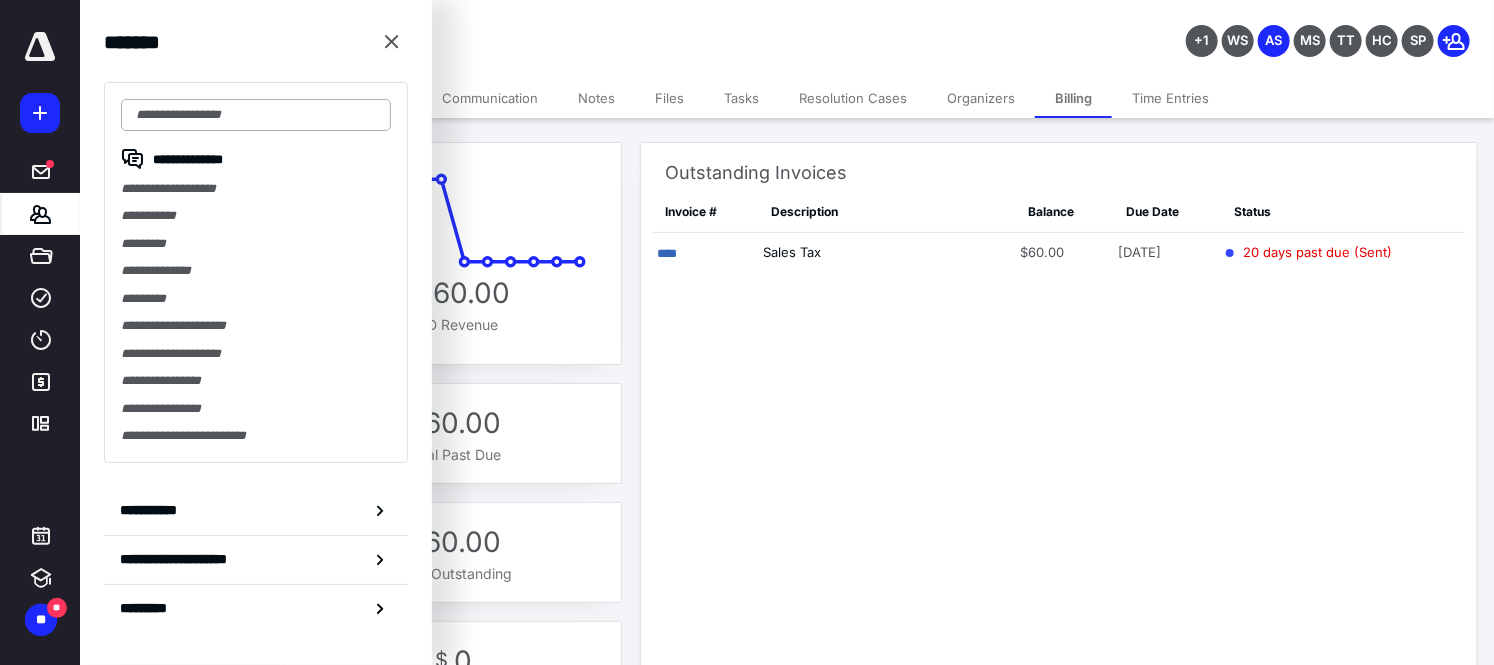 click at bounding box center (256, 115) 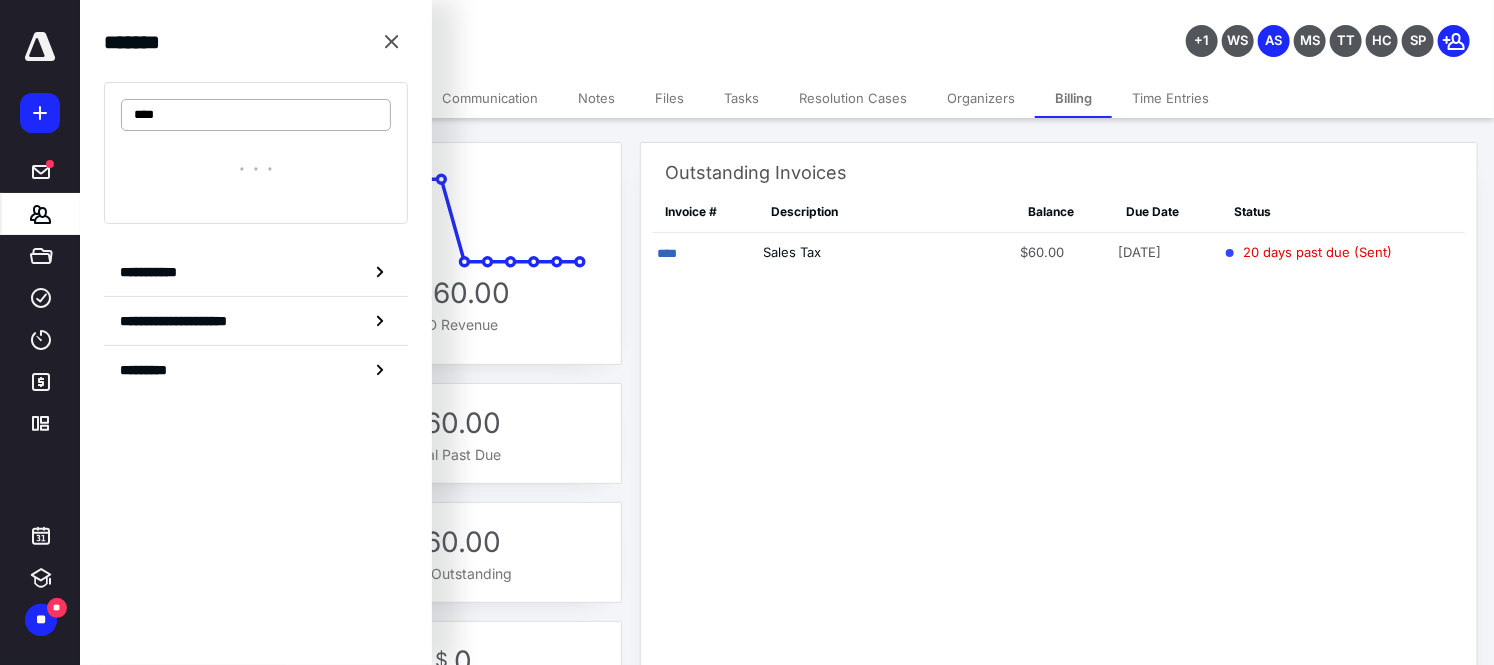 click on "****" at bounding box center [256, 115] 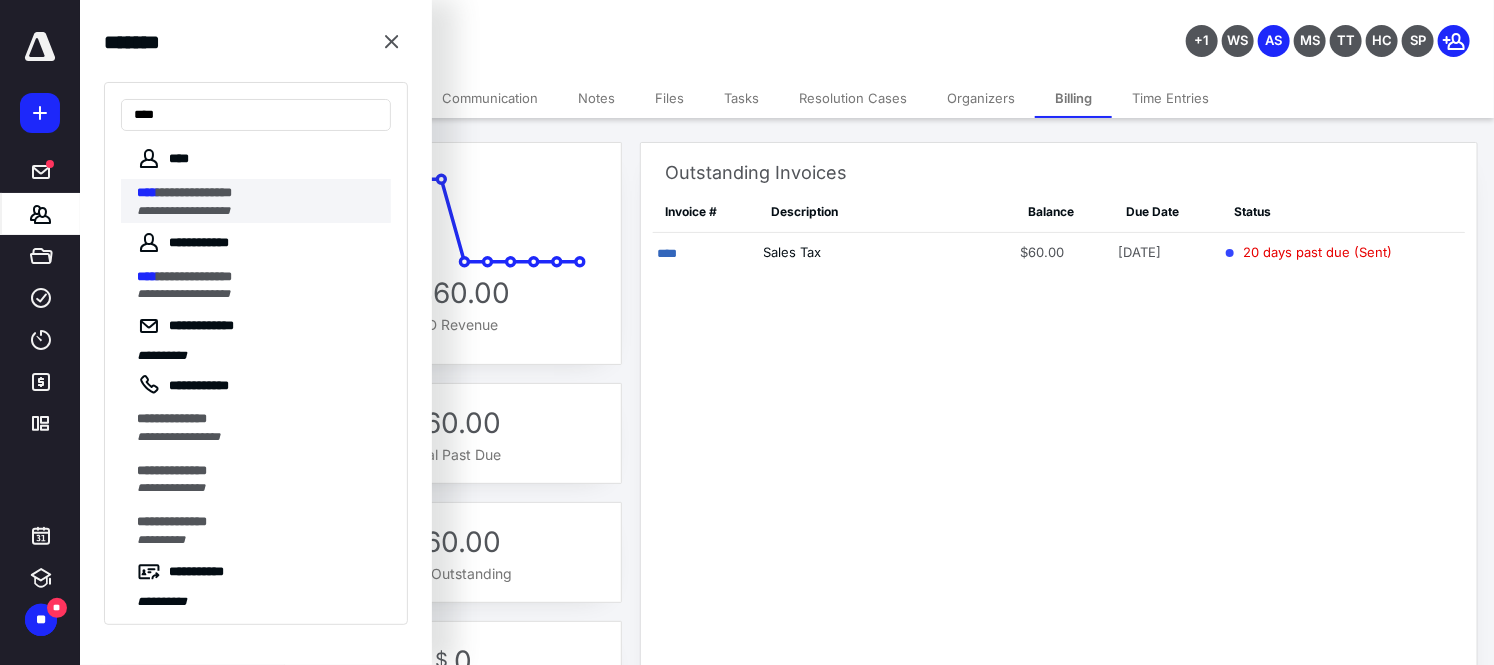 type on "****" 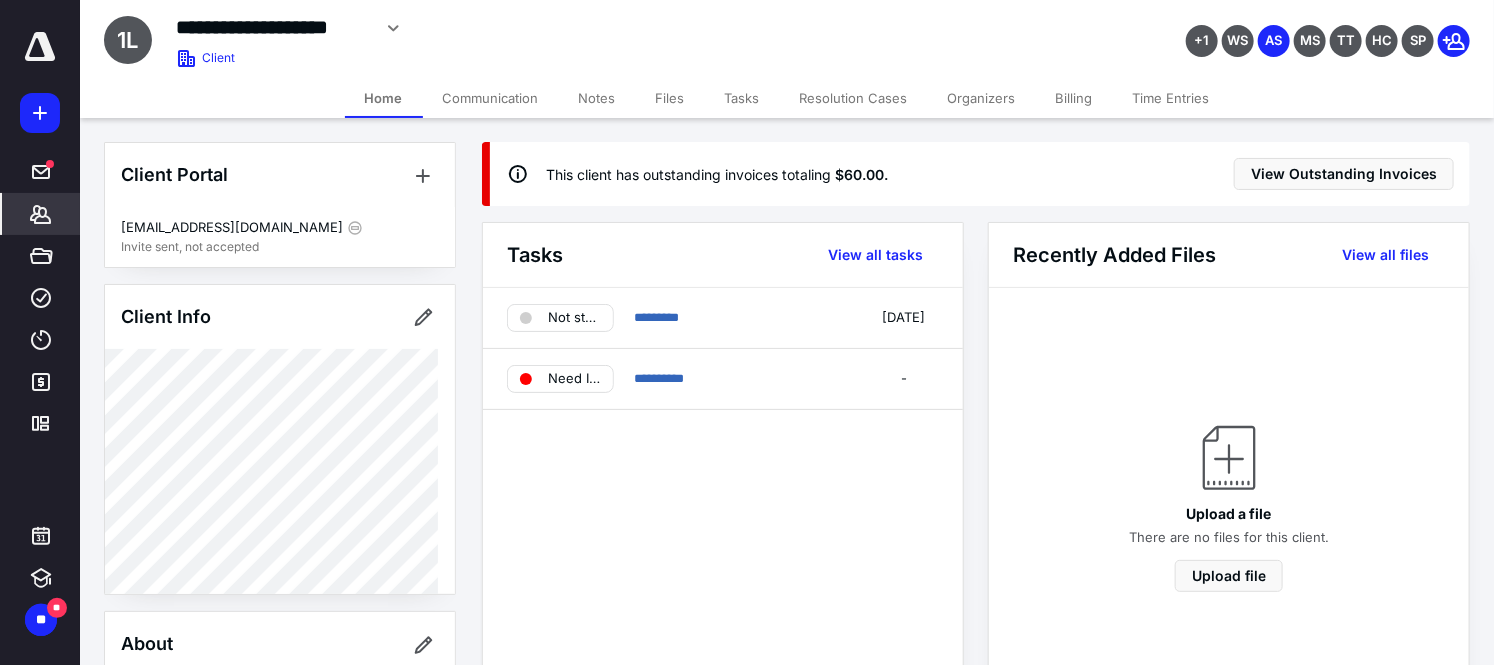 click on "Billing" at bounding box center (1074, 98) 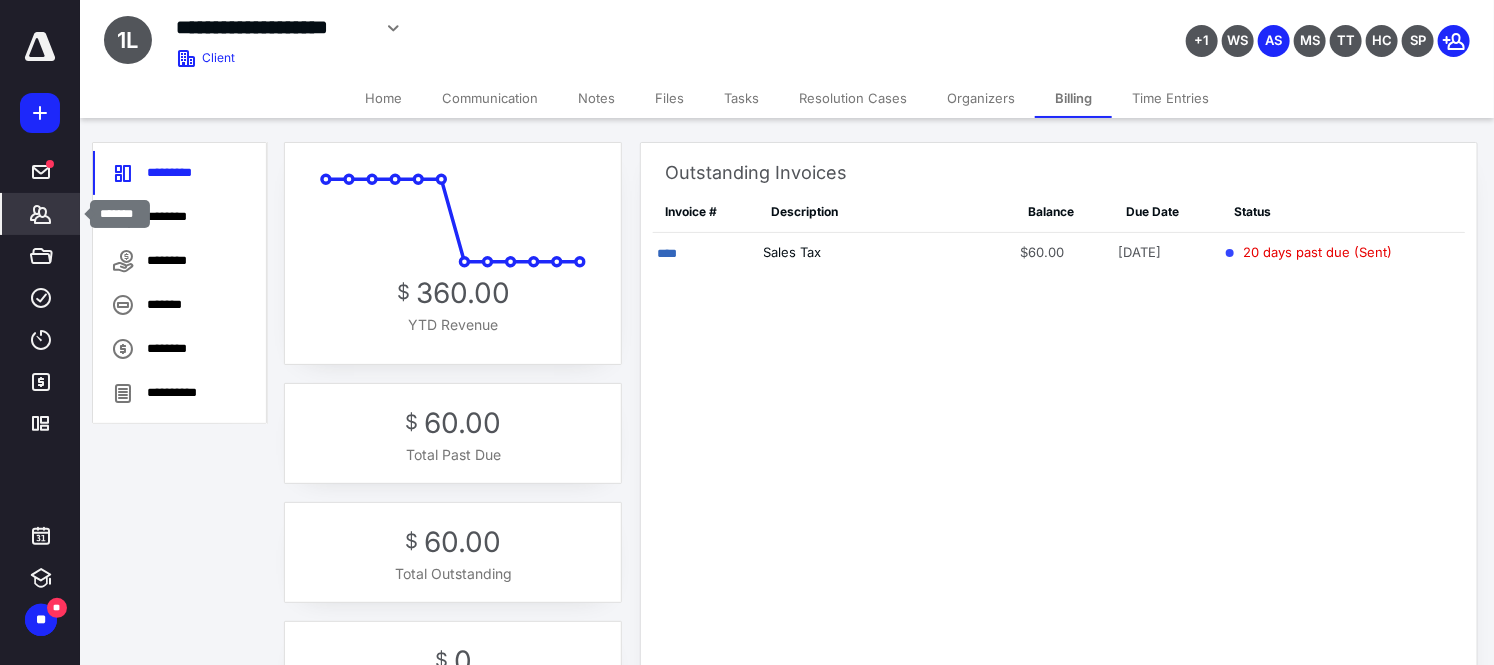 click 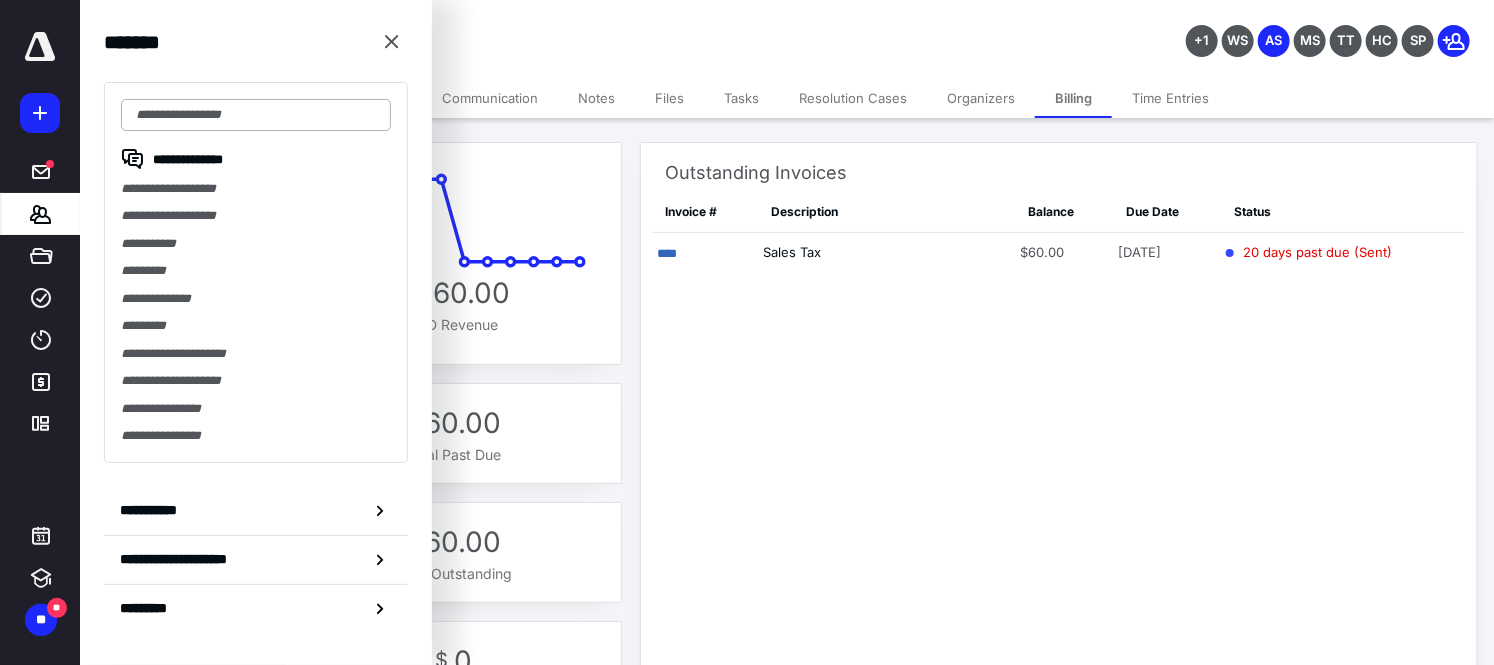 click at bounding box center (256, 115) 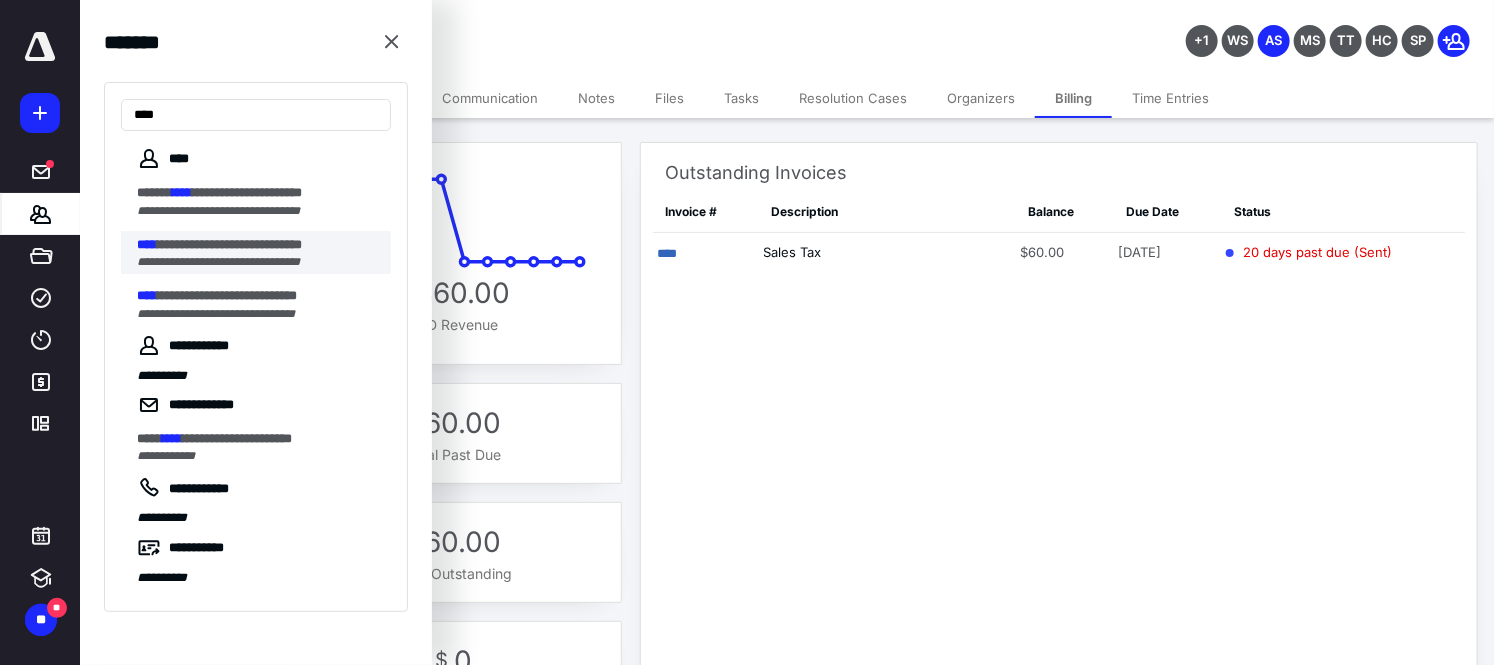 type on "****" 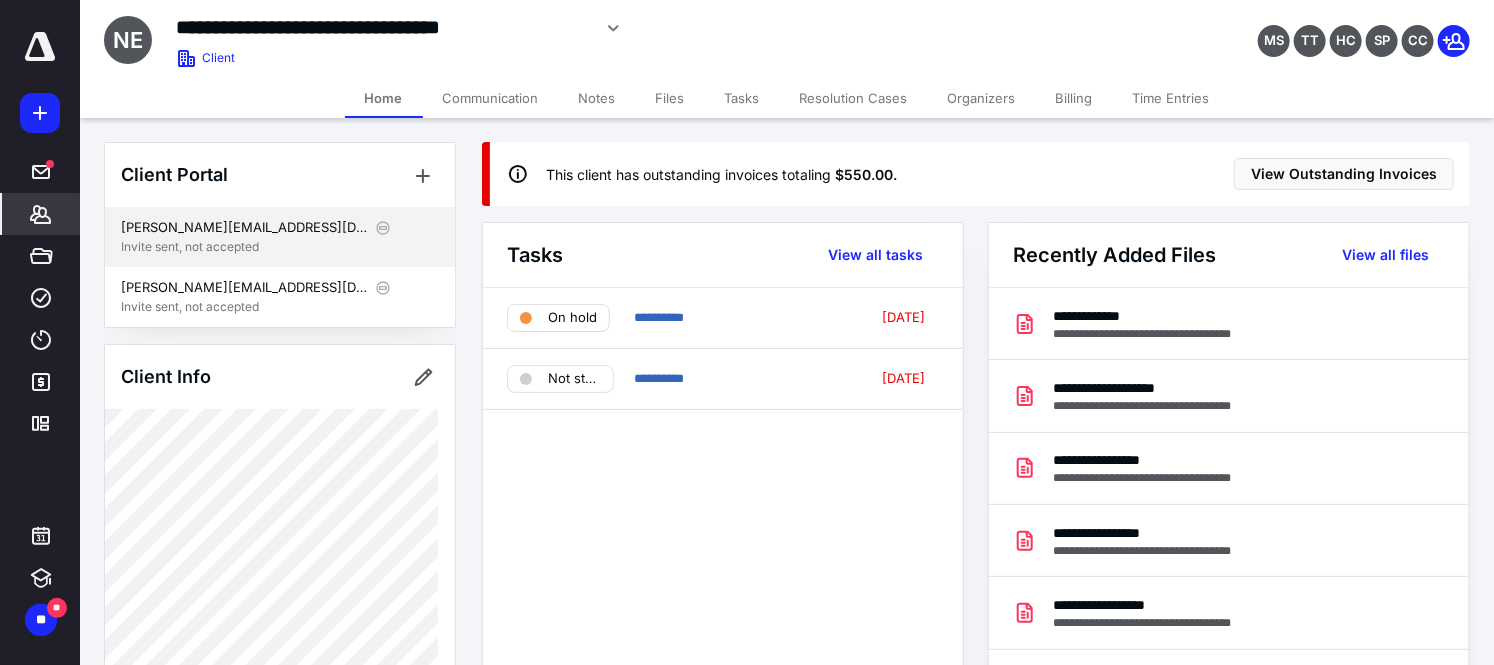 click on "Invite sent, not accepted" at bounding box center (280, 247) 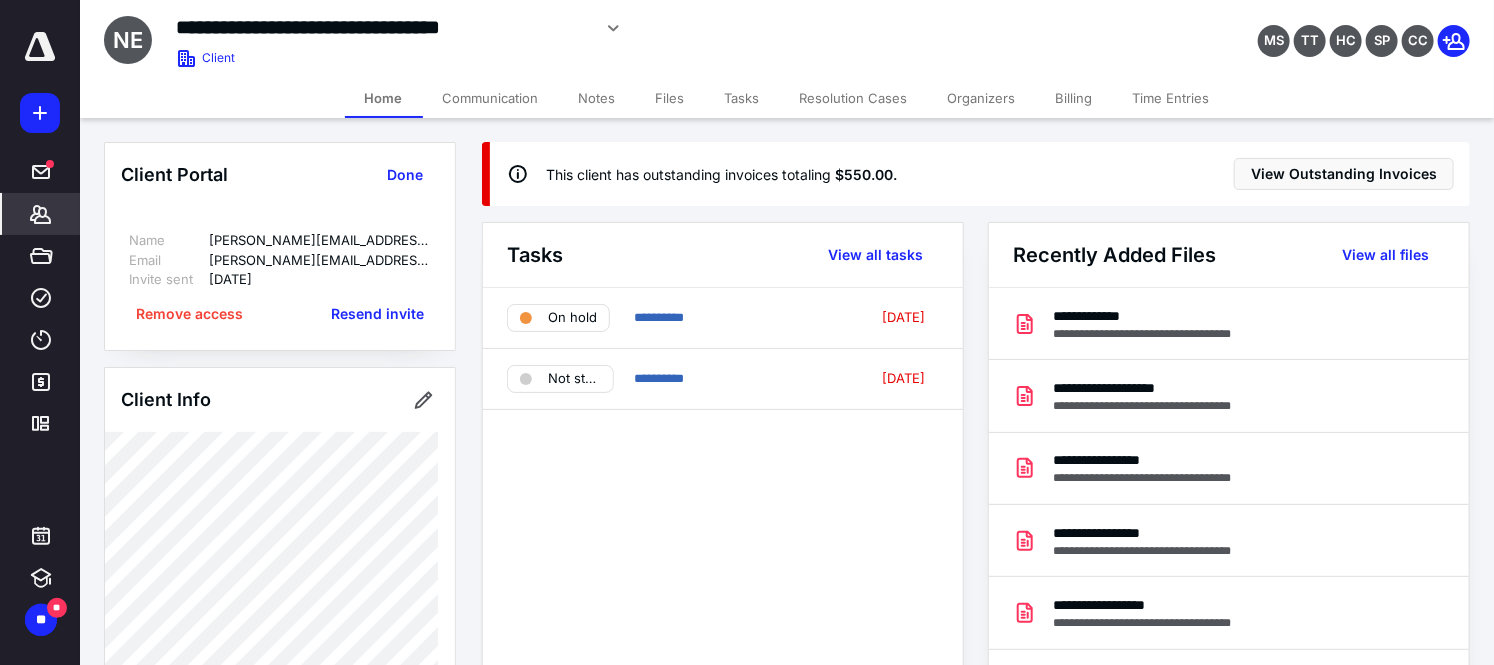 click on "Name" at bounding box center (169, 241) 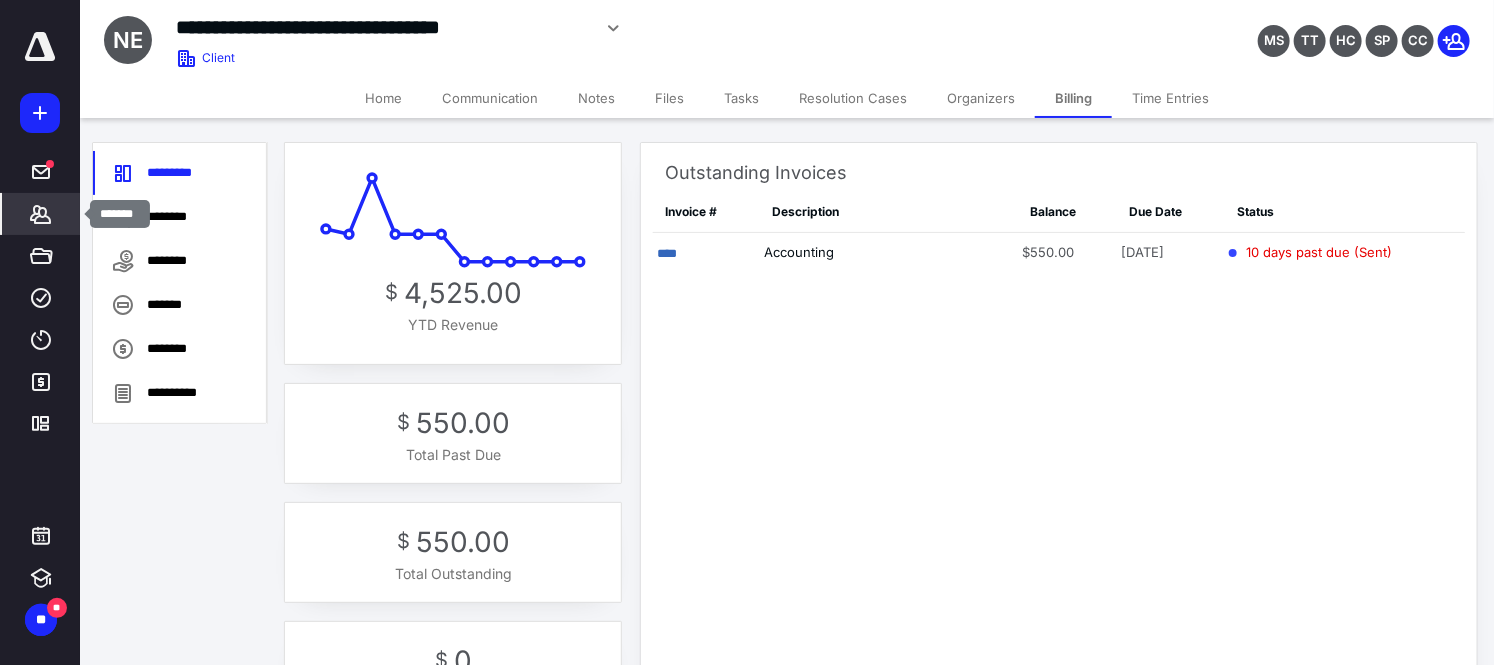 click on "*******" at bounding box center (41, 214) 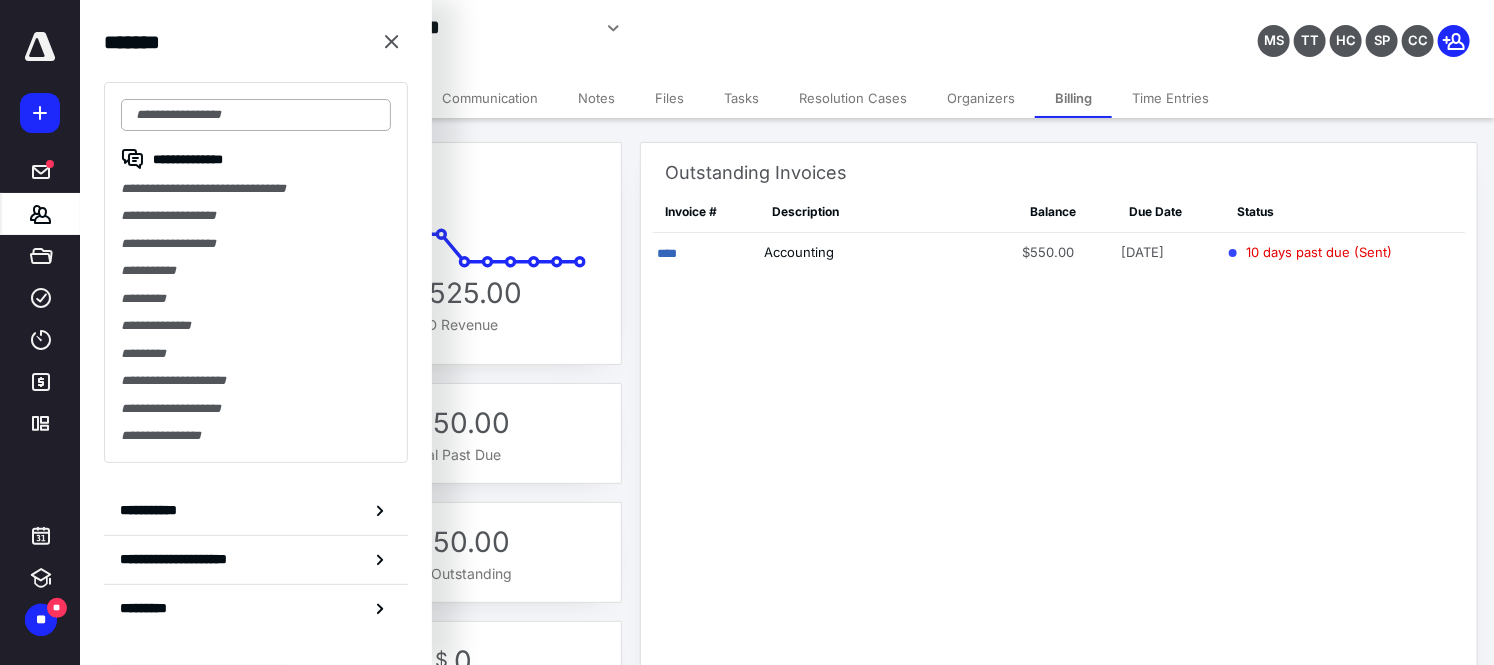 click at bounding box center [256, 115] 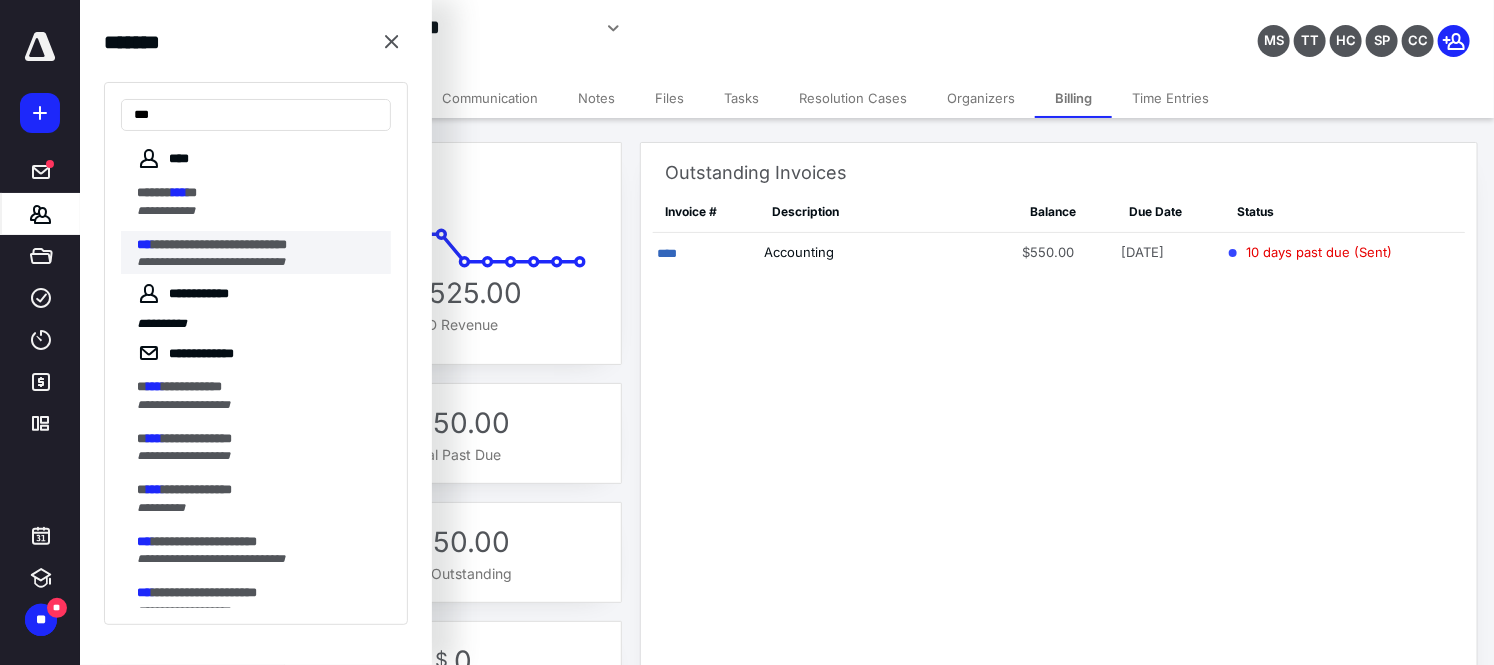 type on "***" 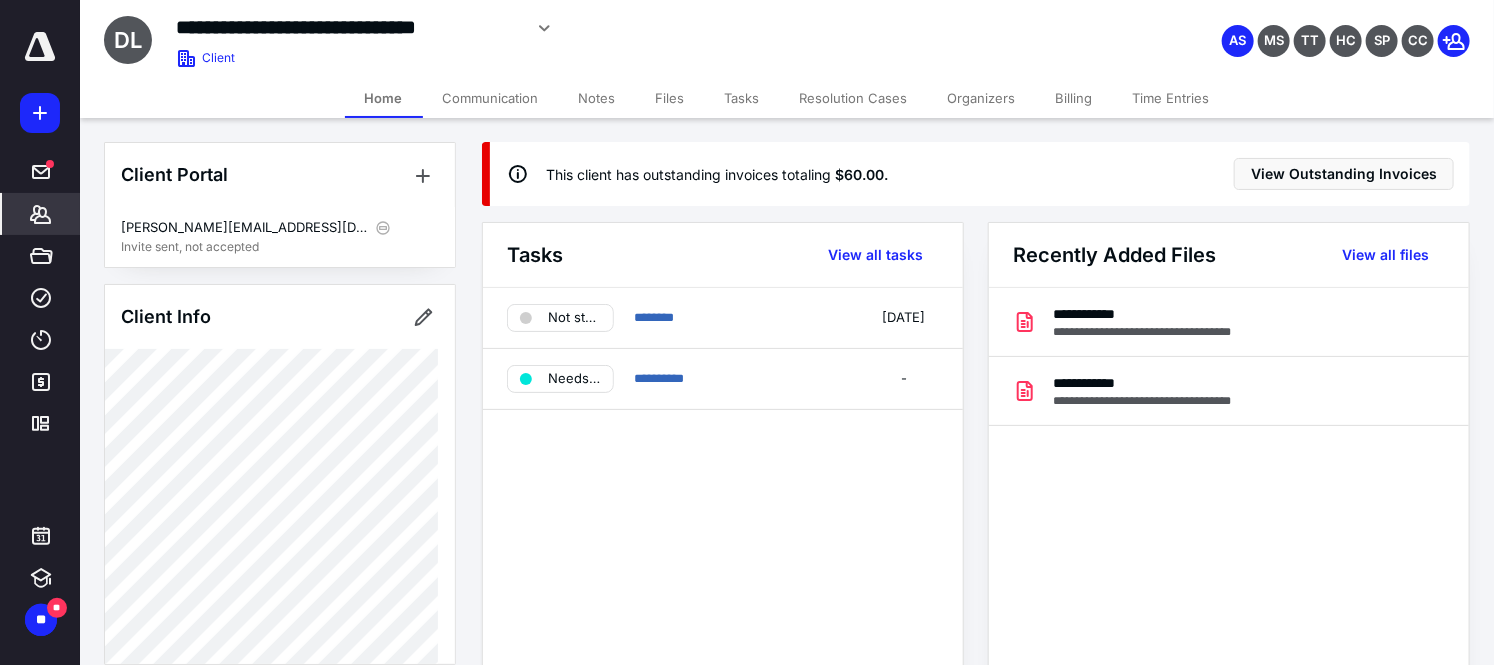 click on "Billing" at bounding box center [1074, 98] 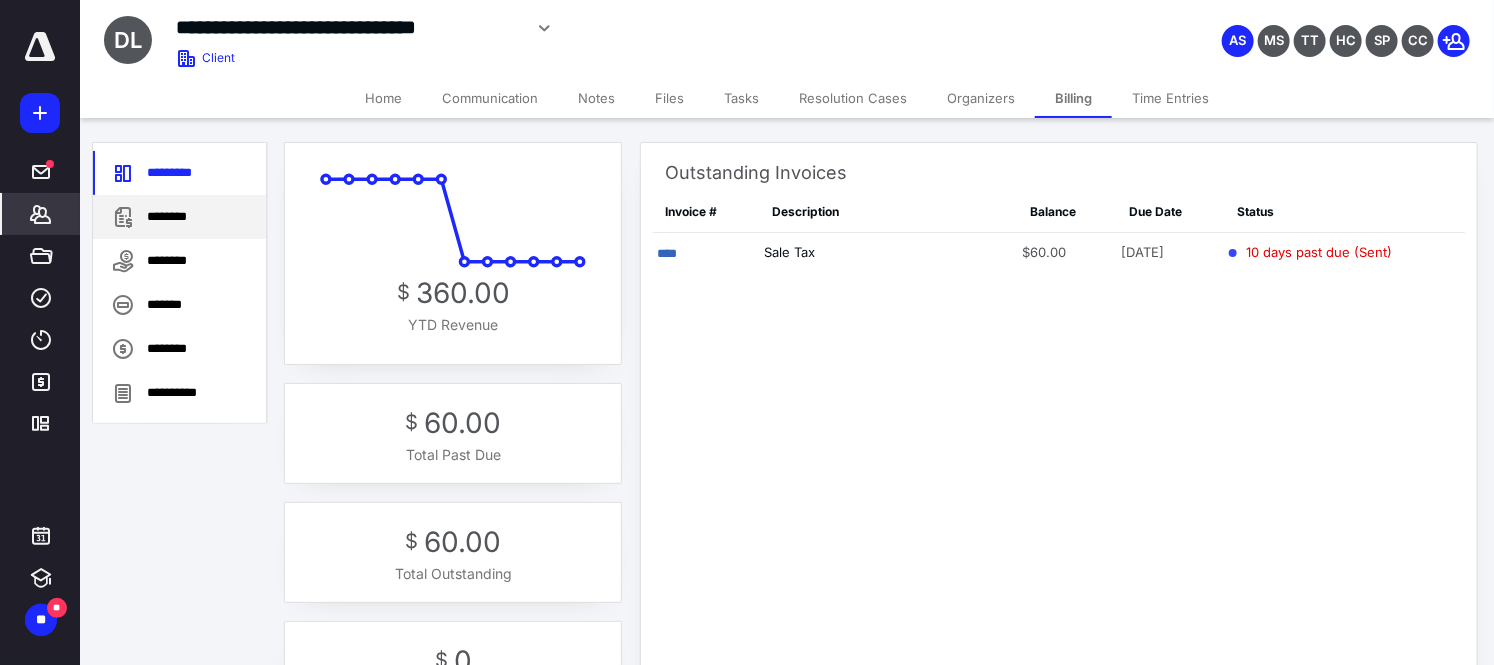 click on "********" at bounding box center [179, 217] 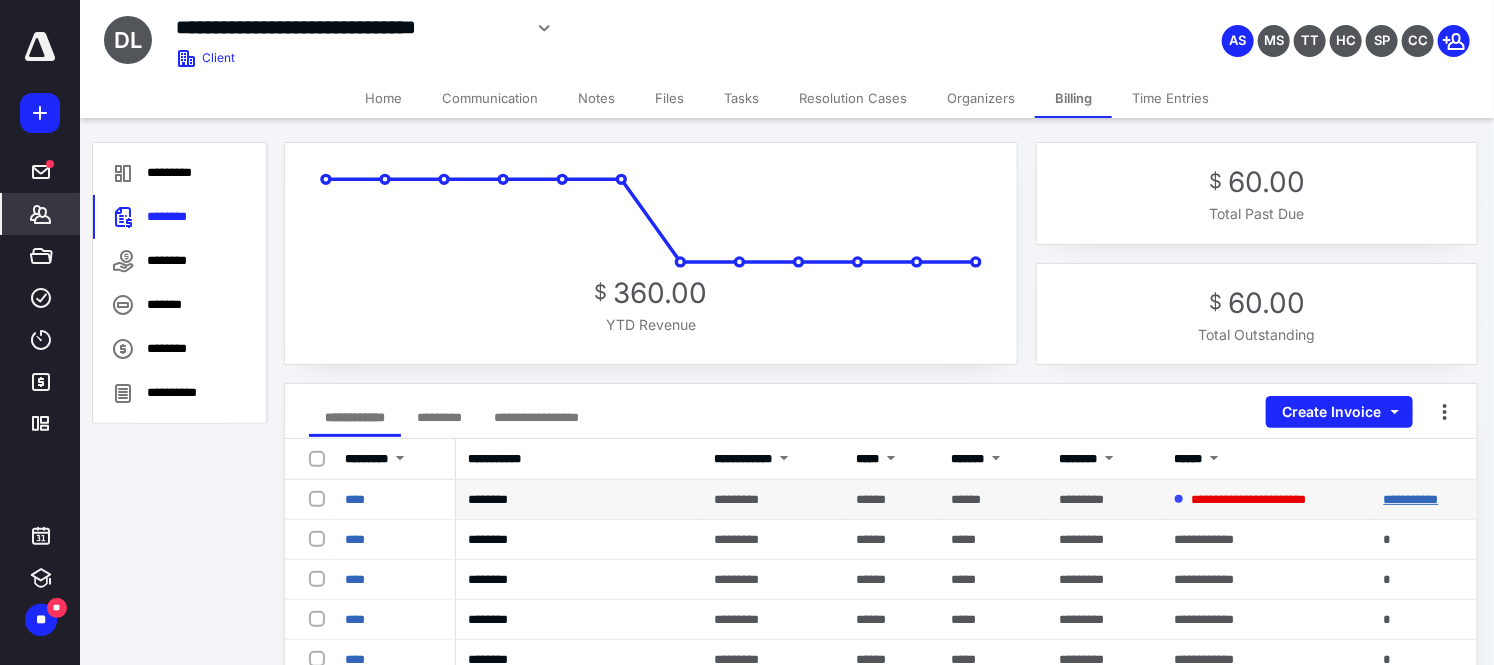 click on "**********" at bounding box center (1411, 499) 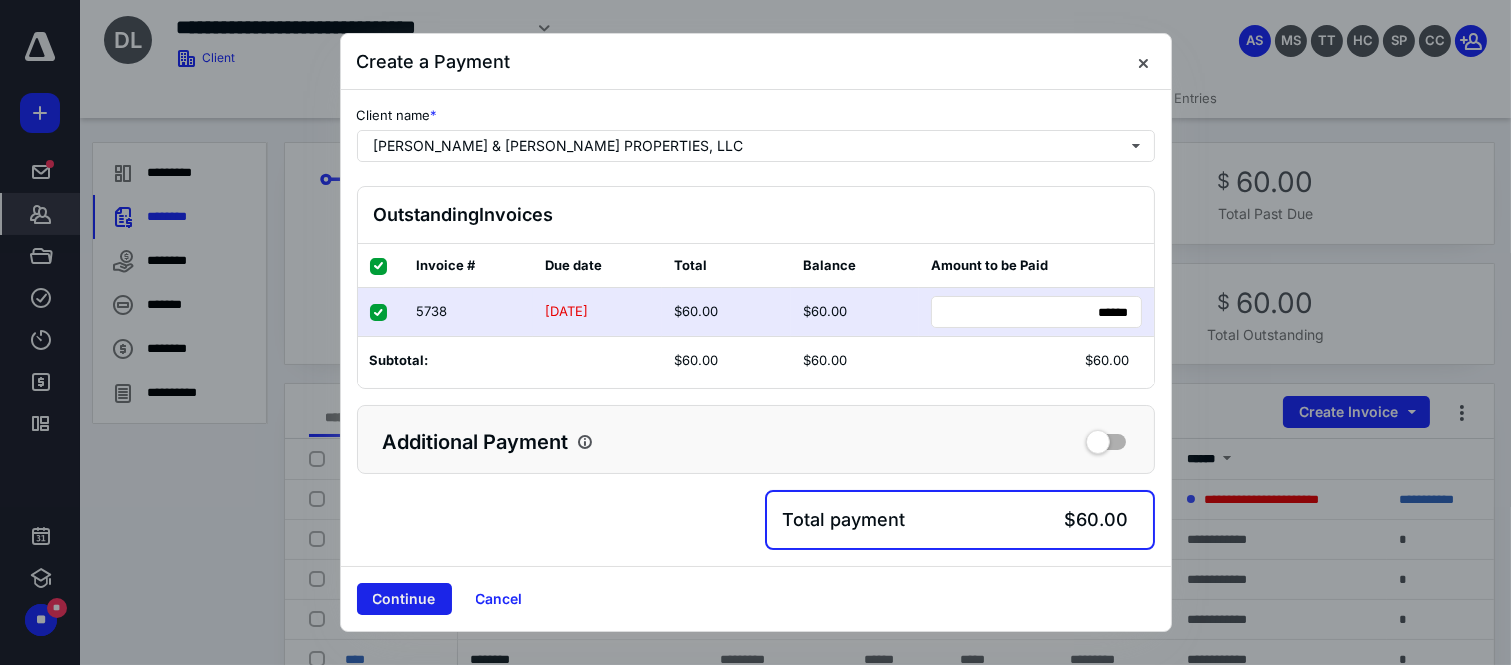 click on "Continue" at bounding box center (404, 599) 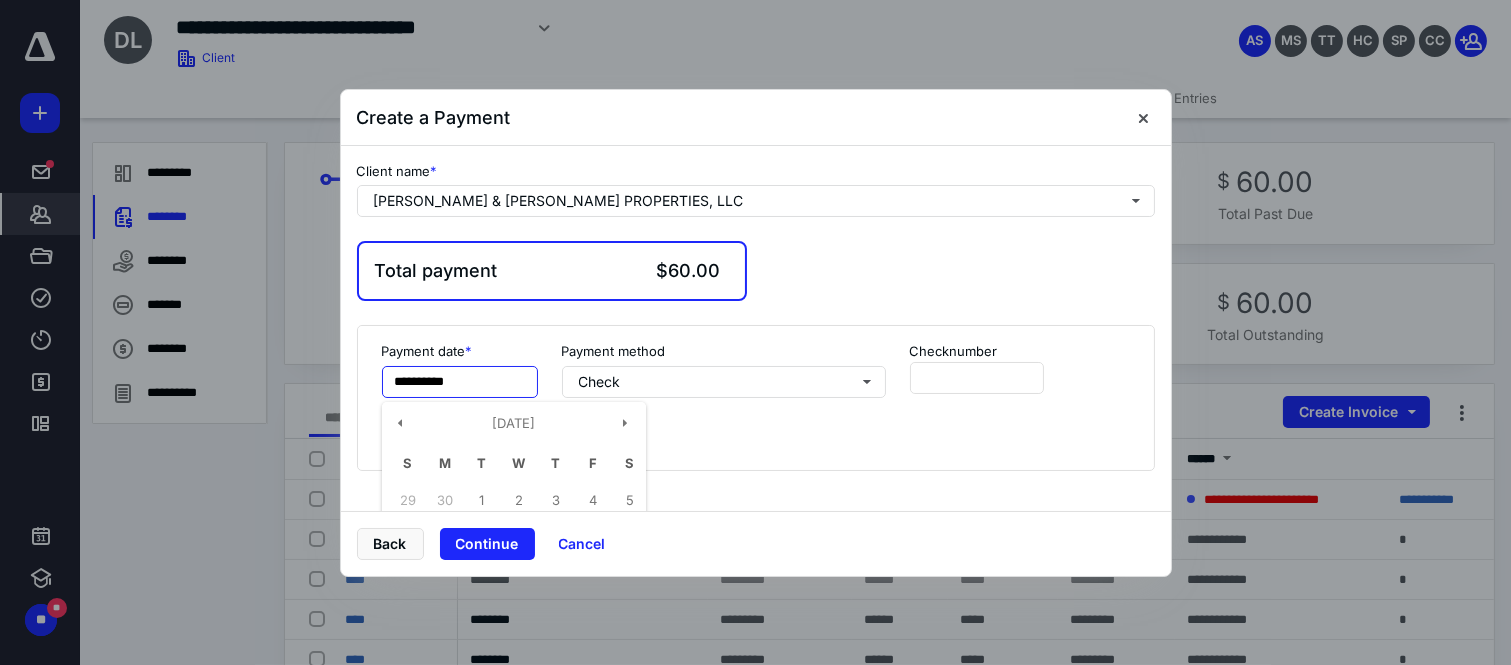 click on "**********" at bounding box center (460, 382) 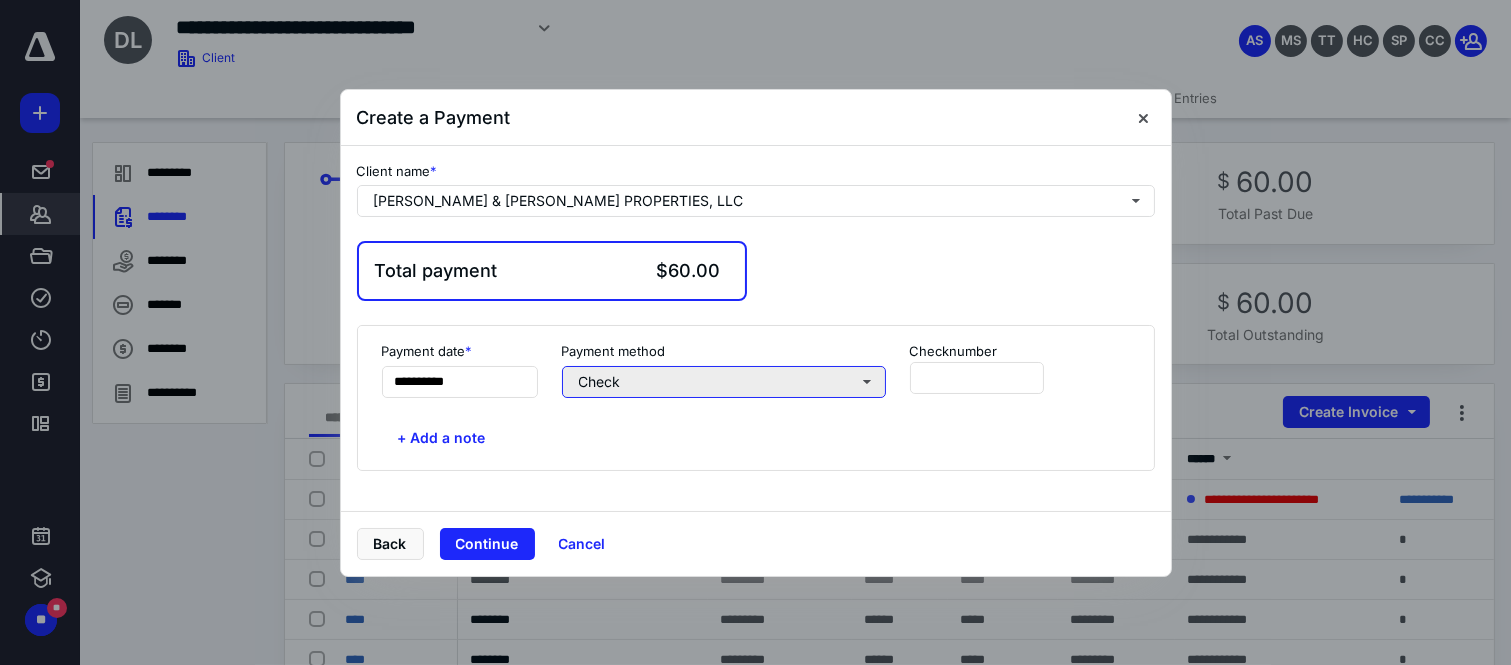 click on "Check" at bounding box center [724, 382] 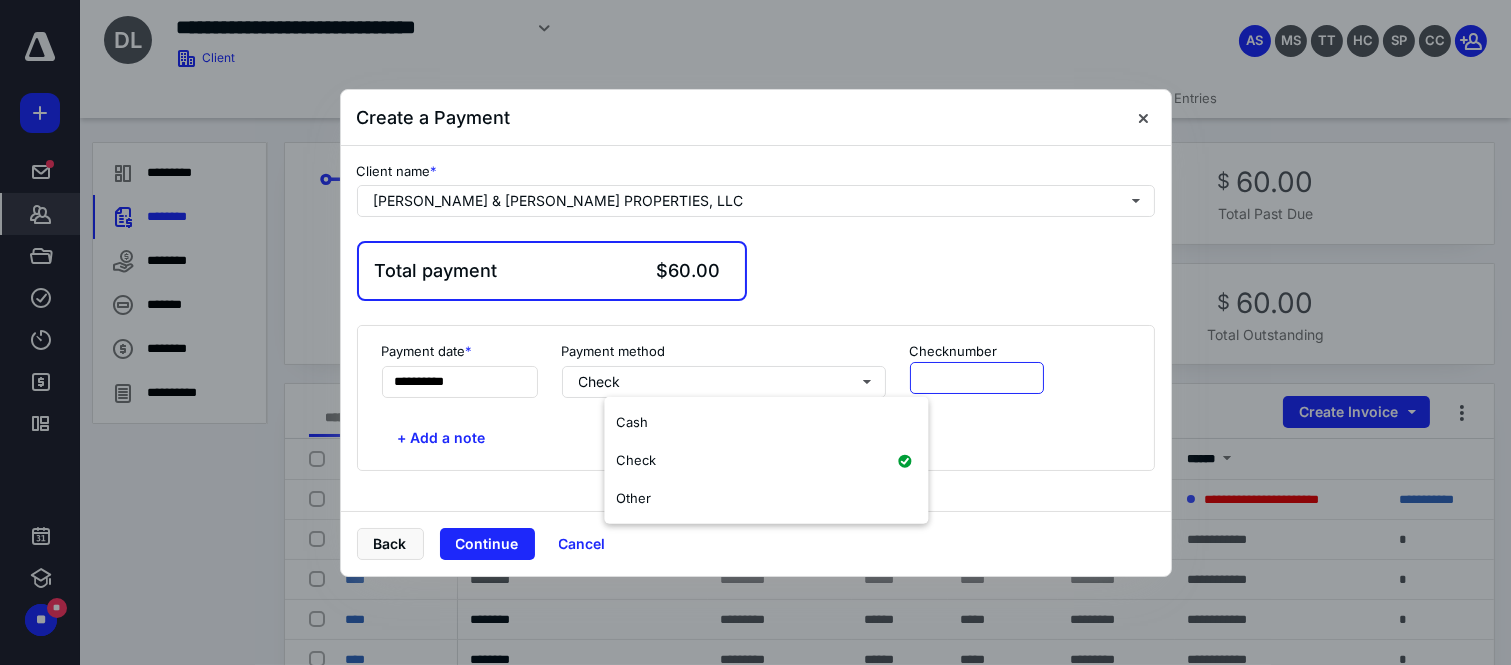 click at bounding box center (977, 378) 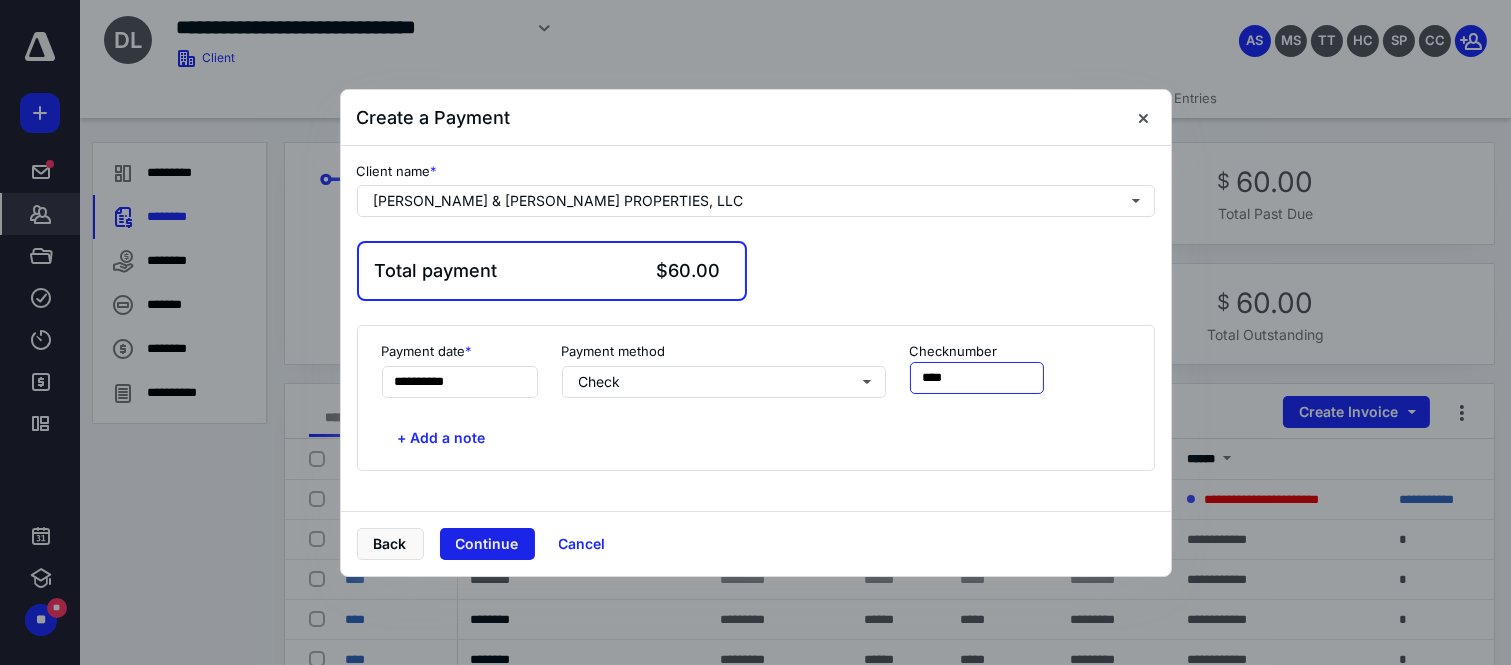 type on "****" 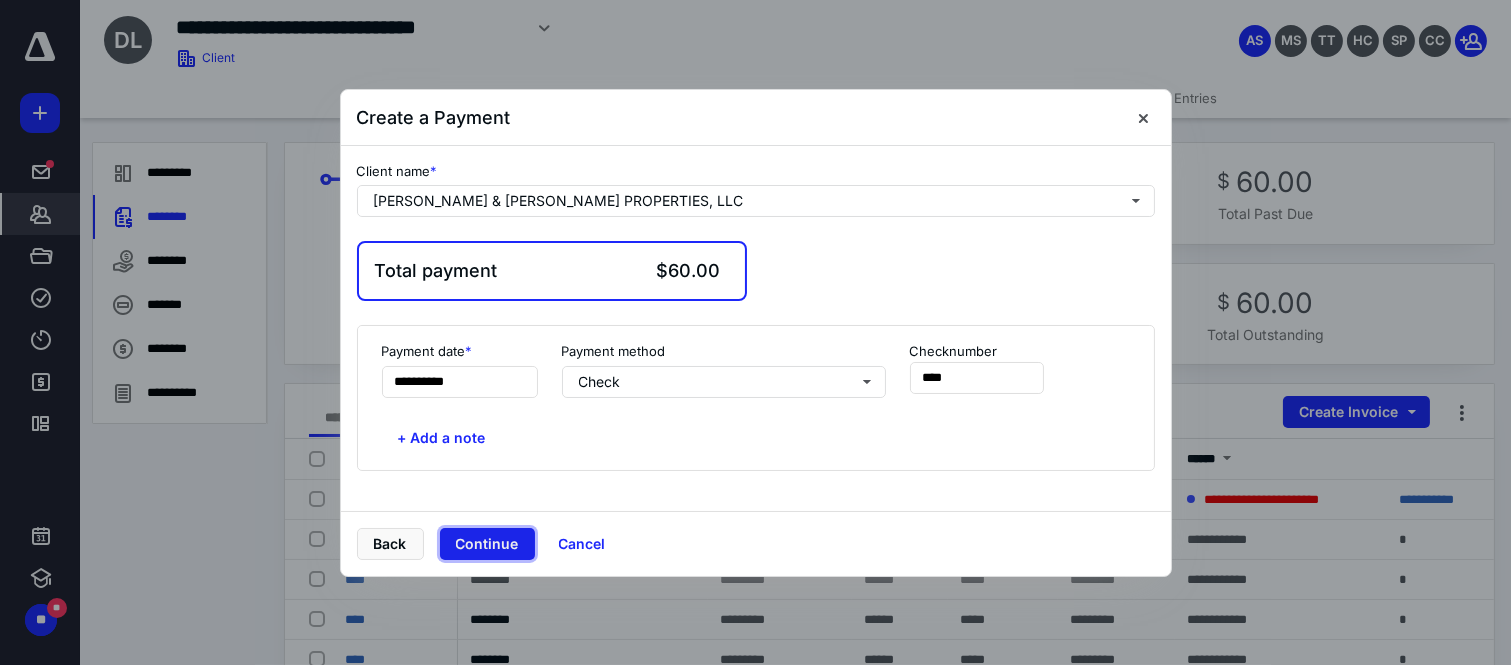 click on "Continue" at bounding box center (487, 544) 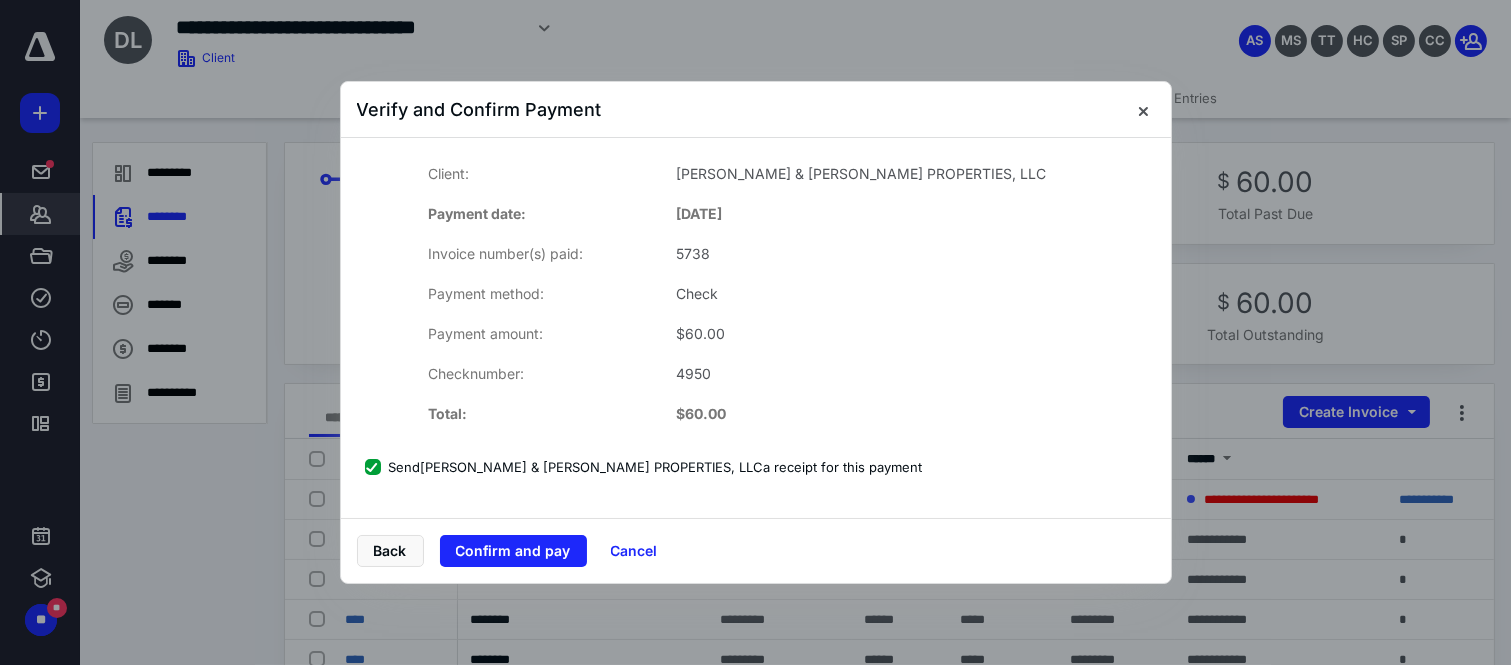 click on "Send  [PERSON_NAME] & [PERSON_NAME] PROPERTIES, LLC  a receipt for this payment" at bounding box center (644, 467) 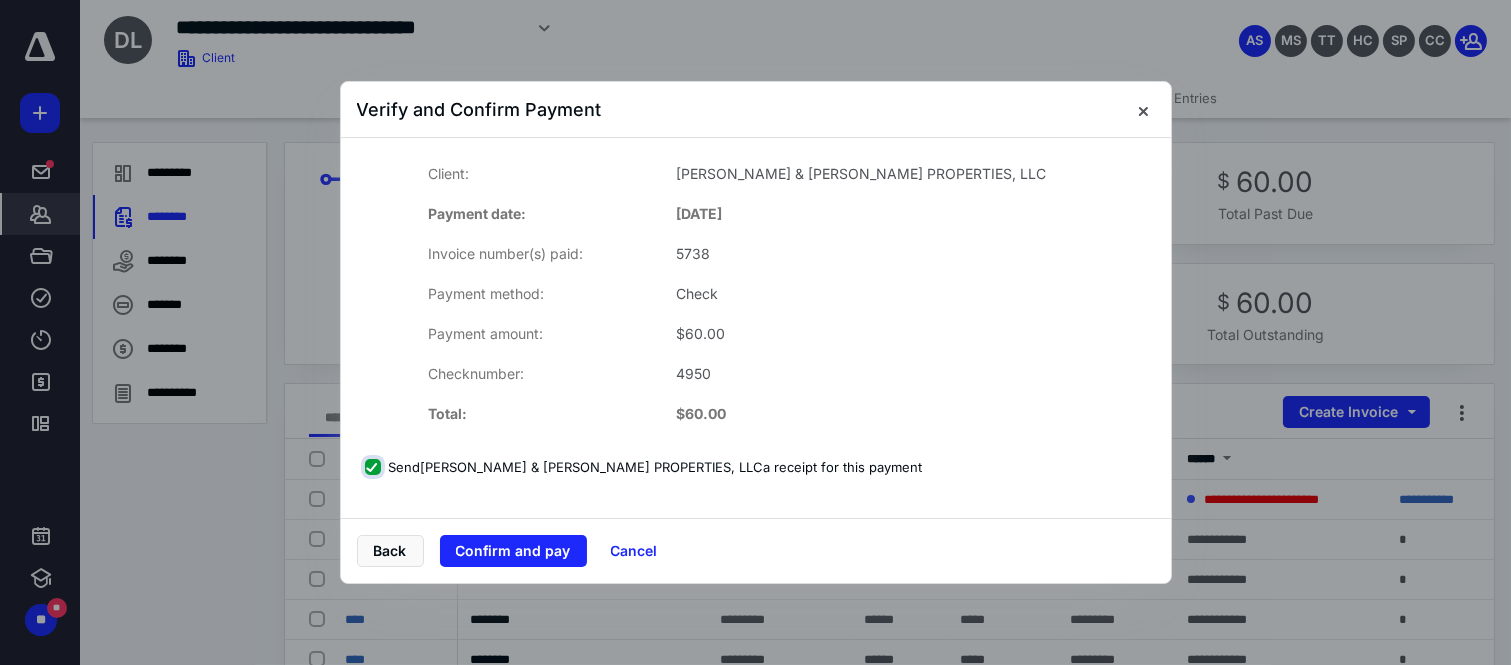 click on "Send  [PERSON_NAME] & [PERSON_NAME] PROPERTIES, LLC  a receipt for this payment" at bounding box center [375, 467] 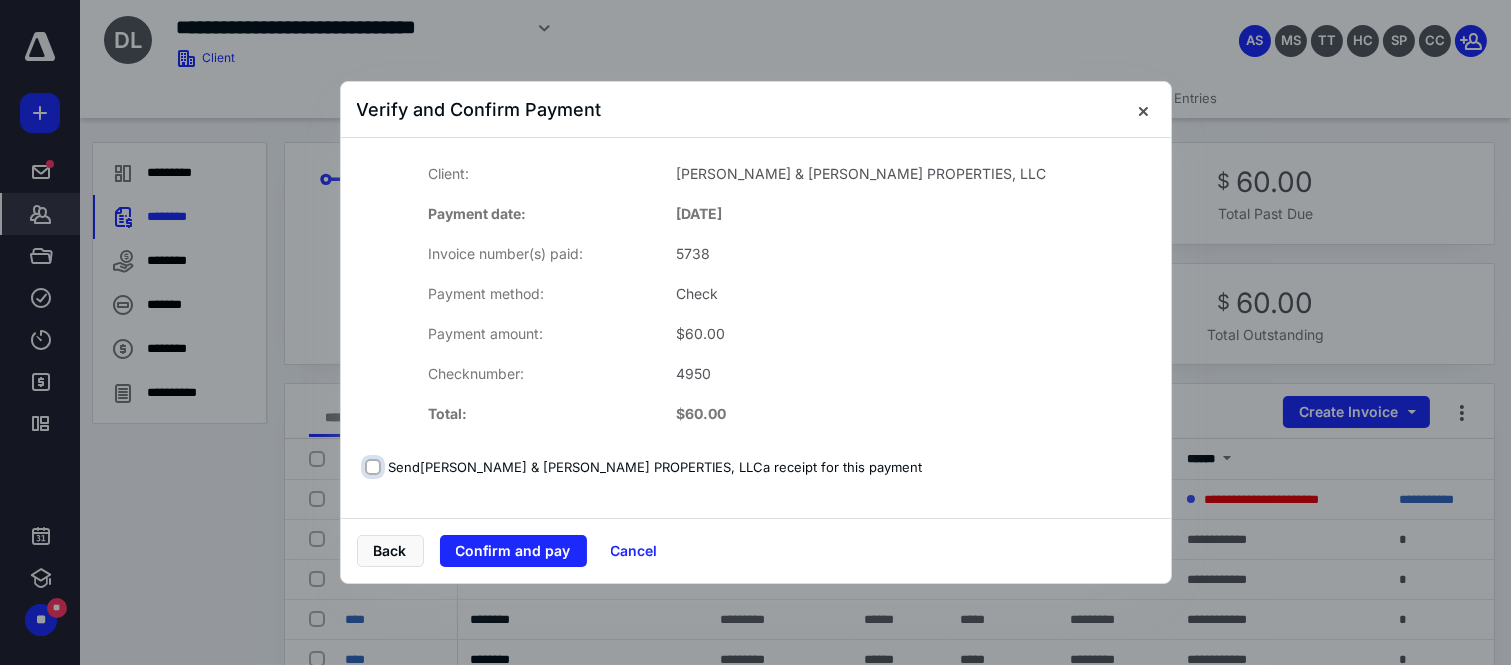 checkbox on "false" 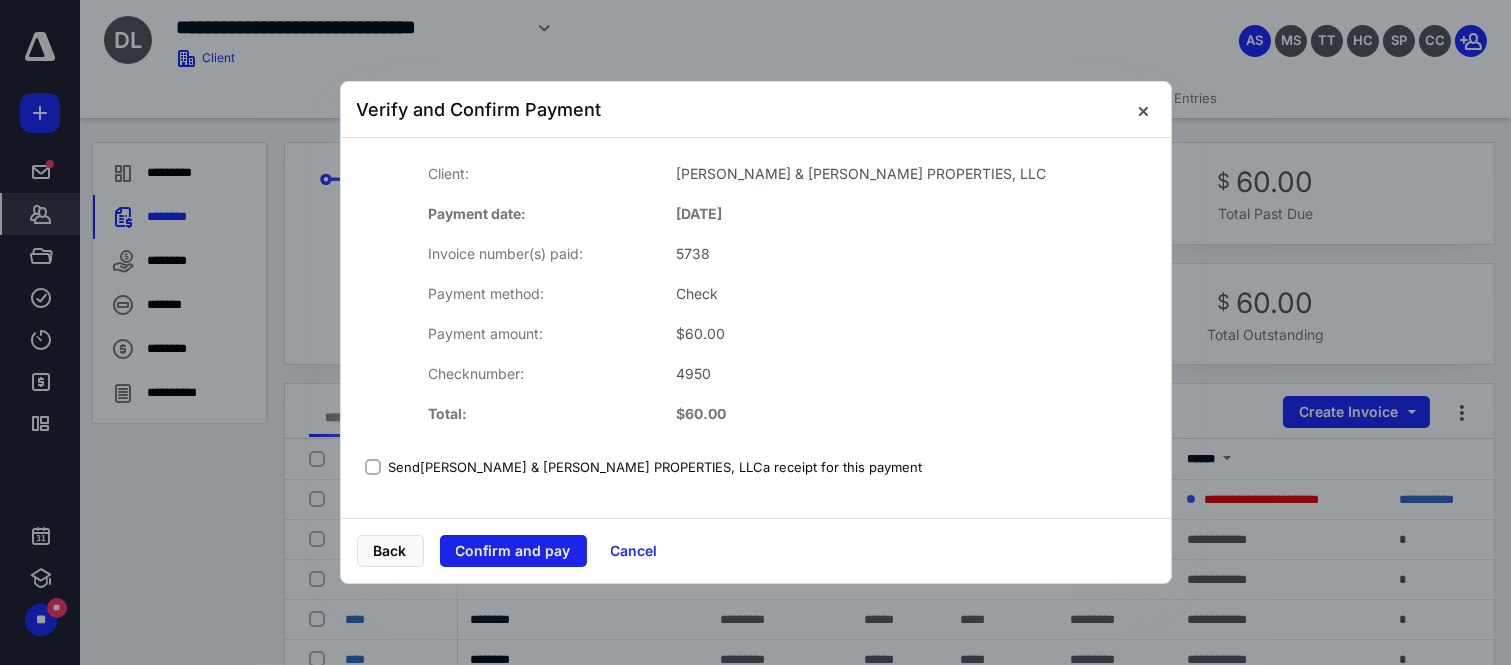 click on "Confirm and pay" at bounding box center (513, 551) 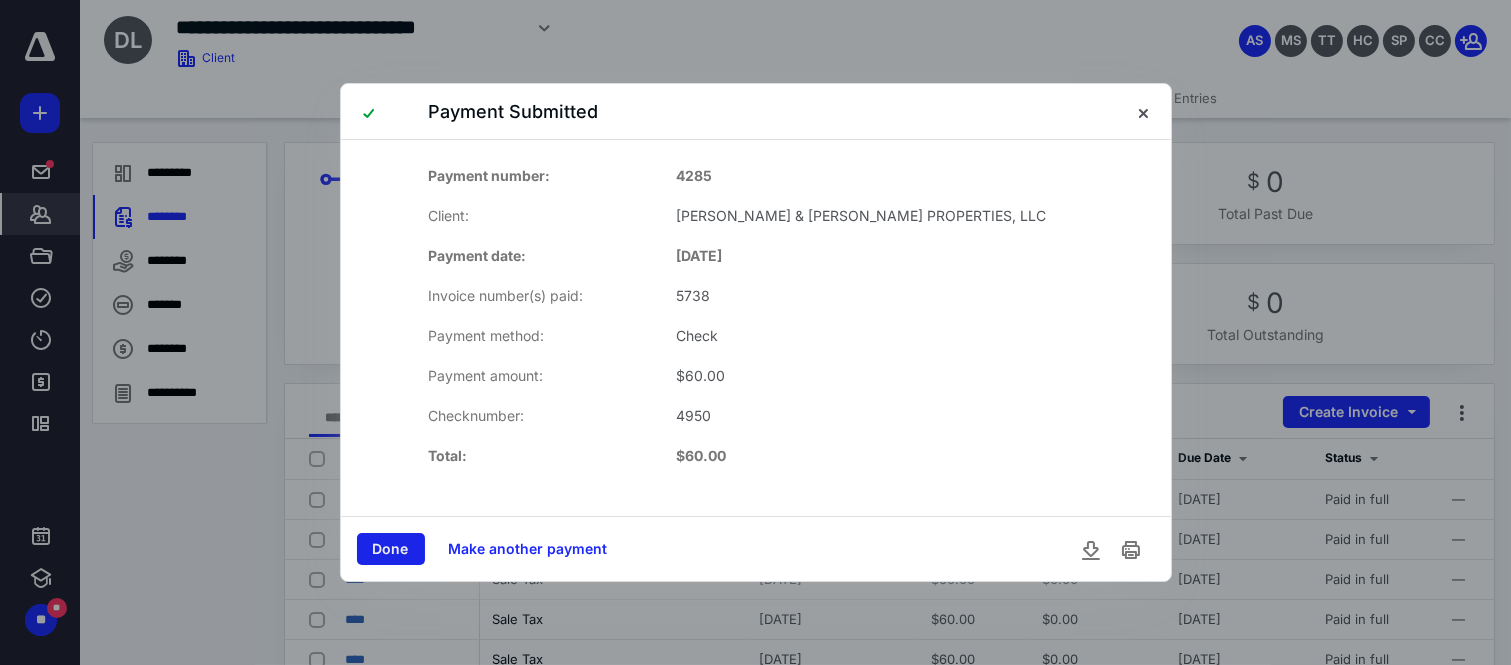 click on "Done" at bounding box center [391, 549] 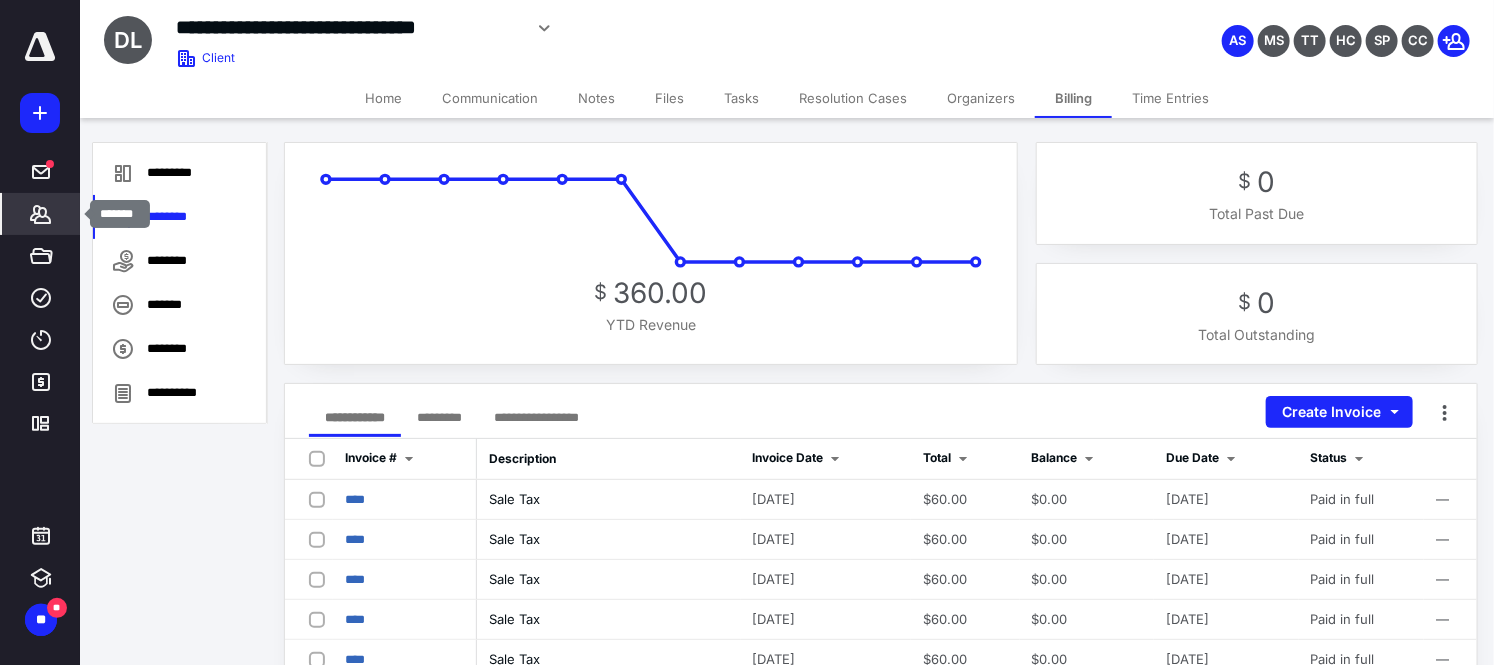 click 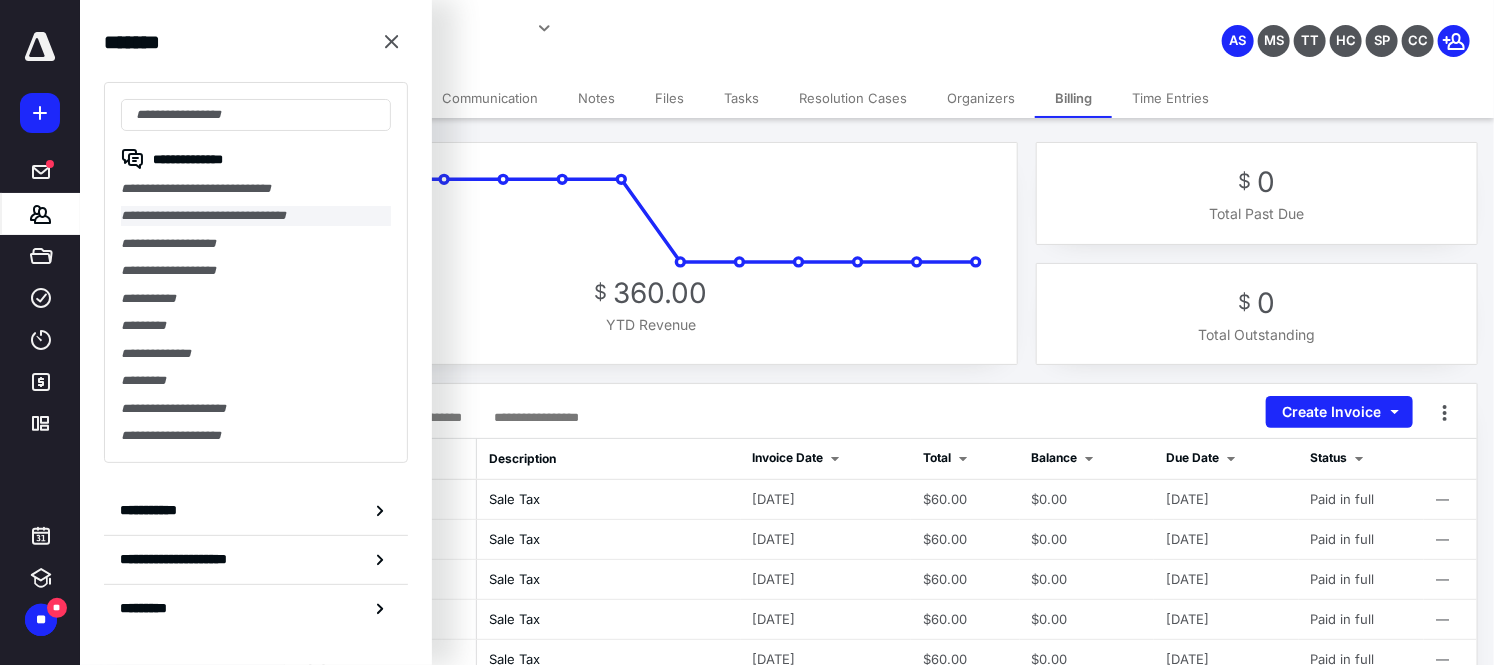 click on "**********" at bounding box center (256, 215) 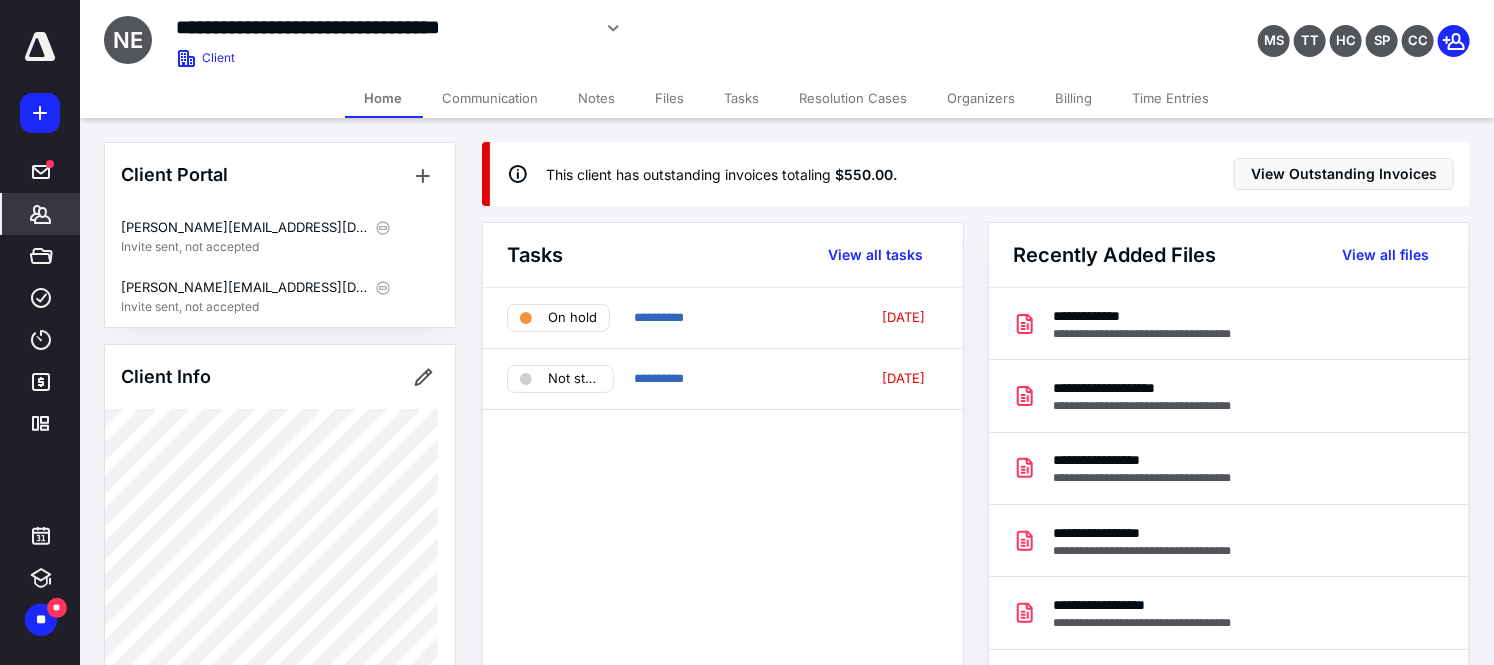 click on "Billing" at bounding box center (1074, 98) 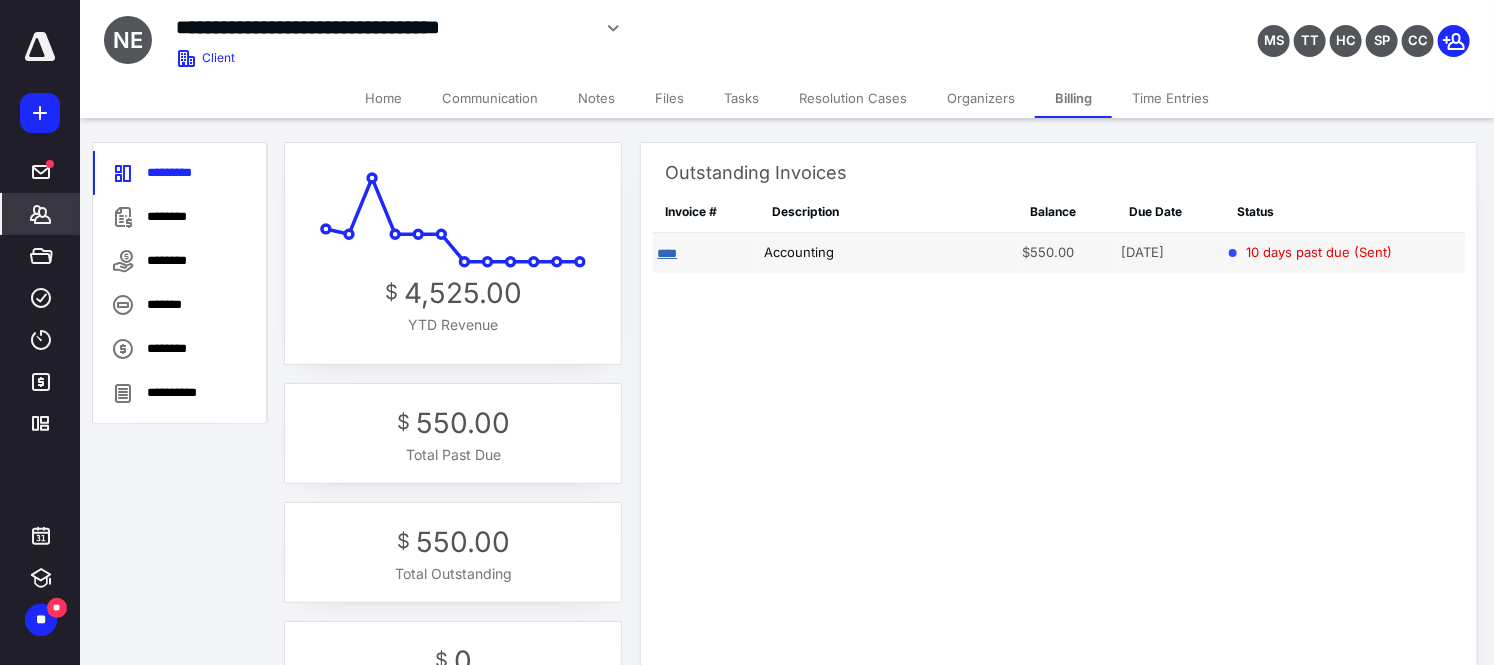 click on "****" at bounding box center [667, 253] 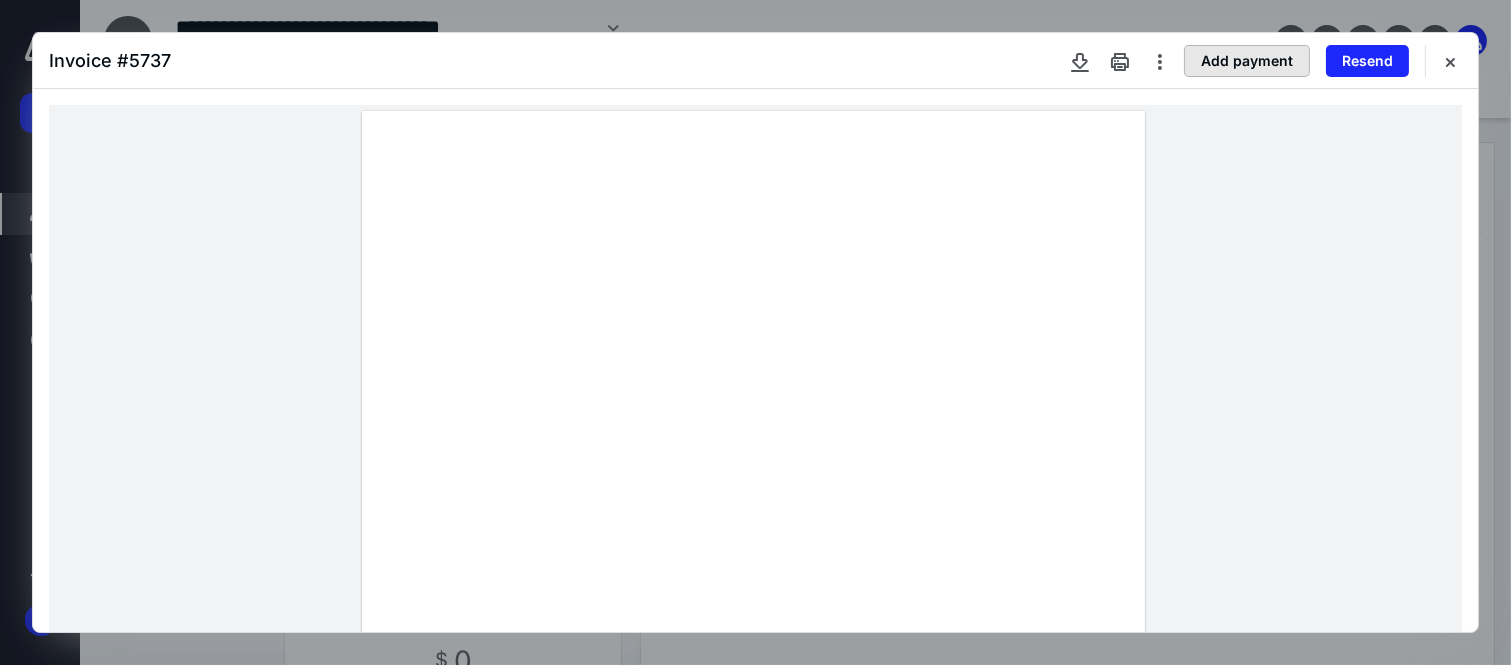 click on "Add payment" at bounding box center [1247, 61] 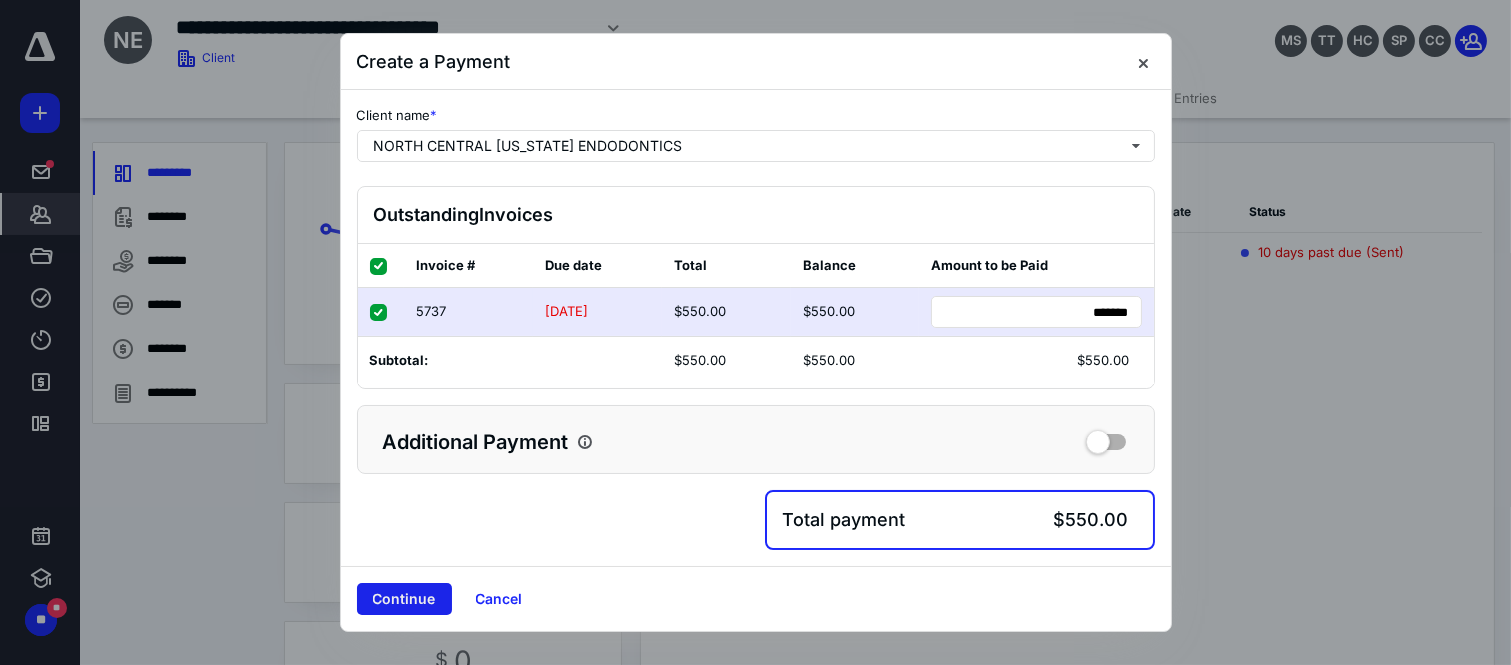 click on "Continue" at bounding box center [404, 599] 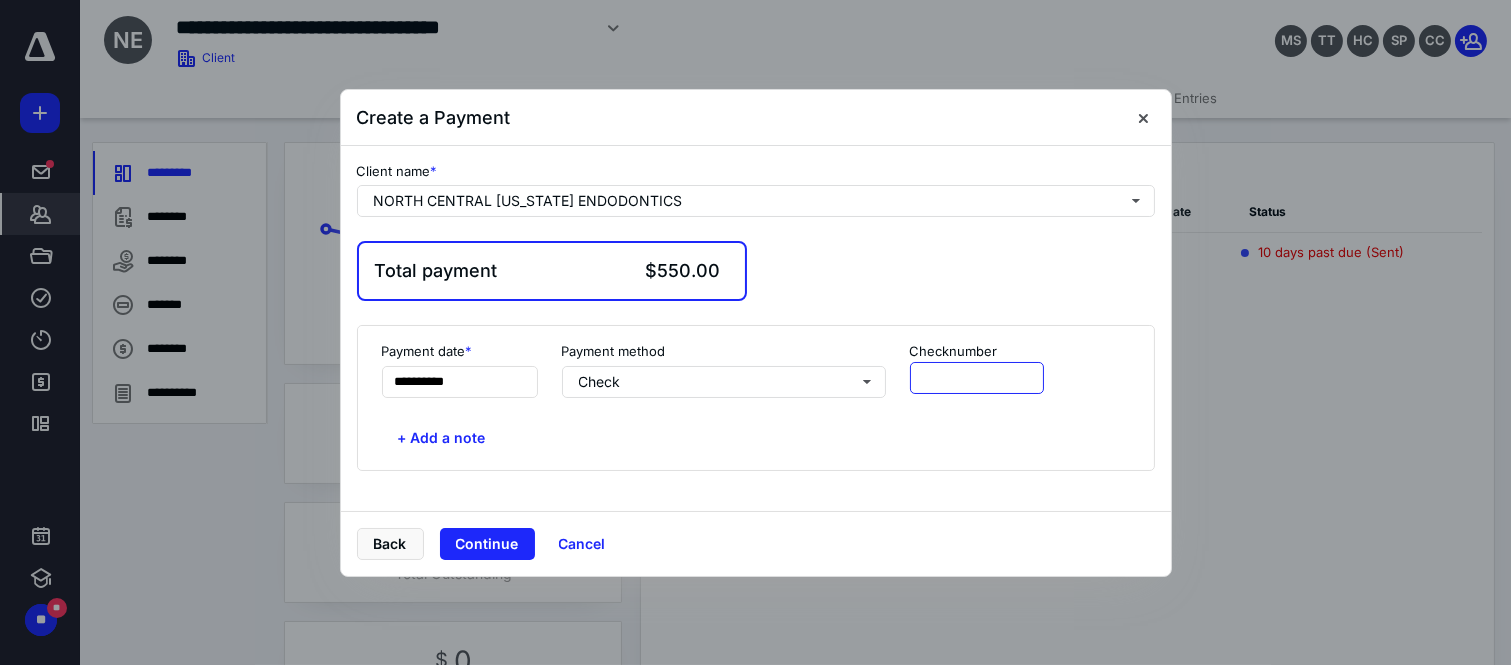 click at bounding box center (977, 378) 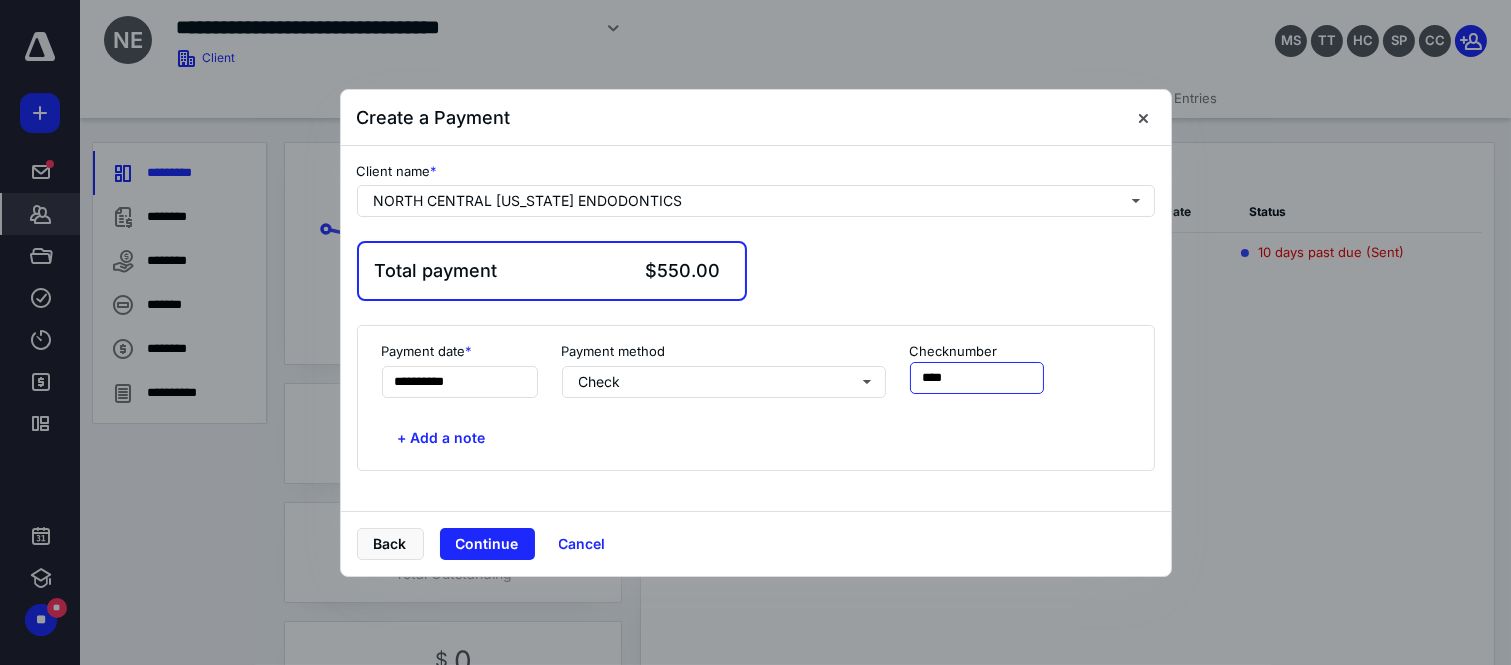 type on "****" 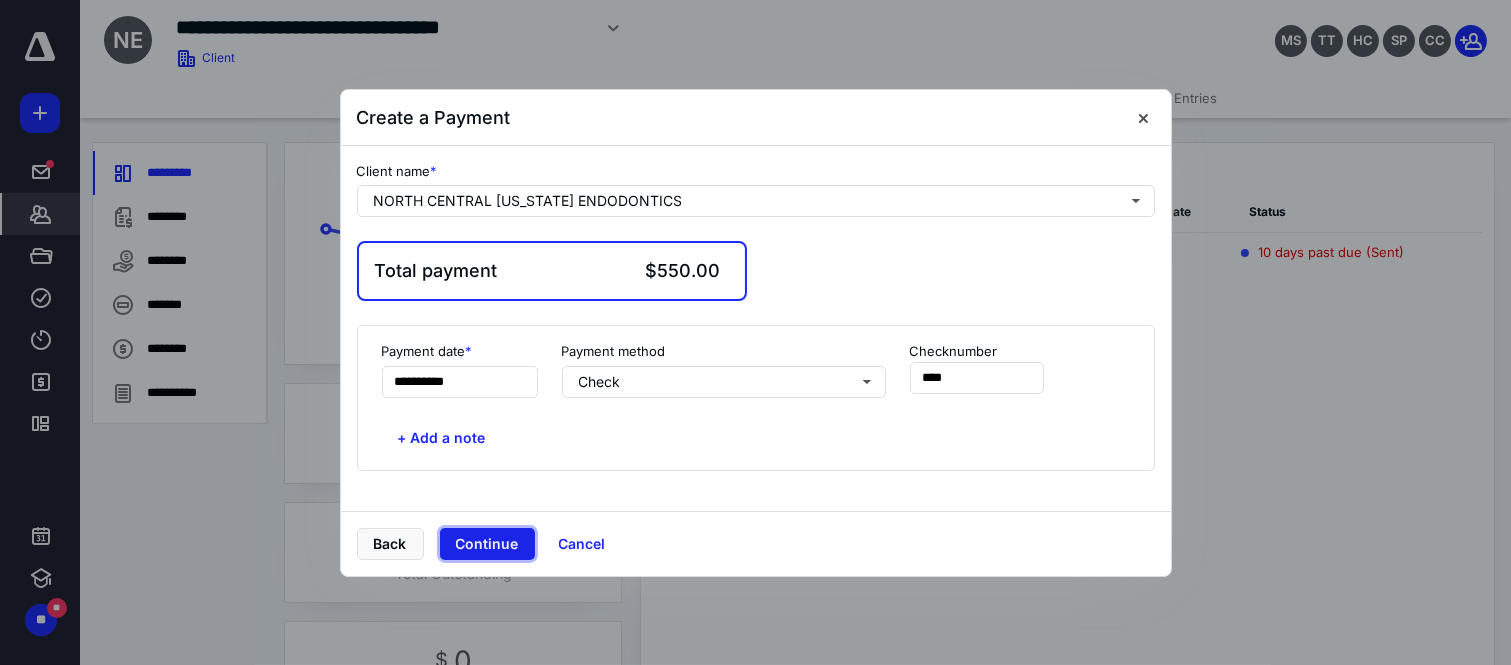 click on "Continue" at bounding box center (487, 544) 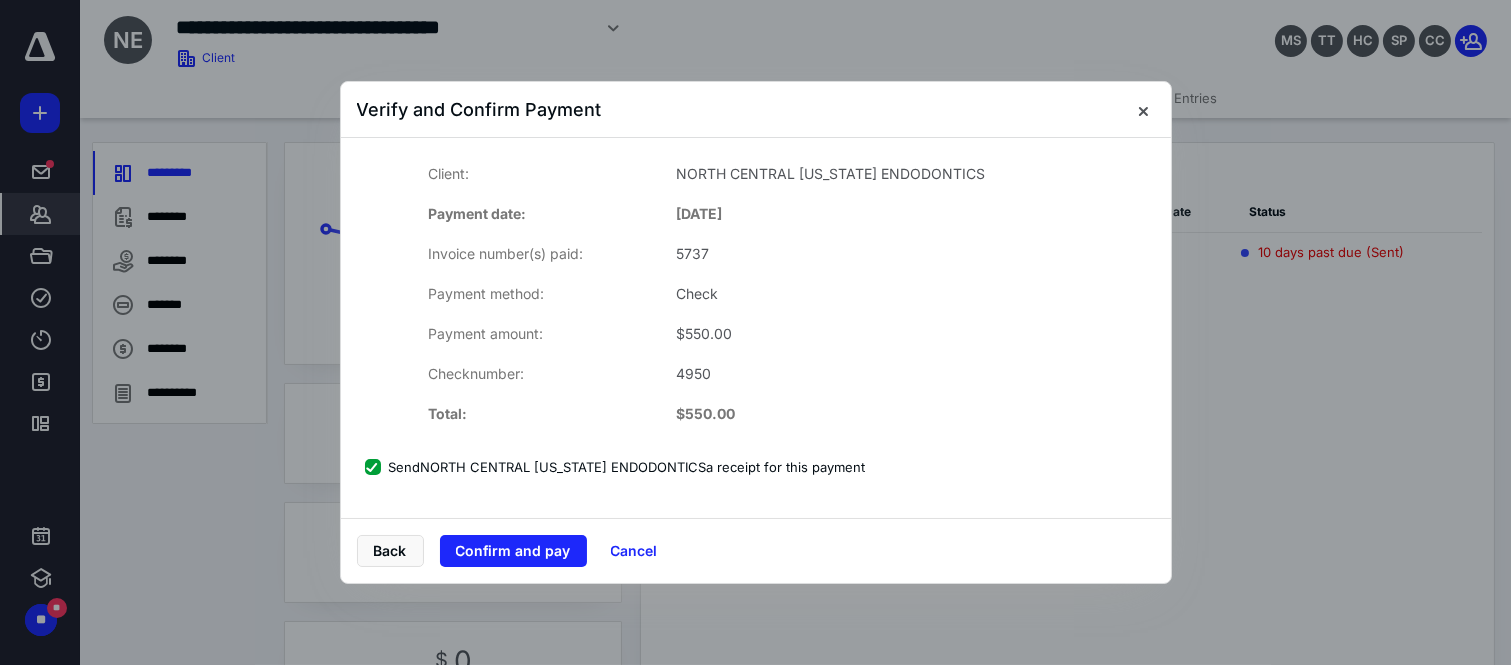 click on "Send  NORTH CENTRAL [US_STATE] ENDODONTICS  a receipt for this payment" at bounding box center [615, 467] 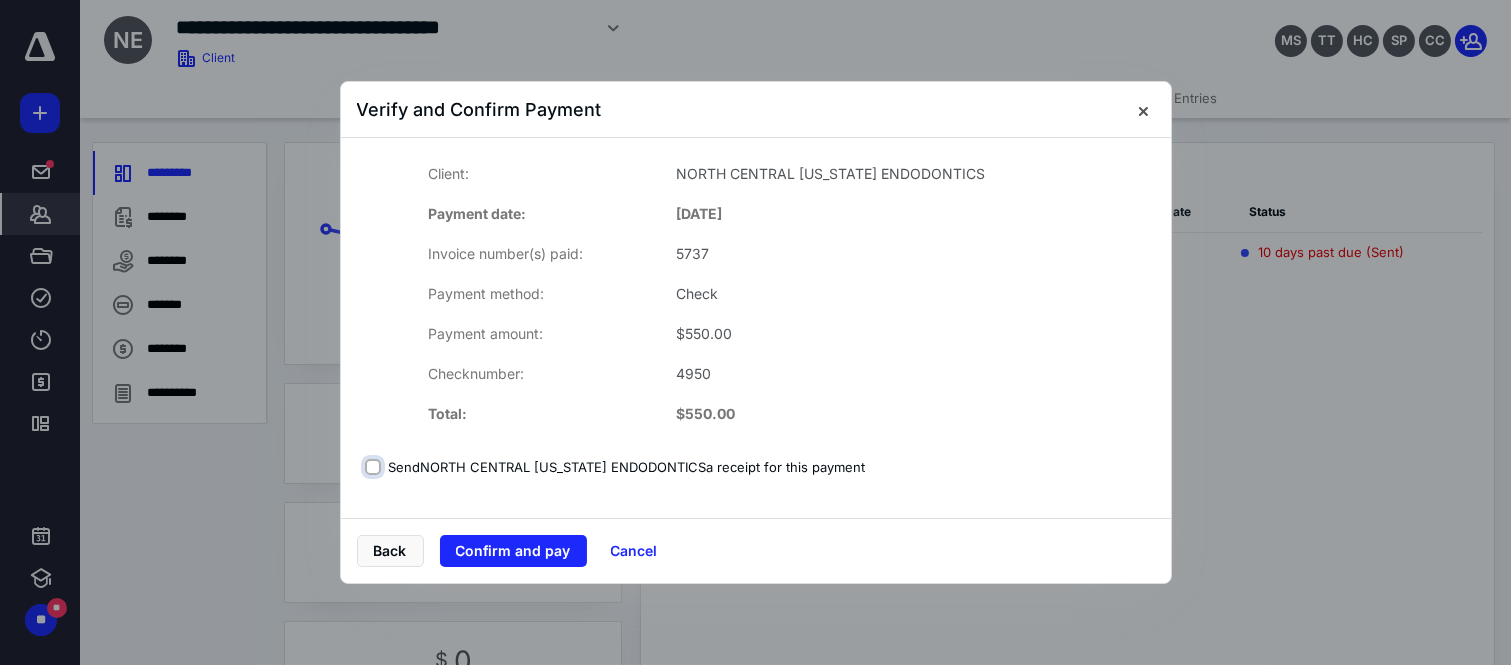 checkbox on "false" 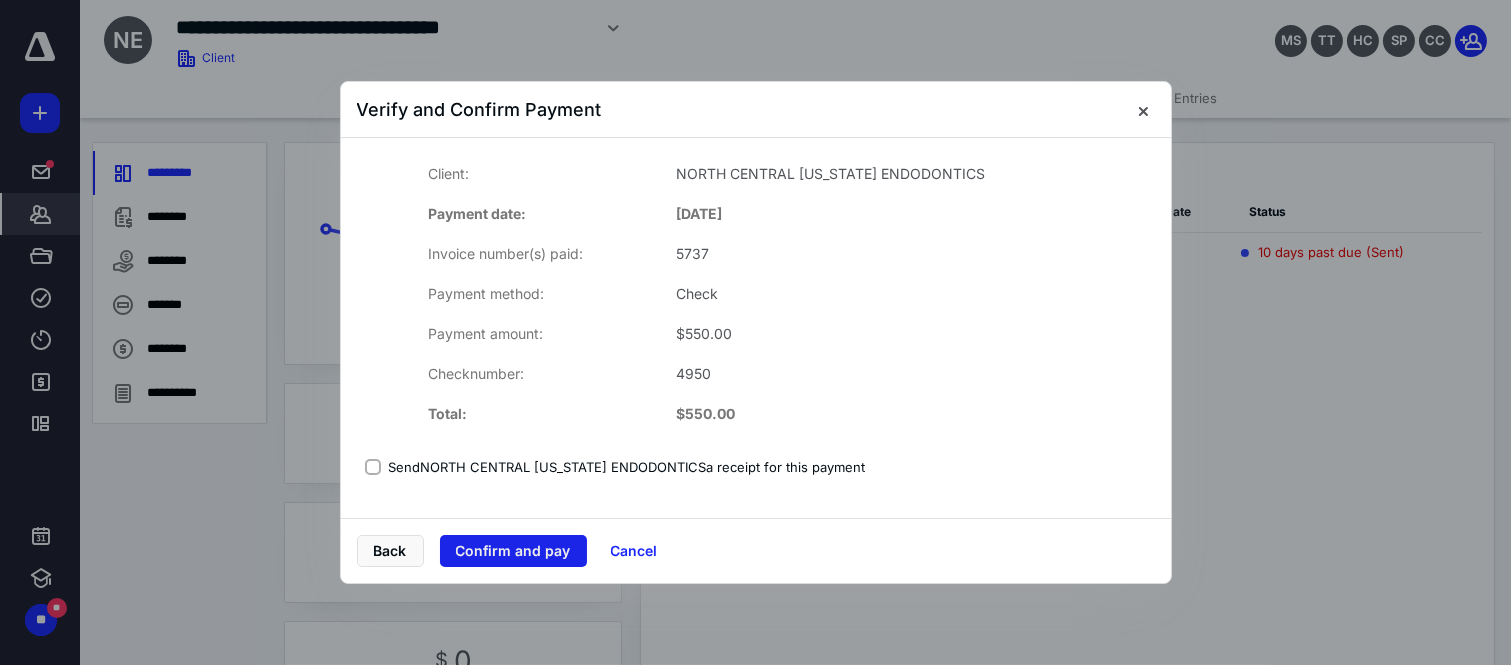 click on "Confirm and pay" at bounding box center [513, 551] 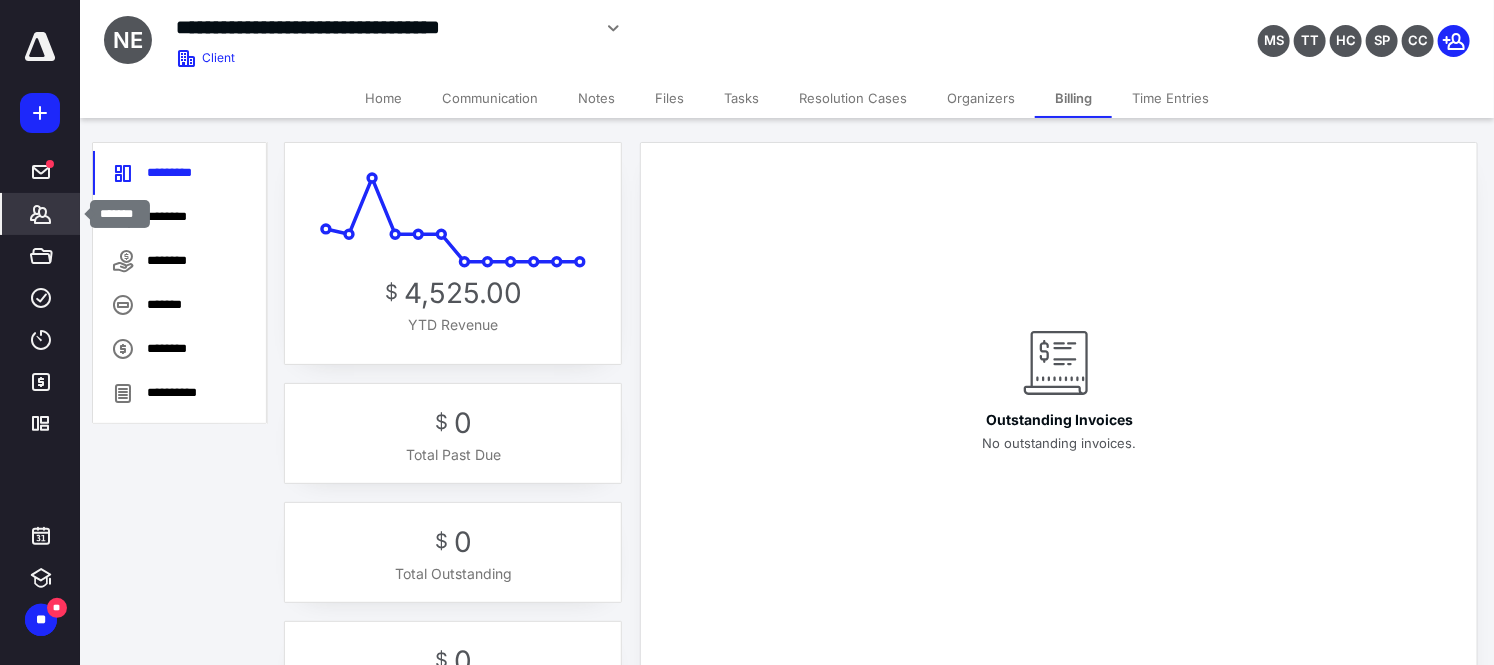click 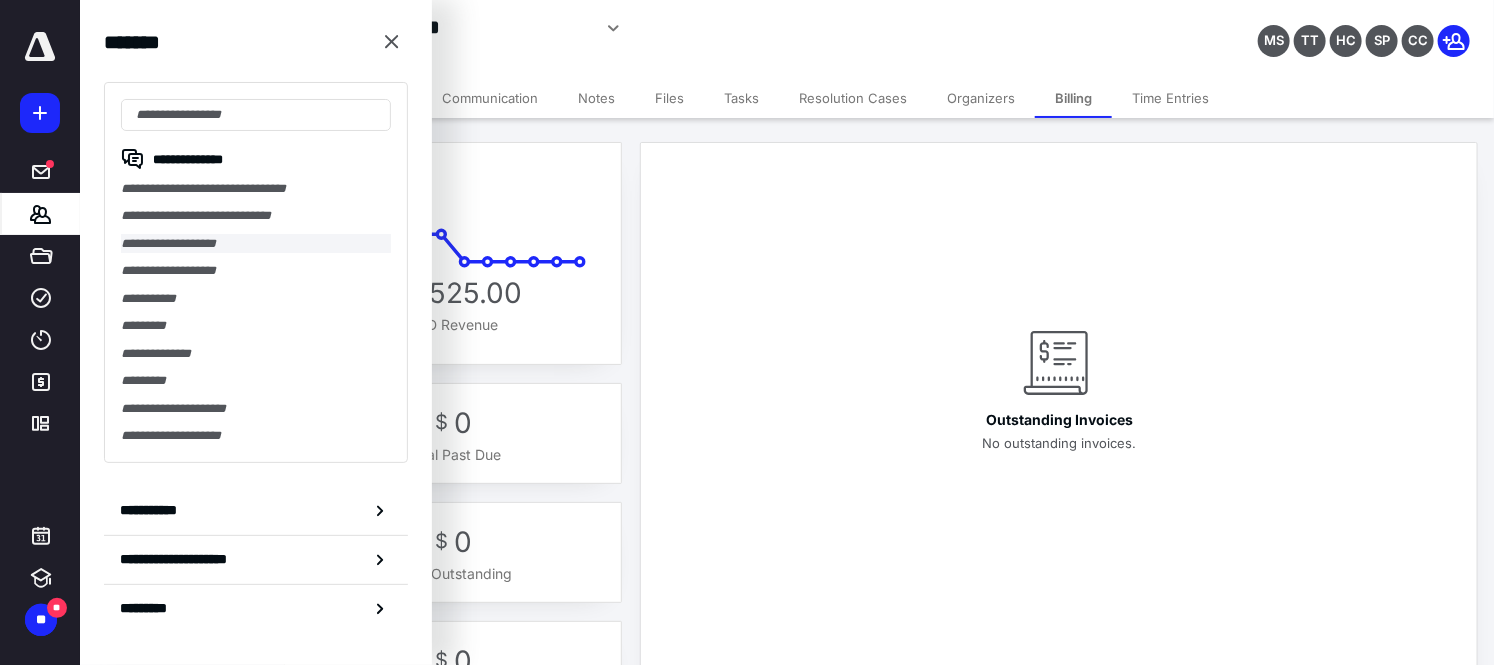 click on "**********" at bounding box center (256, 243) 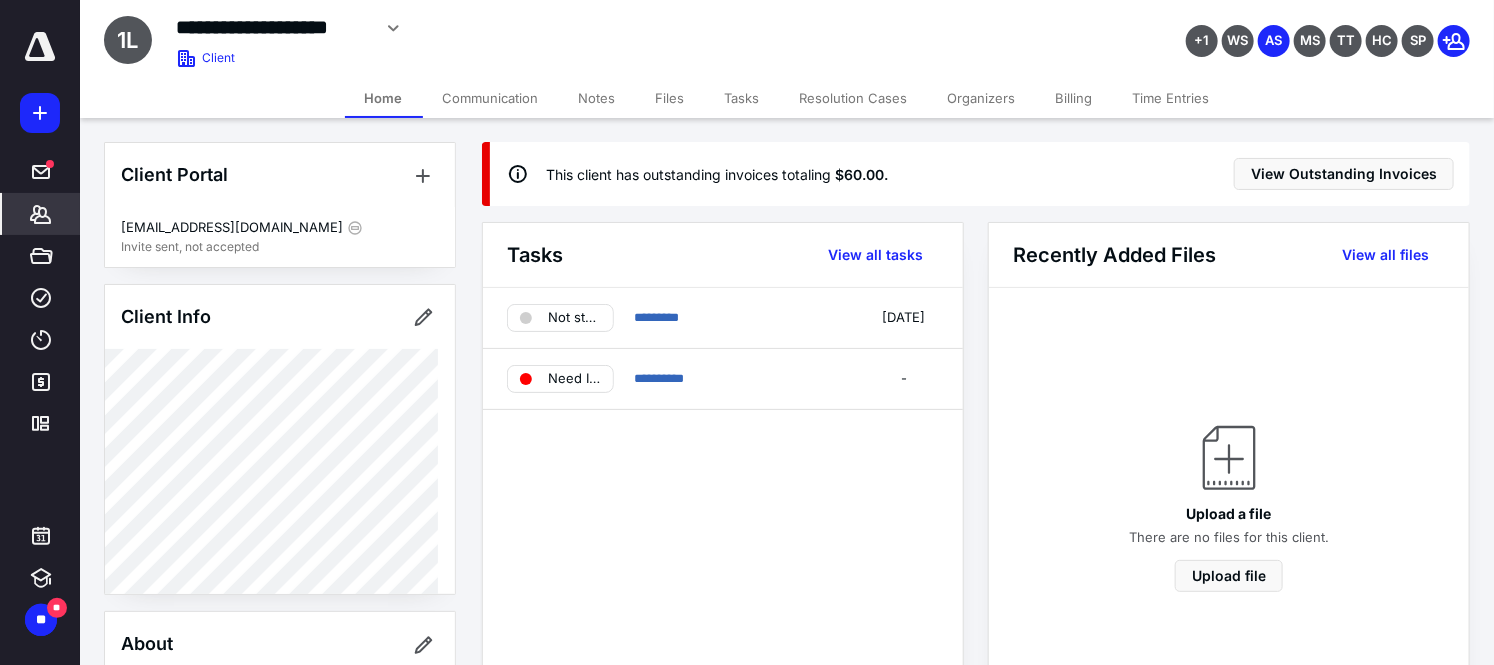 click on "Billing" at bounding box center (1074, 98) 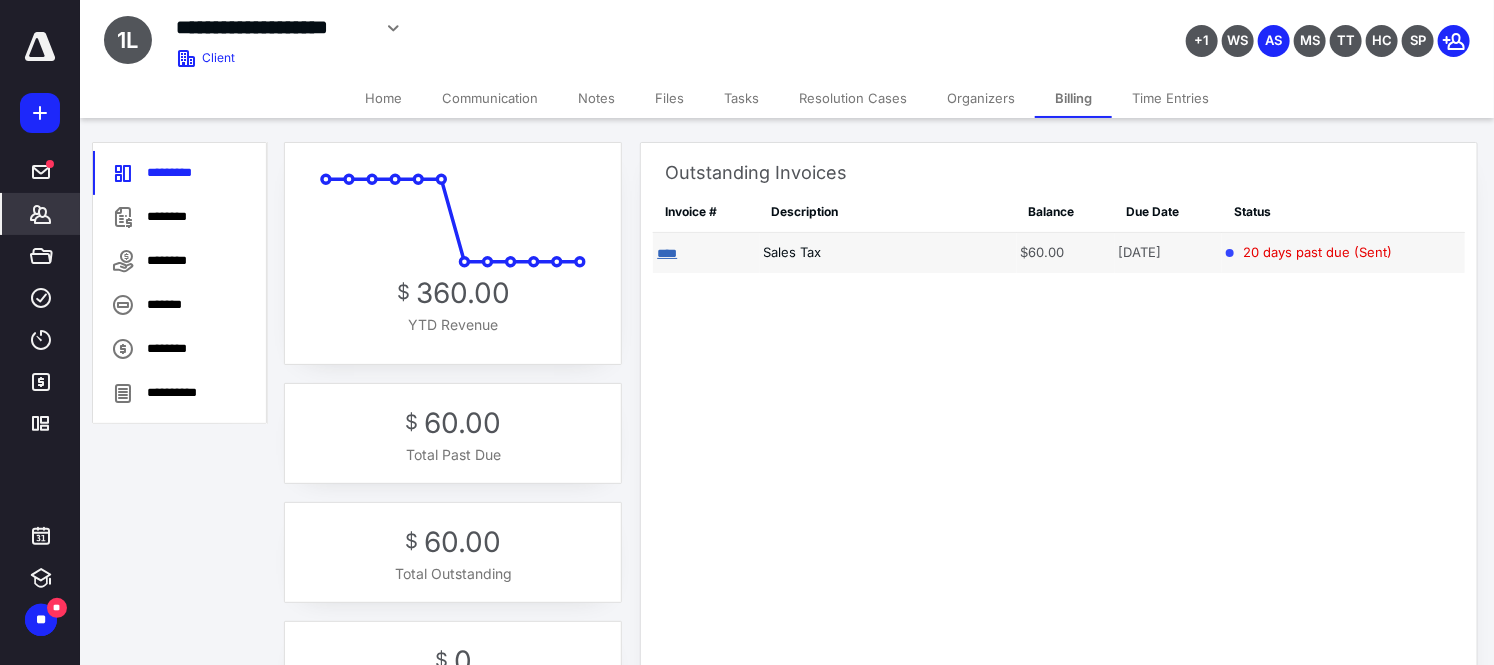 click on "****" at bounding box center [667, 253] 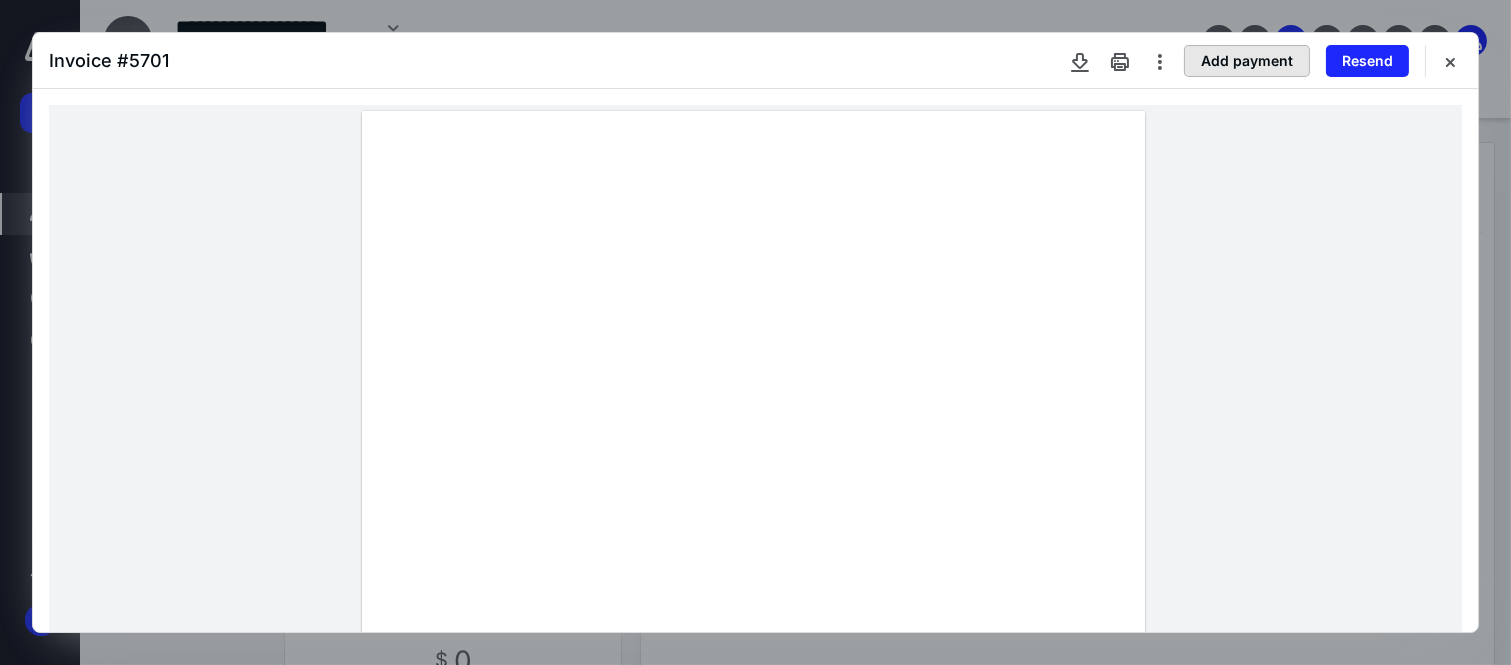 click on "Add payment" at bounding box center [1247, 61] 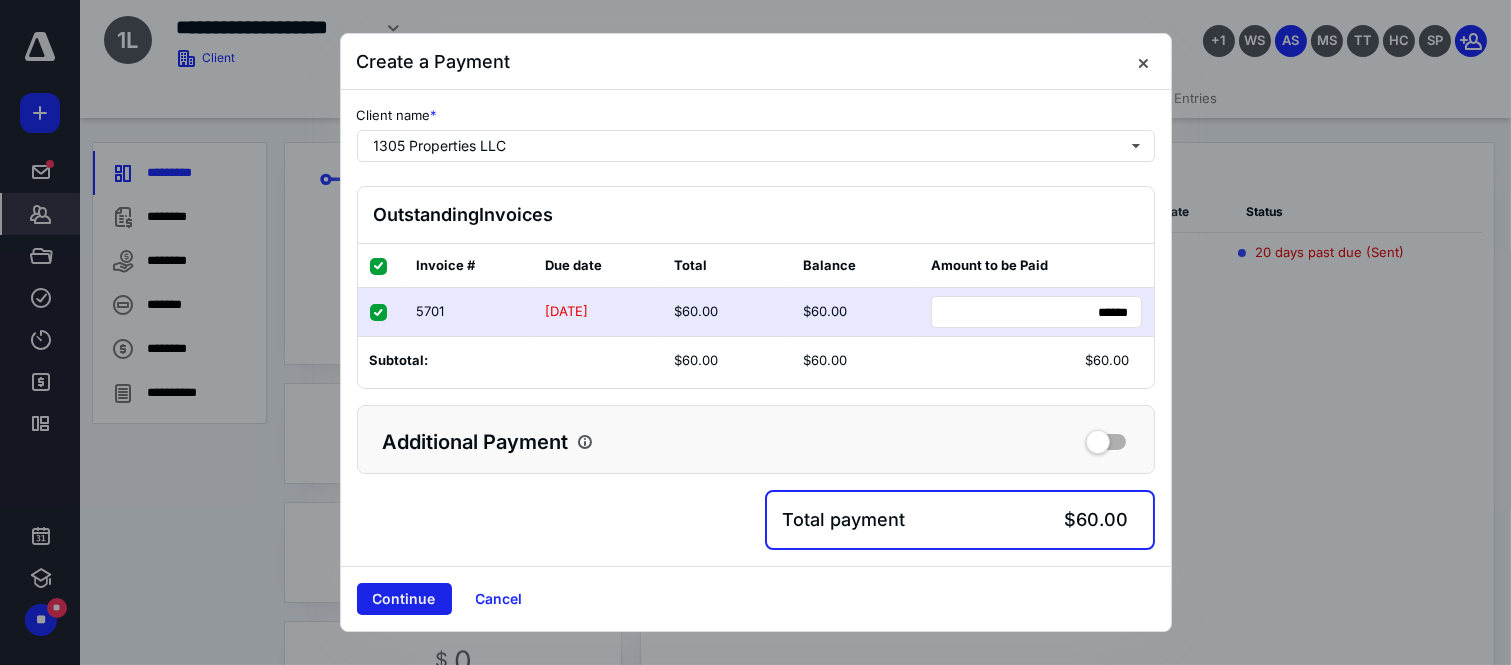 click on "Continue" at bounding box center [404, 599] 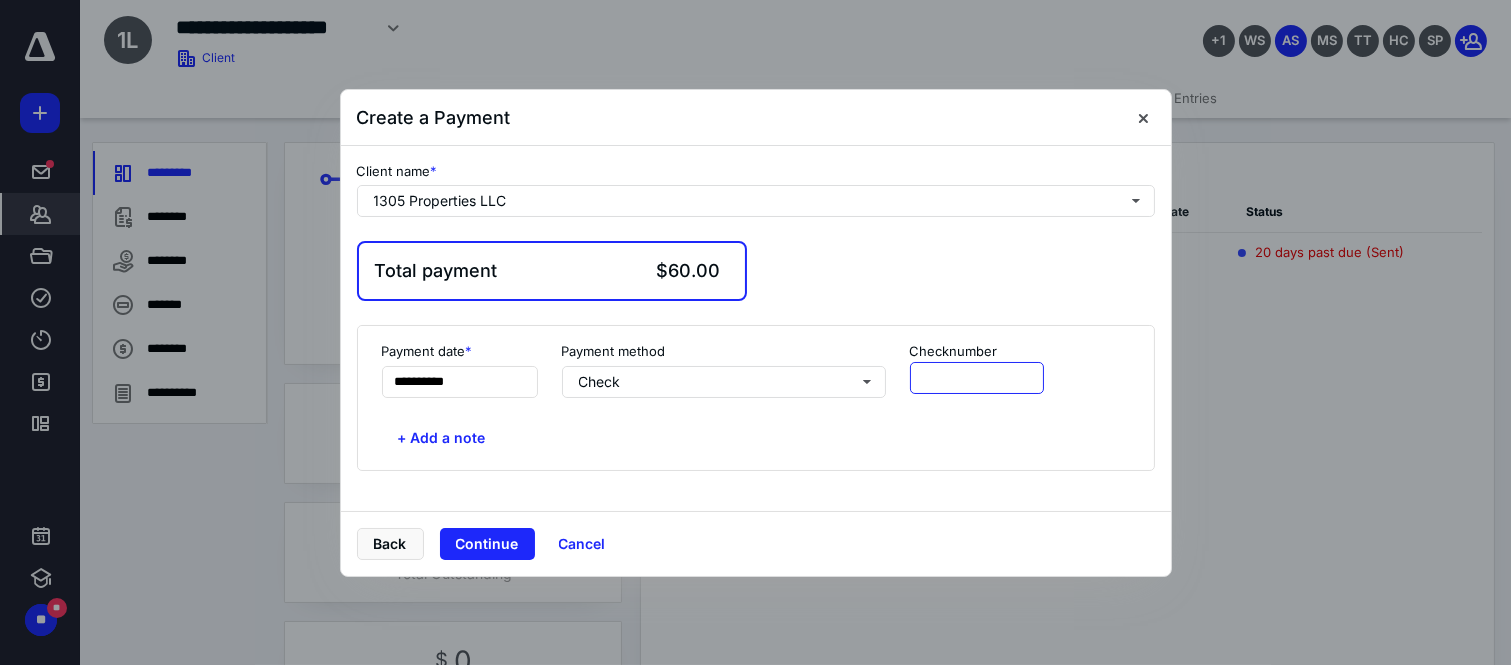 click at bounding box center [977, 378] 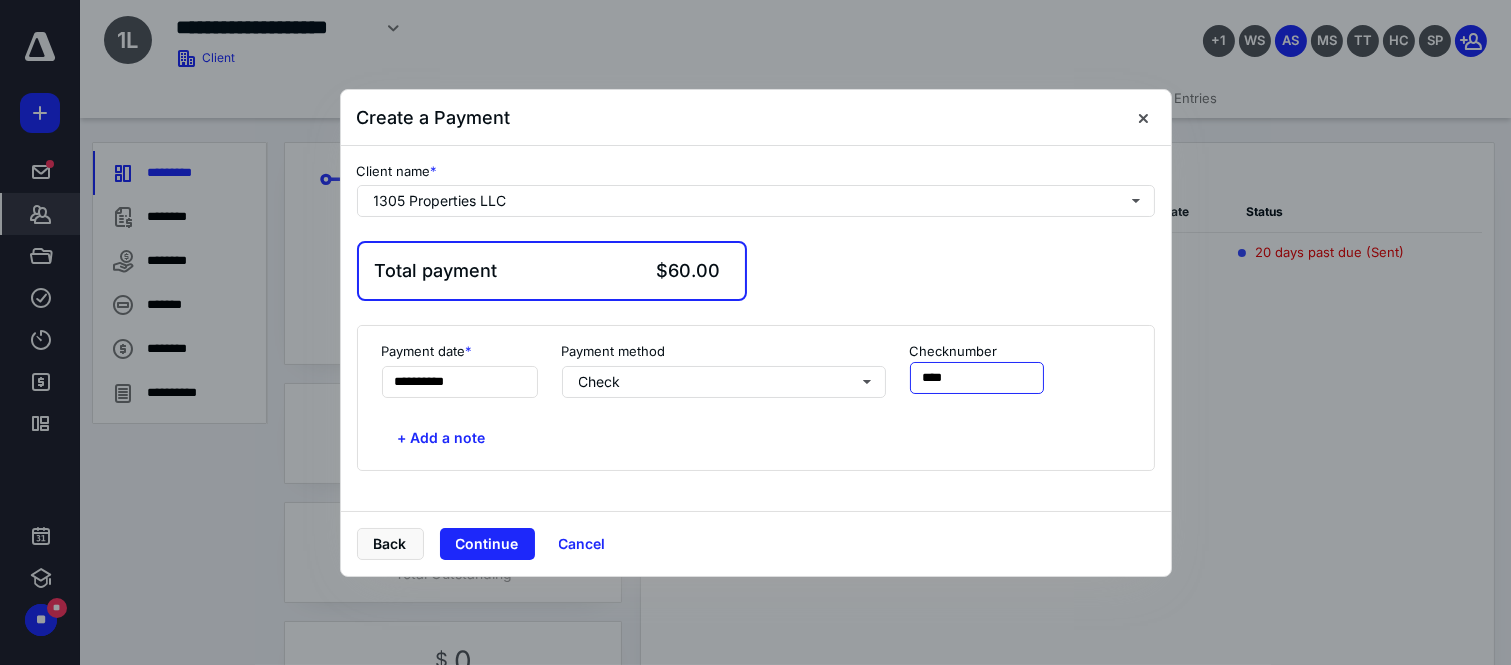 type on "****" 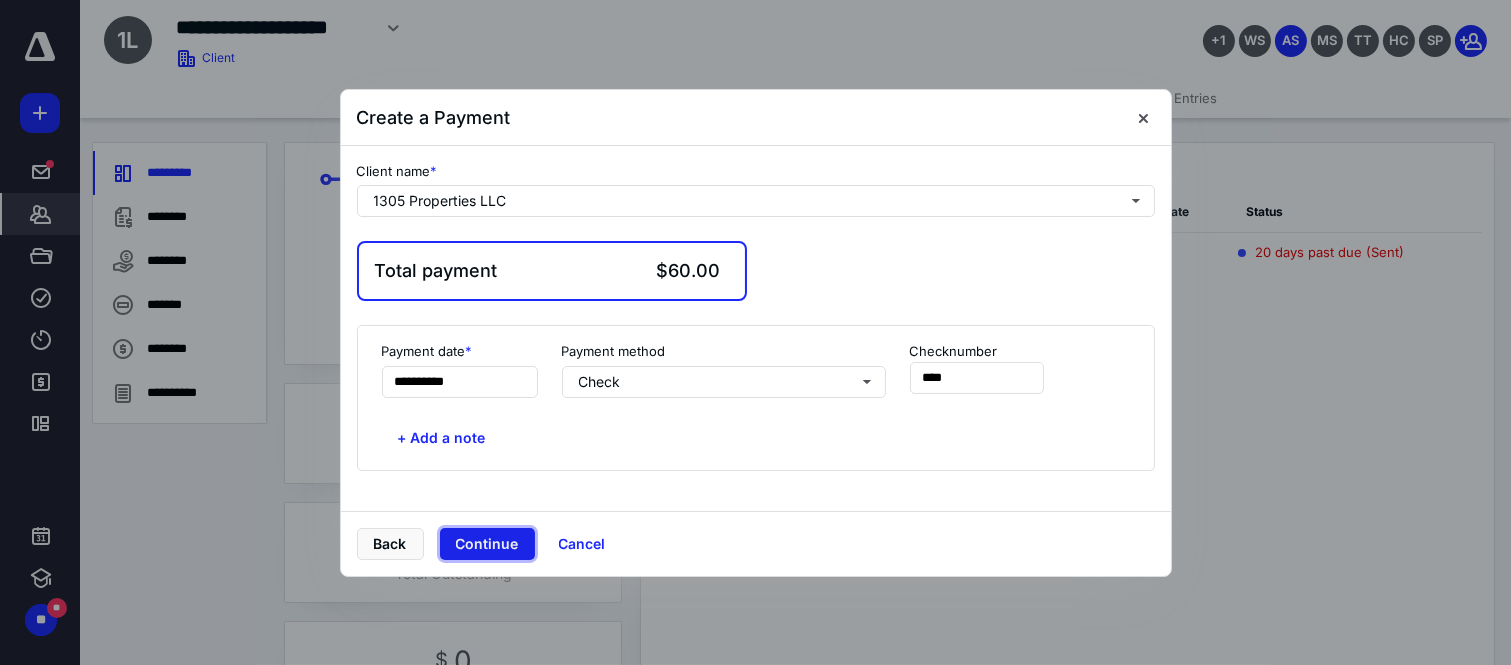 click on "Continue" at bounding box center [487, 544] 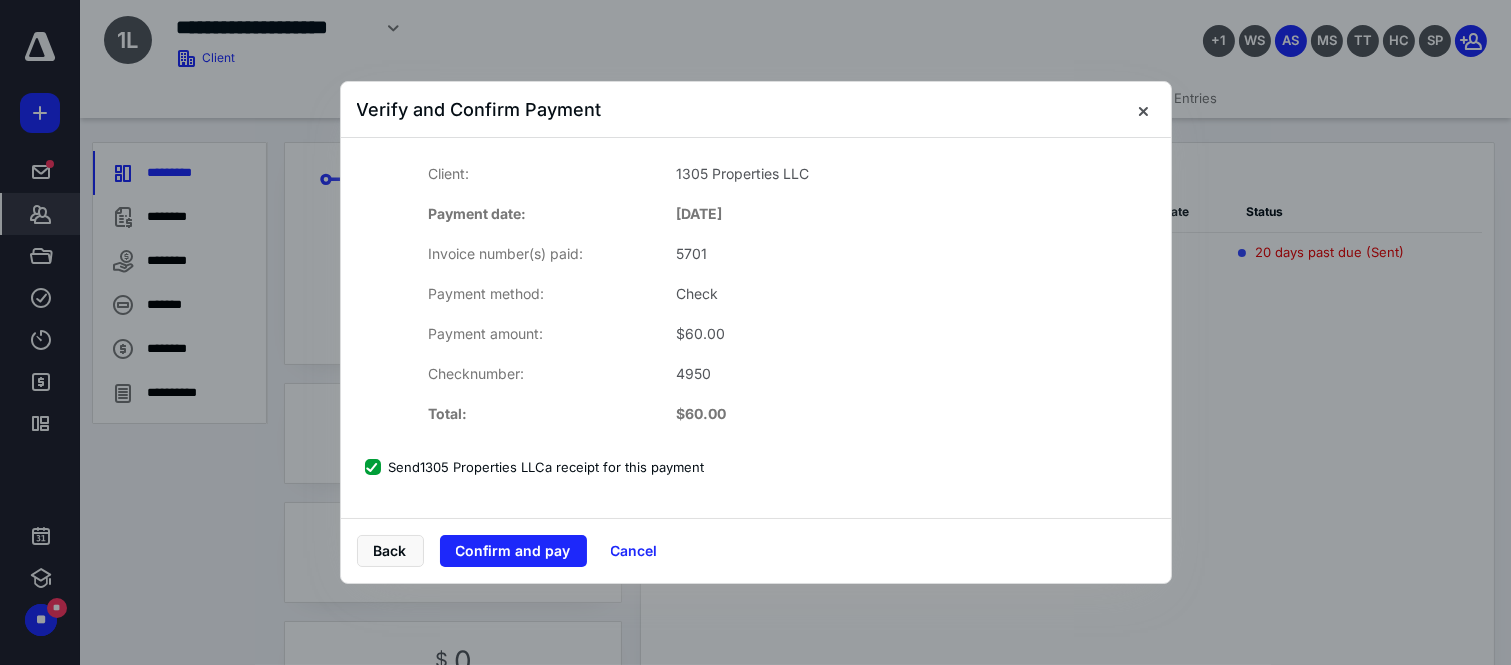 click on "Send  1305 Properties LLC  a receipt for this payment" at bounding box center (535, 467) 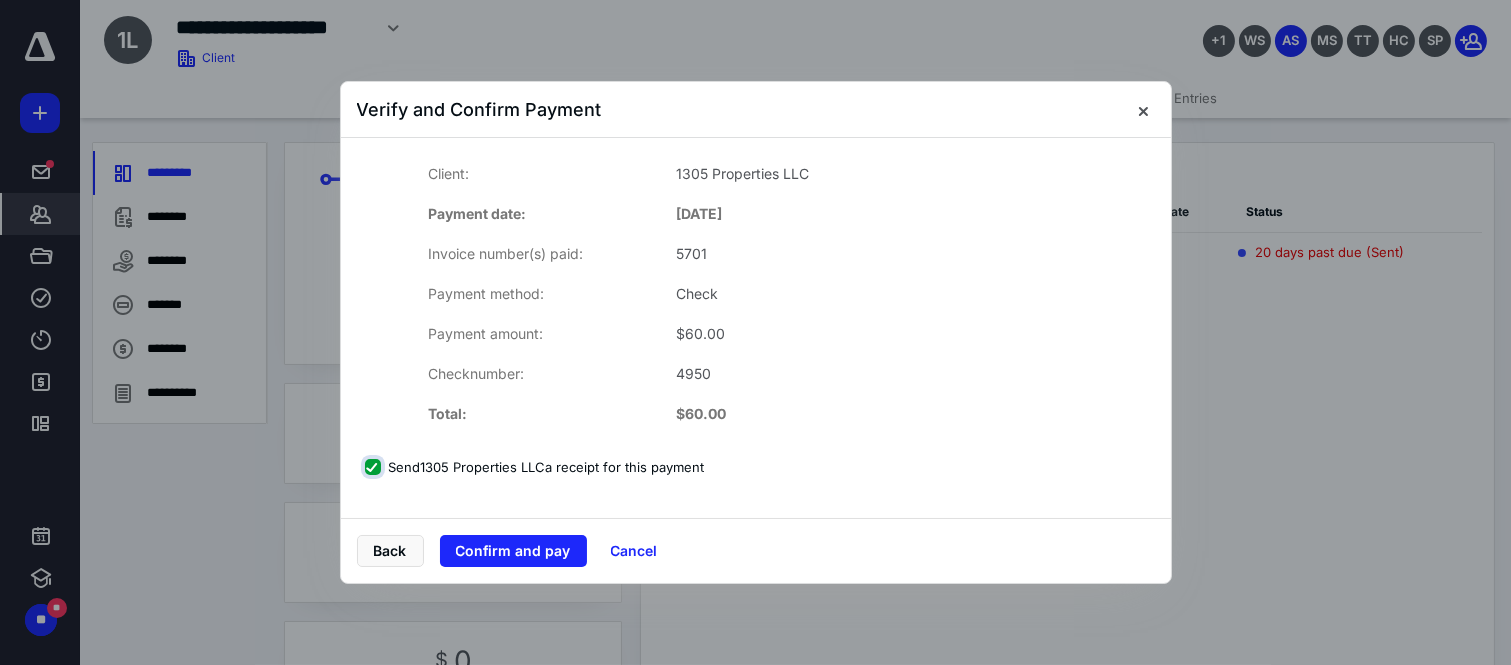 checkbox on "false" 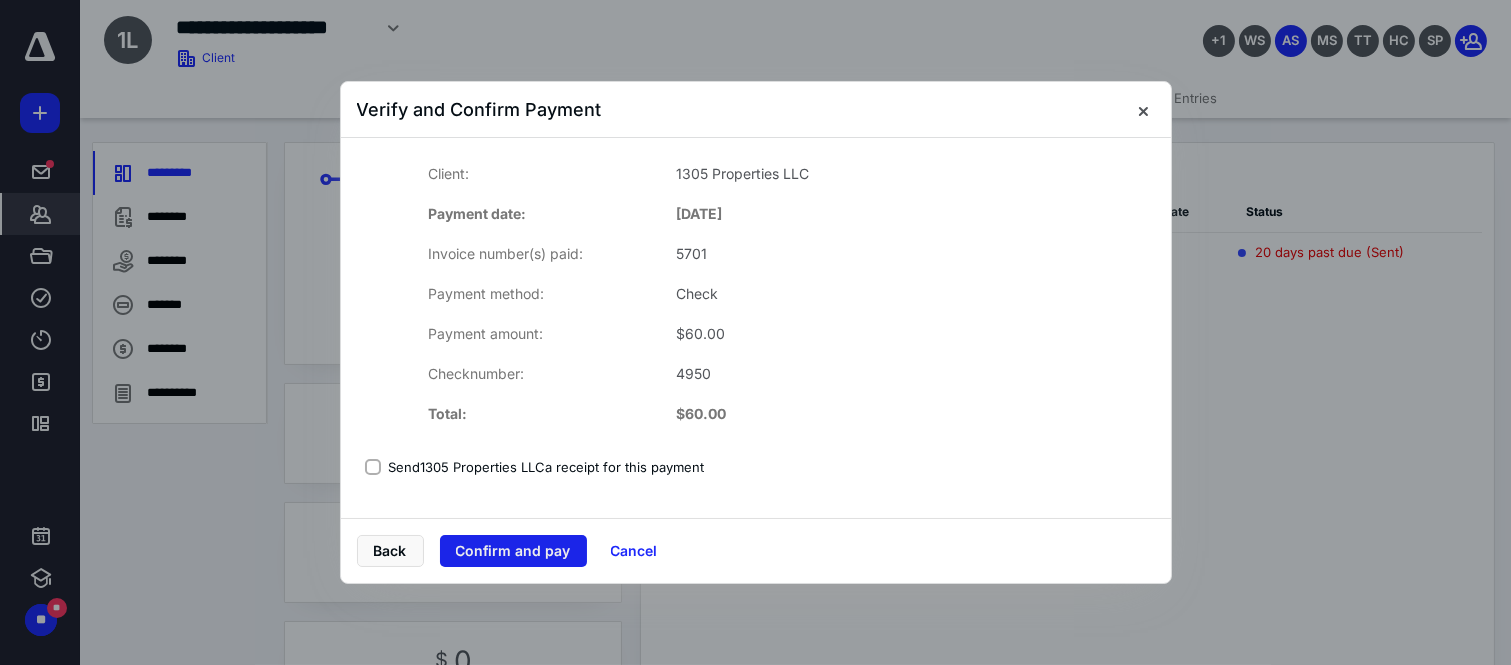 click on "Confirm and pay" at bounding box center [513, 551] 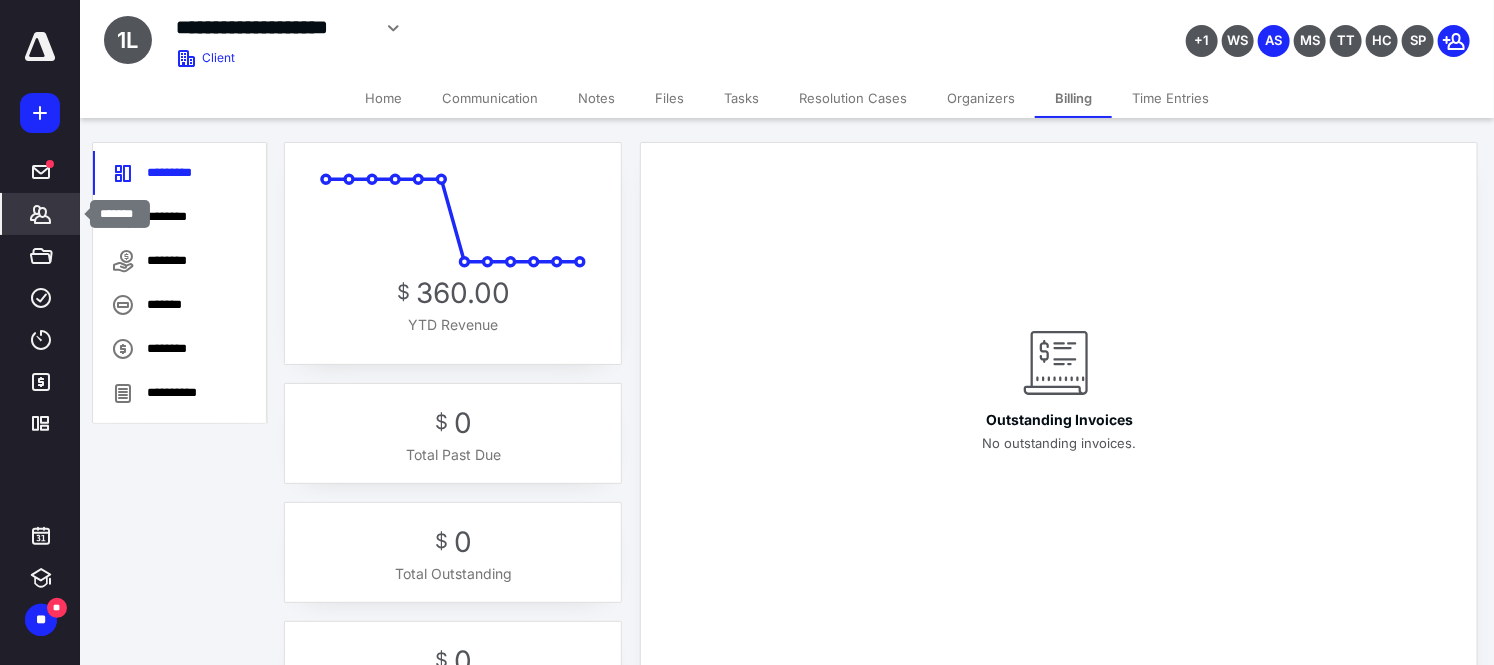 click 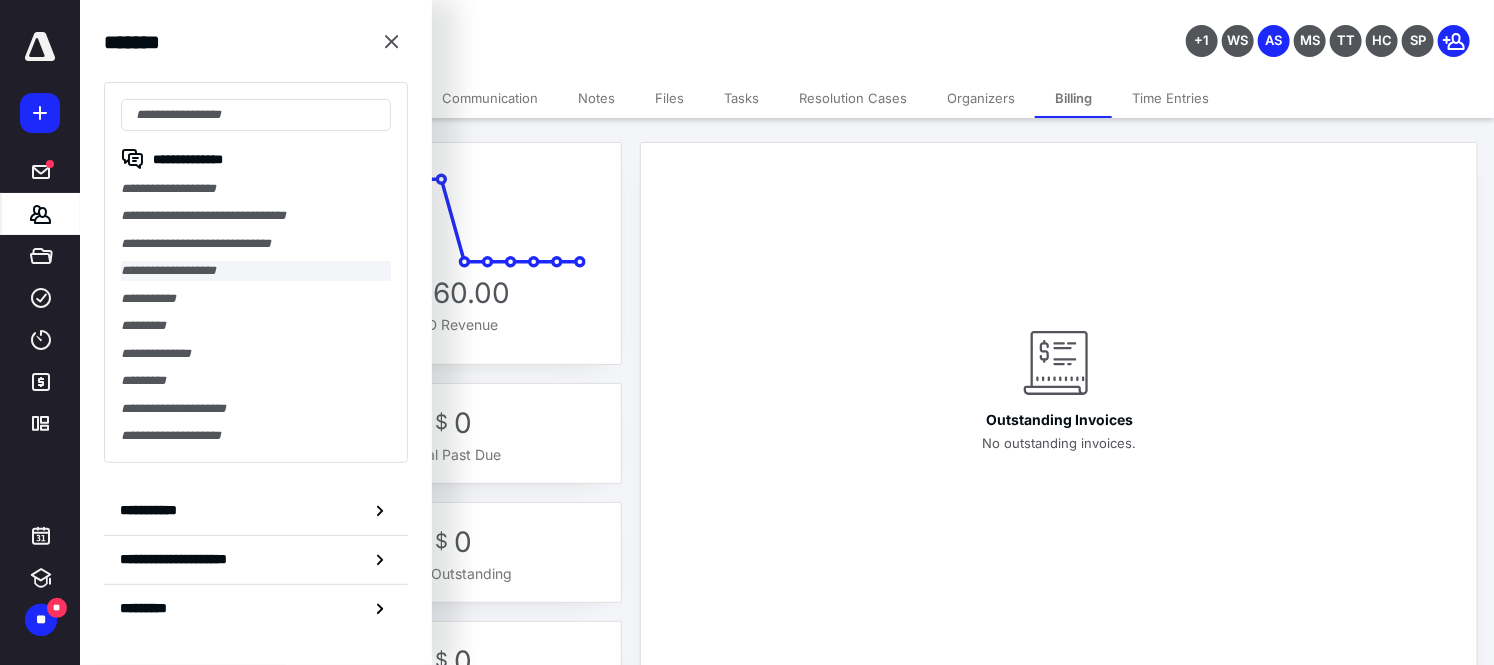 click on "**********" at bounding box center [256, 270] 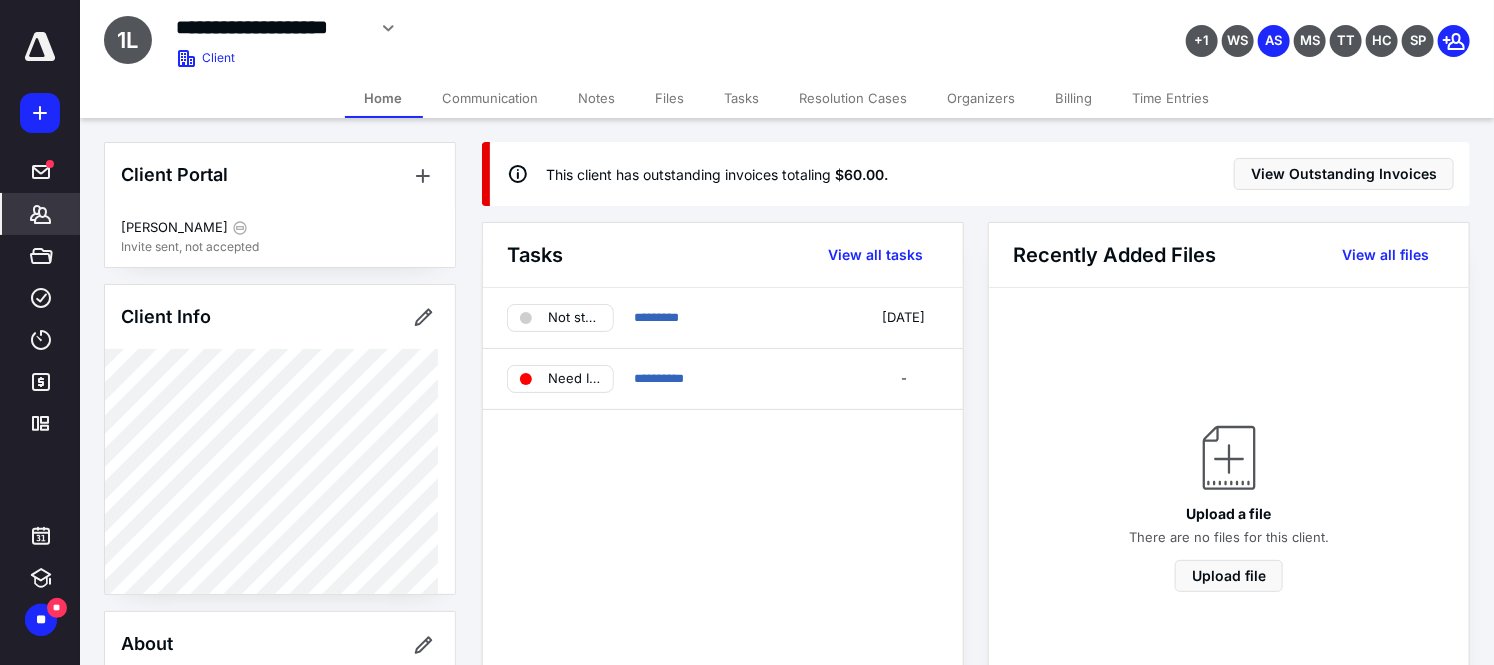 click on "Billing" at bounding box center [1074, 98] 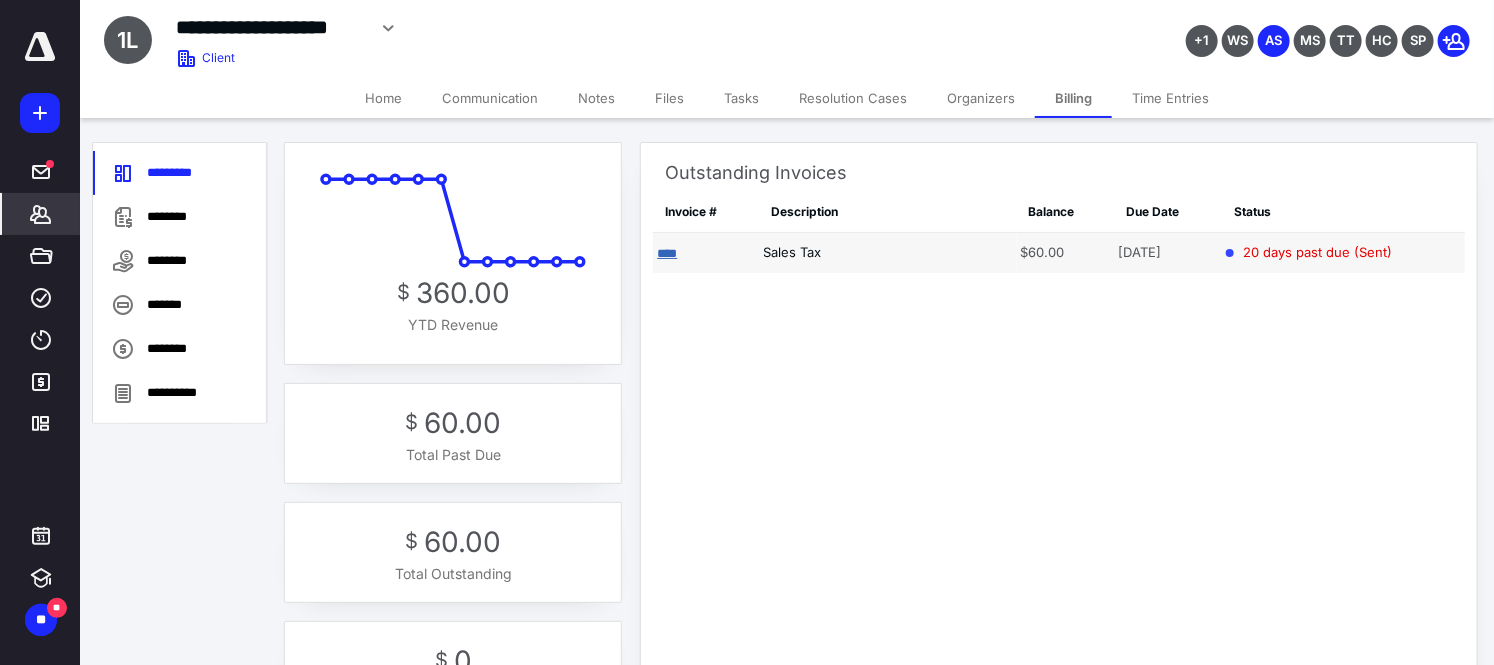 click on "****" at bounding box center (667, 253) 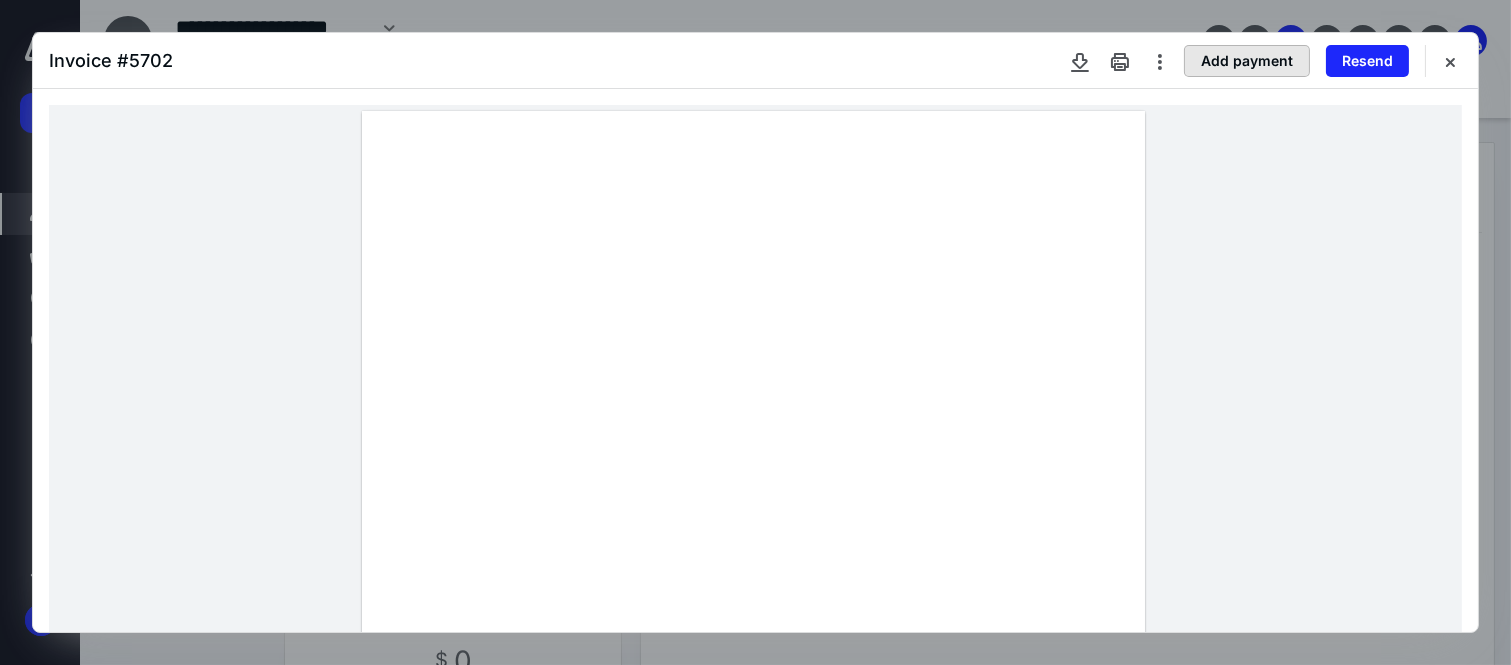click on "Add payment" at bounding box center (1247, 61) 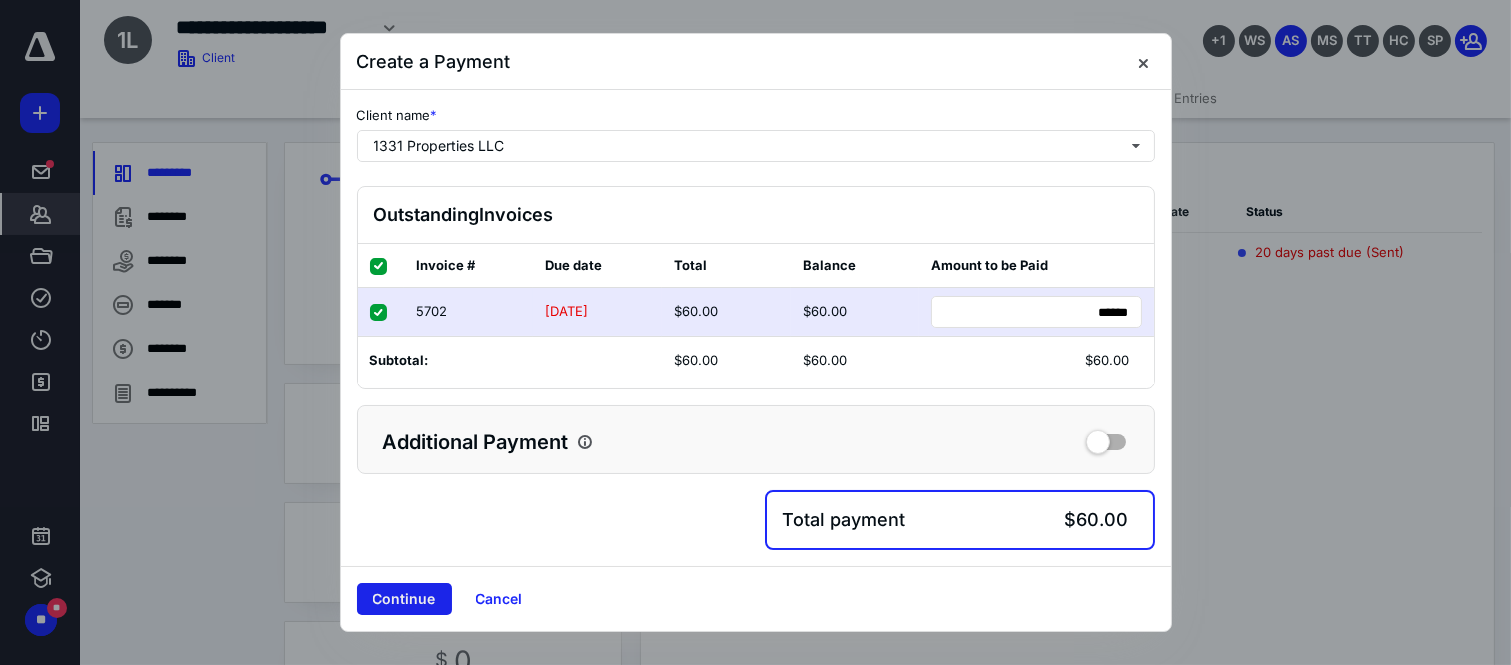 click on "Continue" at bounding box center [404, 599] 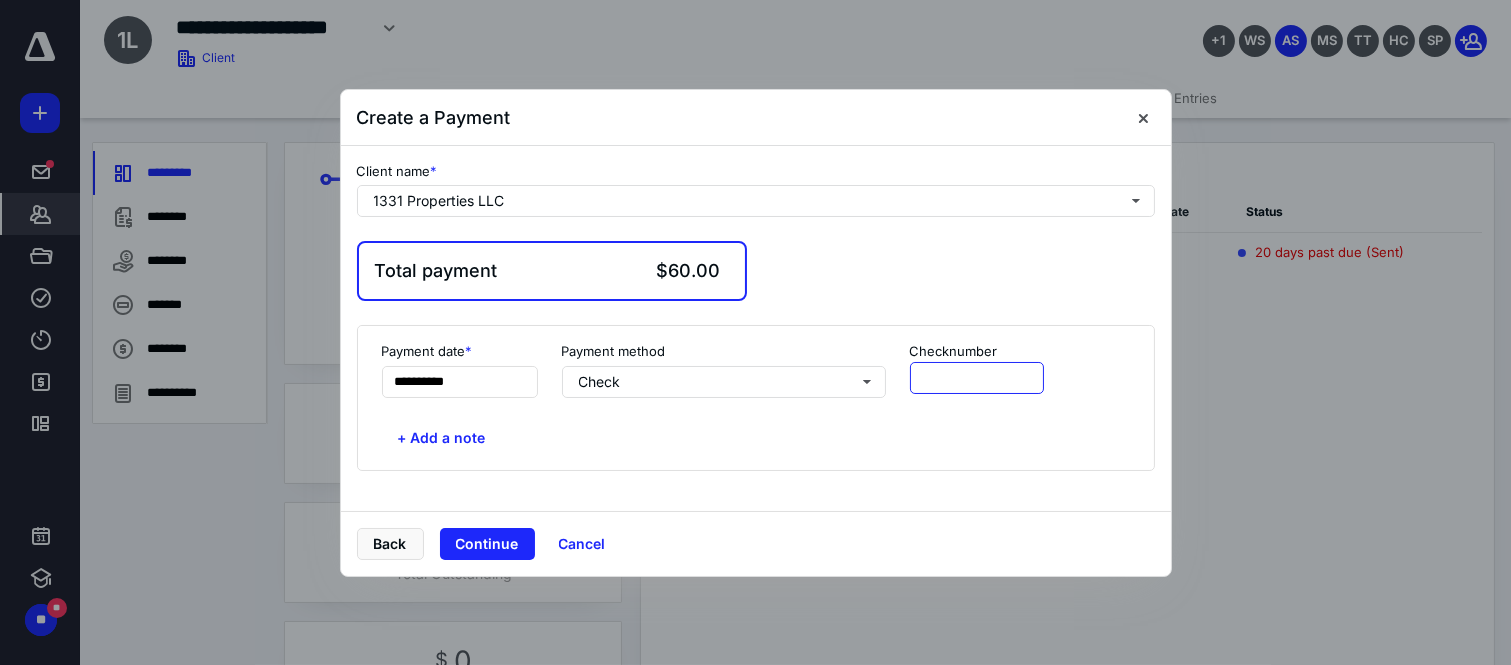 click at bounding box center (977, 378) 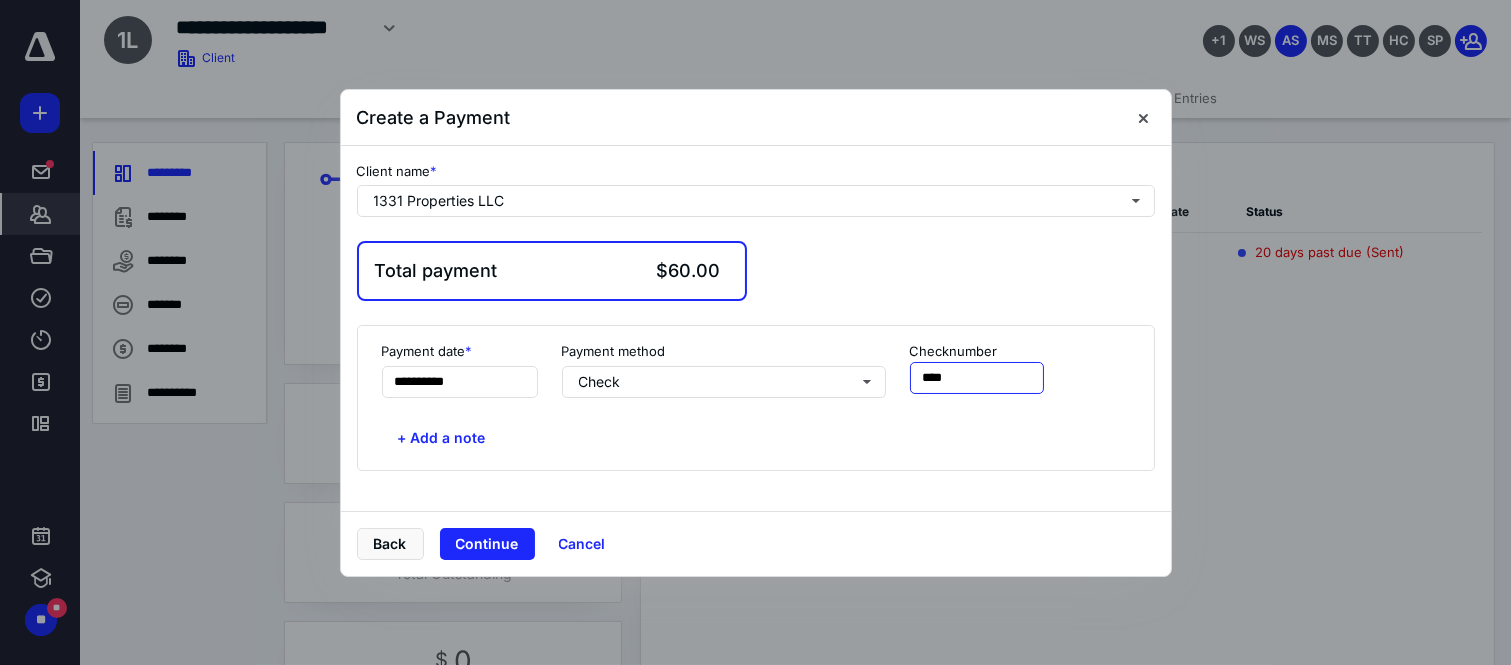 type on "****" 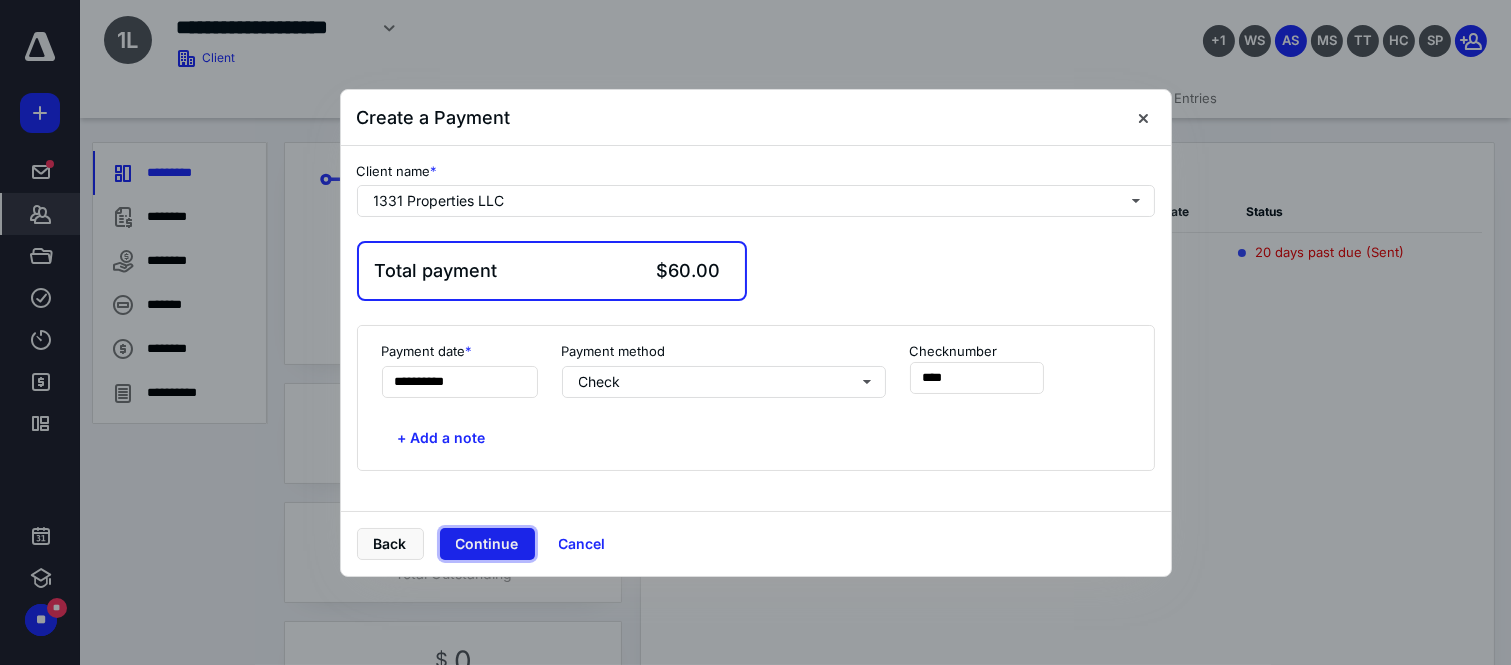 click on "Continue" at bounding box center (487, 544) 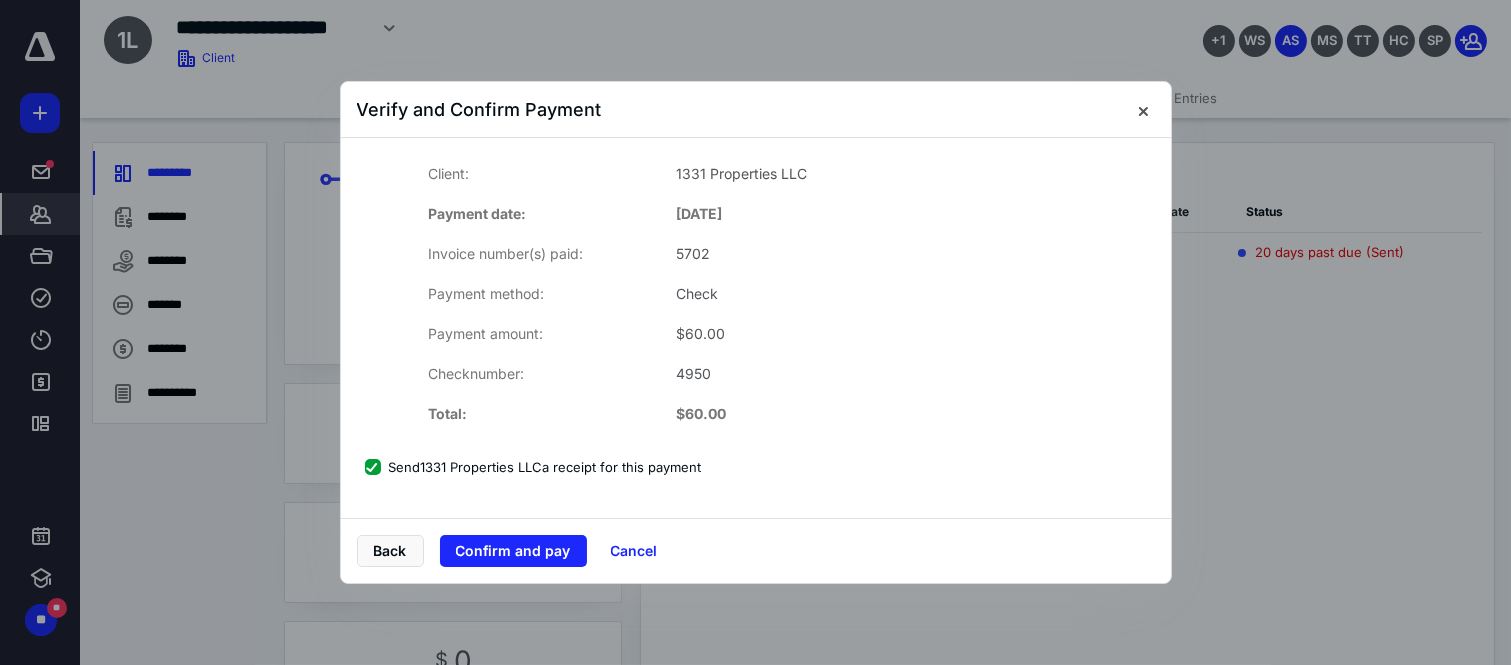 click on "Send  1331 Properties LLC  a receipt for this payment" at bounding box center [533, 467] 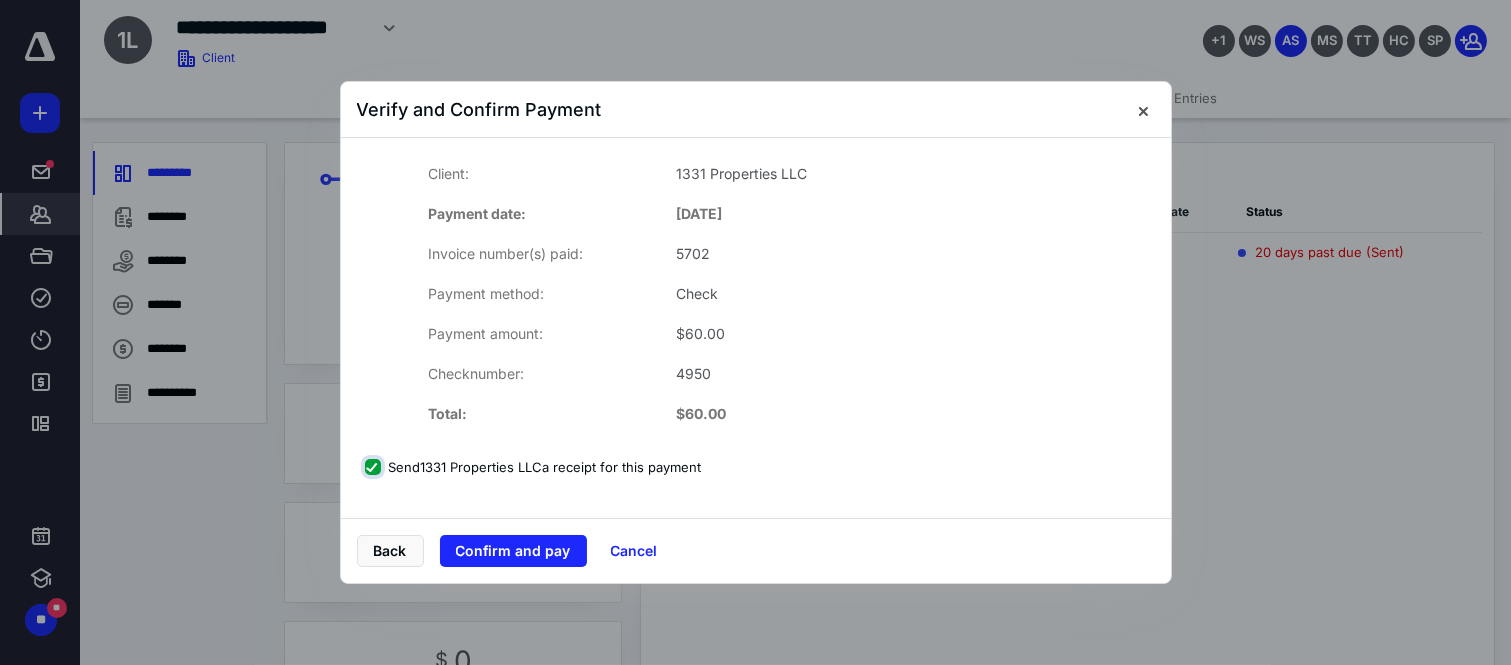 click on "Send  1331 Properties LLC  a receipt for this payment" at bounding box center [375, 467] 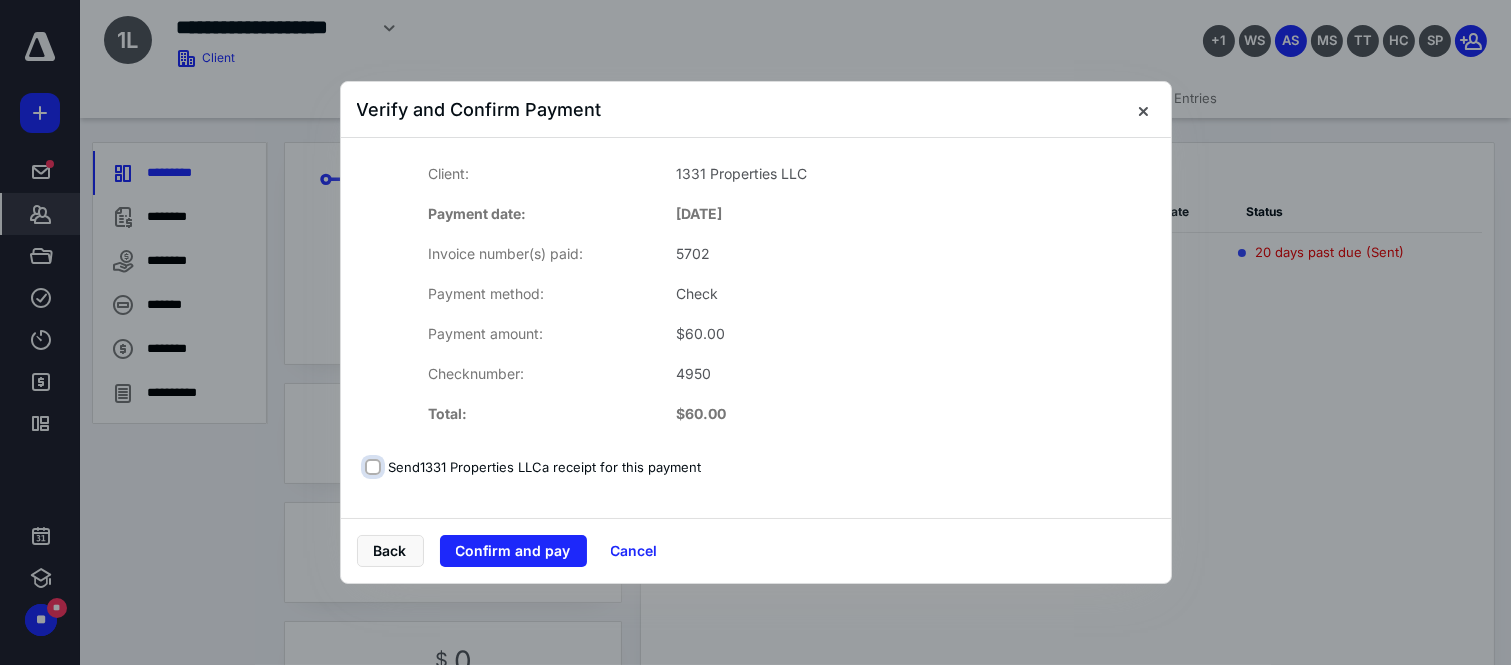 checkbox on "false" 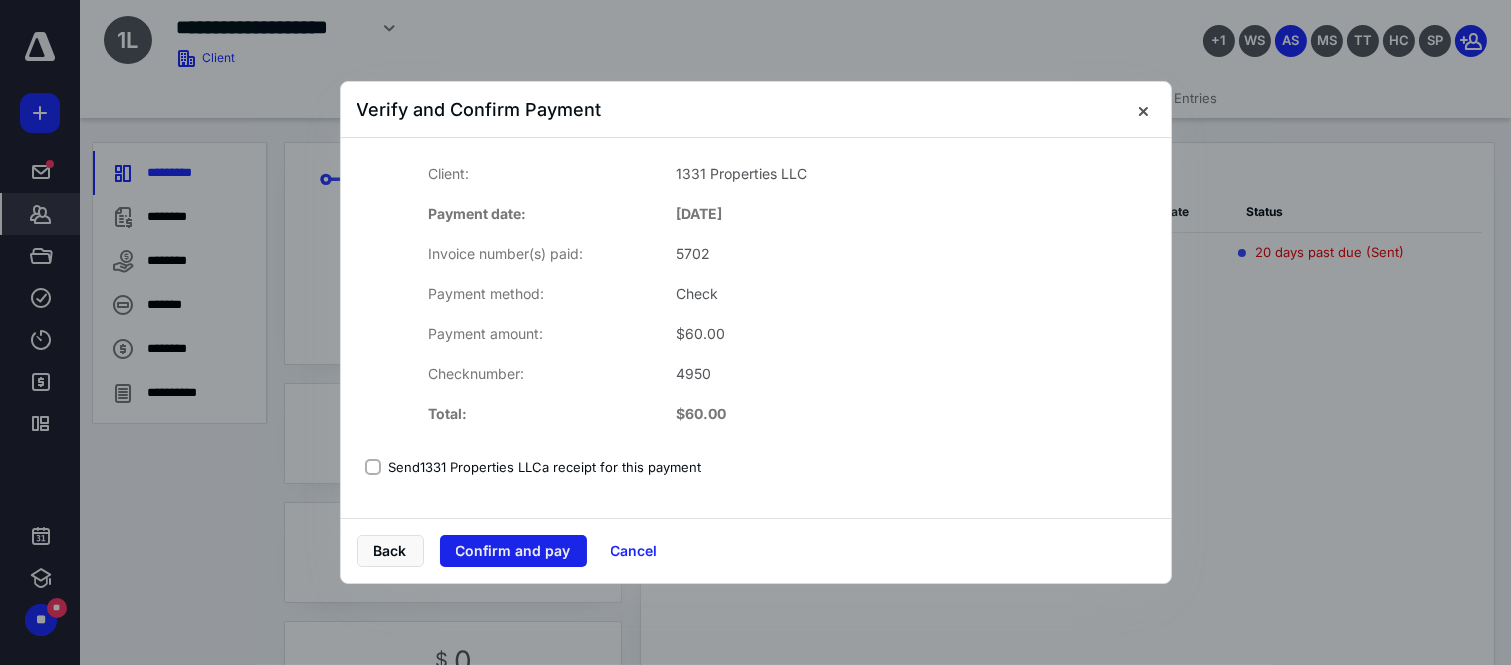 click on "Confirm and pay" at bounding box center [513, 551] 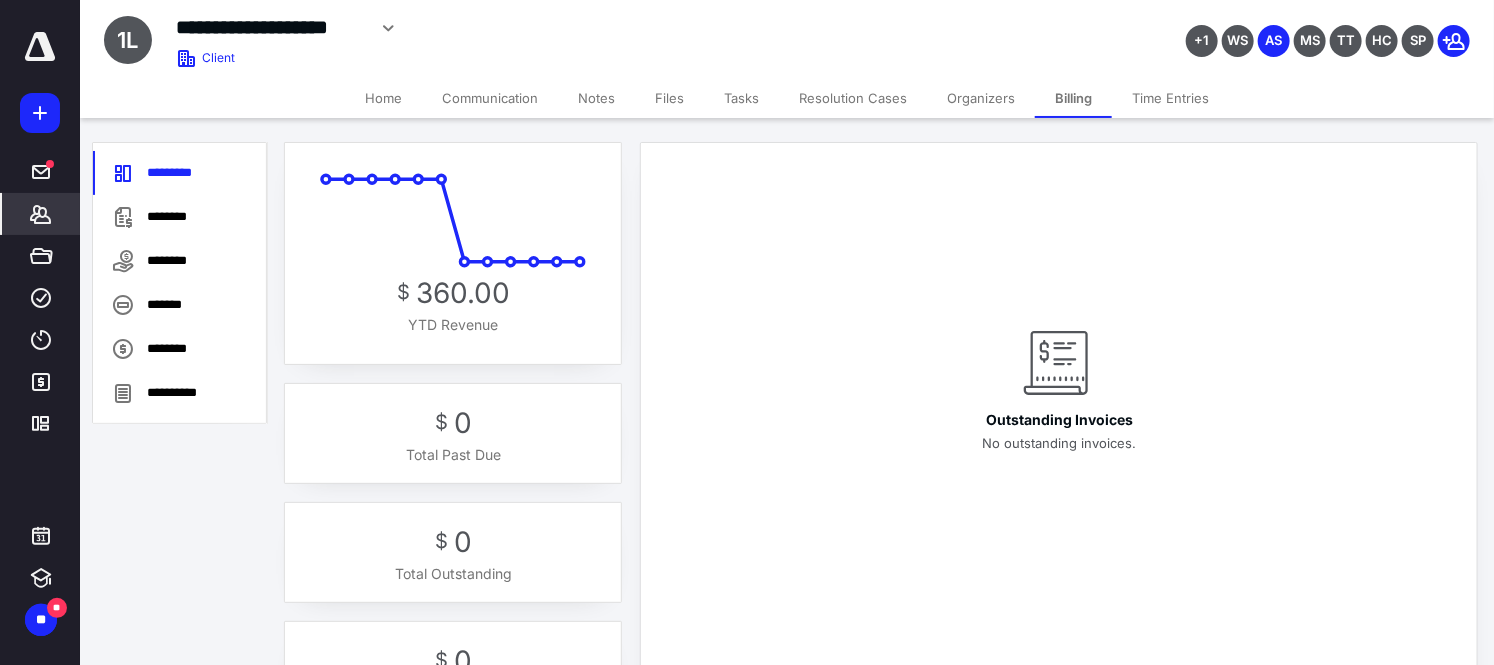click on "$   360.00 YTD Revenue $   0 Total Past Due $   0 Total Outstanding $   0 Remaining Credits Outstanding Invoices No outstanding invoices." at bounding box center [881, 441] 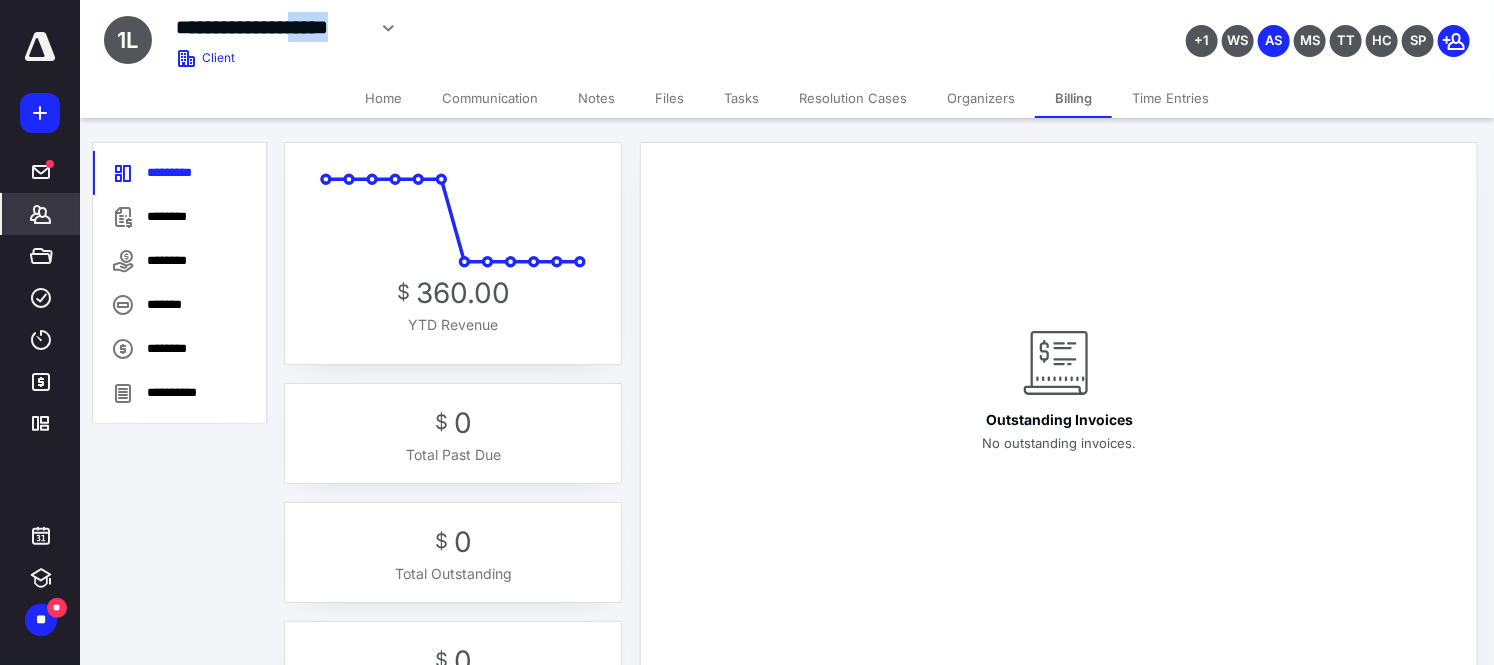 drag, startPoint x: 291, startPoint y: 48, endPoint x: 310, endPoint y: 25, distance: 29.832869 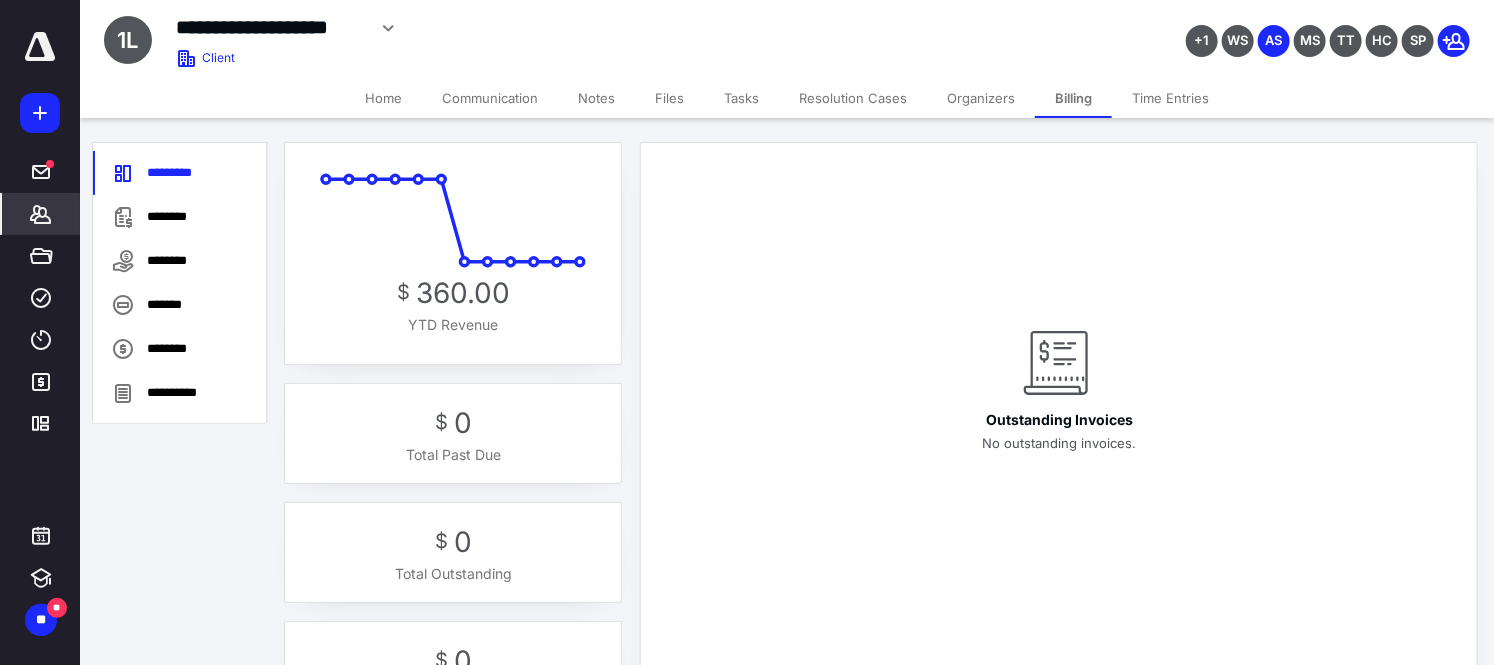 click on "**********" at bounding box center [556, 35] 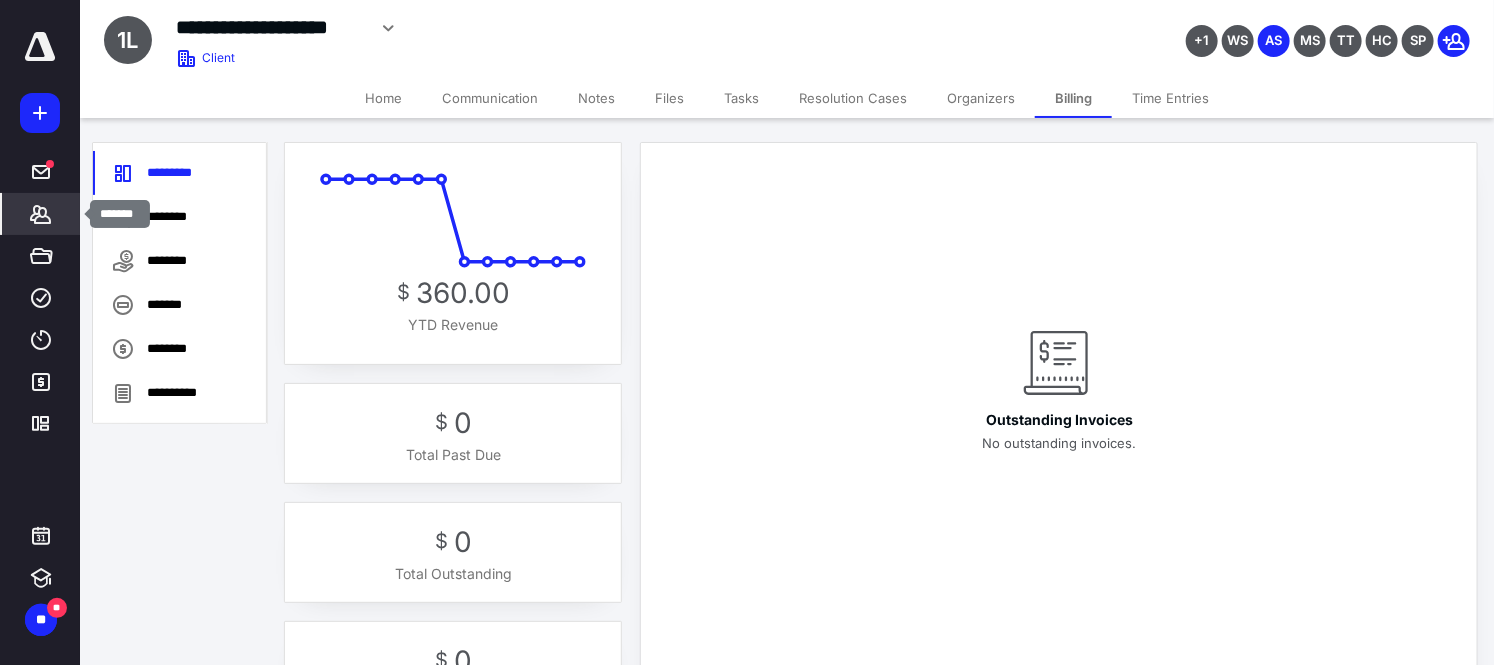 click 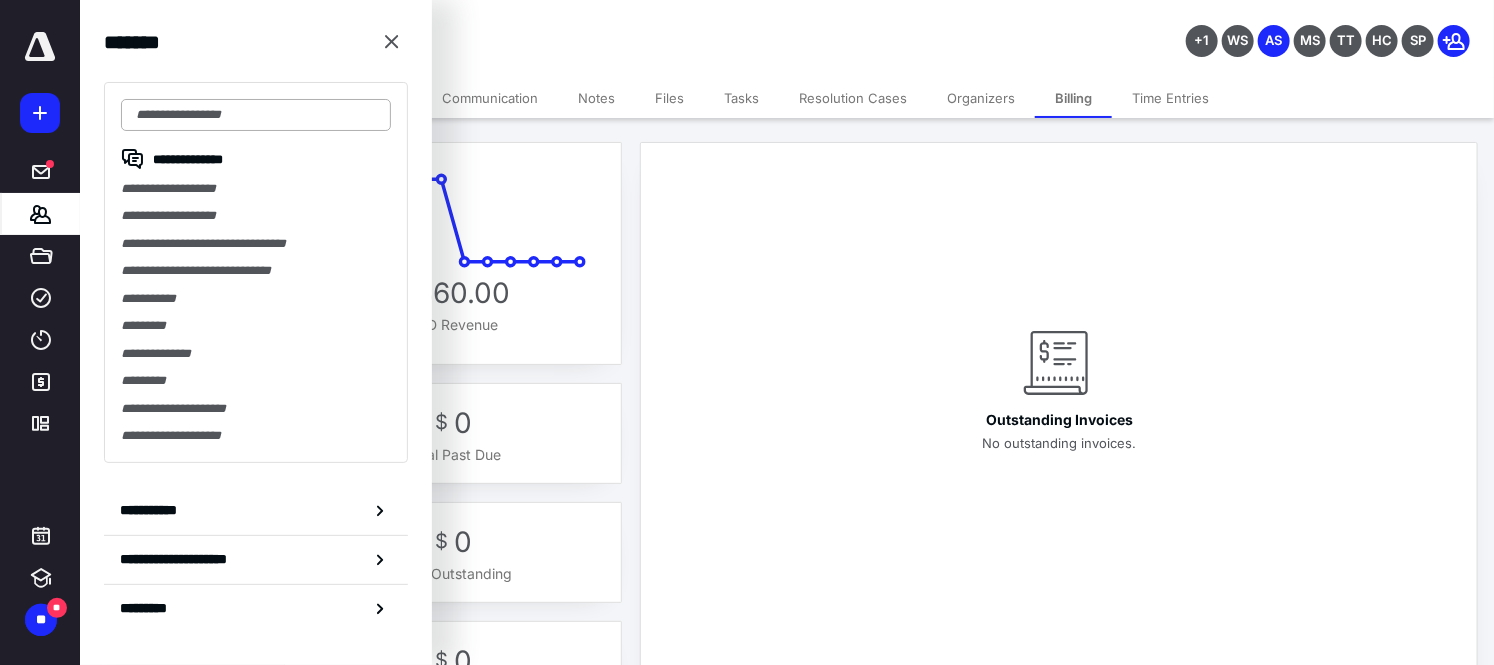 click at bounding box center [256, 115] 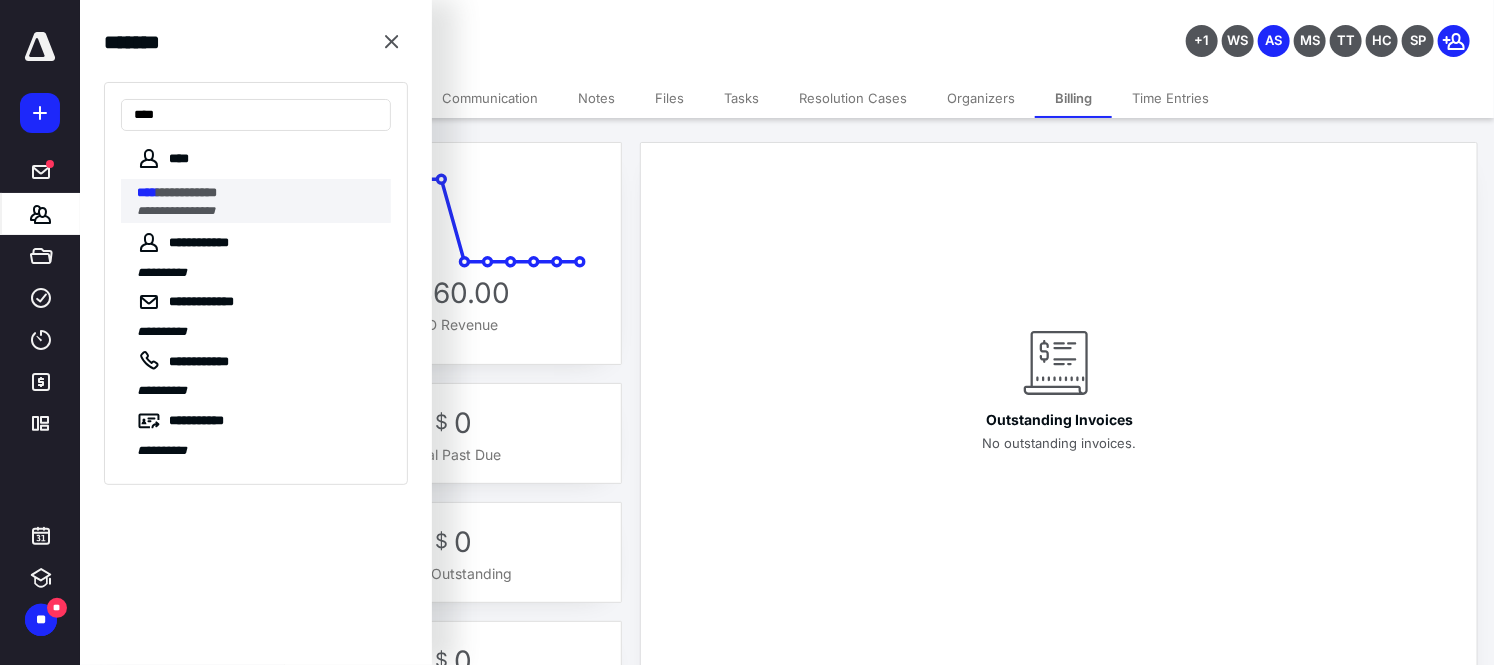 drag, startPoint x: 172, startPoint y: 122, endPoint x: 170, endPoint y: 191, distance: 69.02898 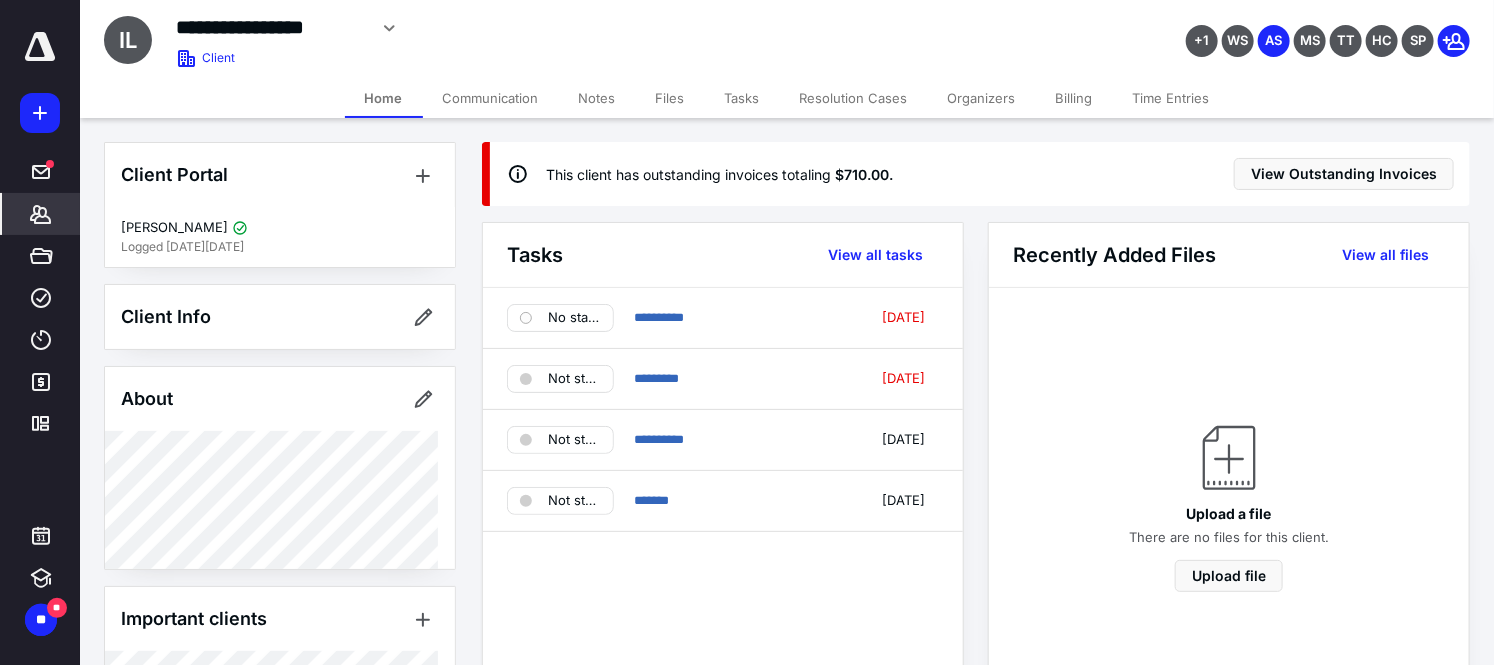 click on "Billing" at bounding box center (1074, 98) 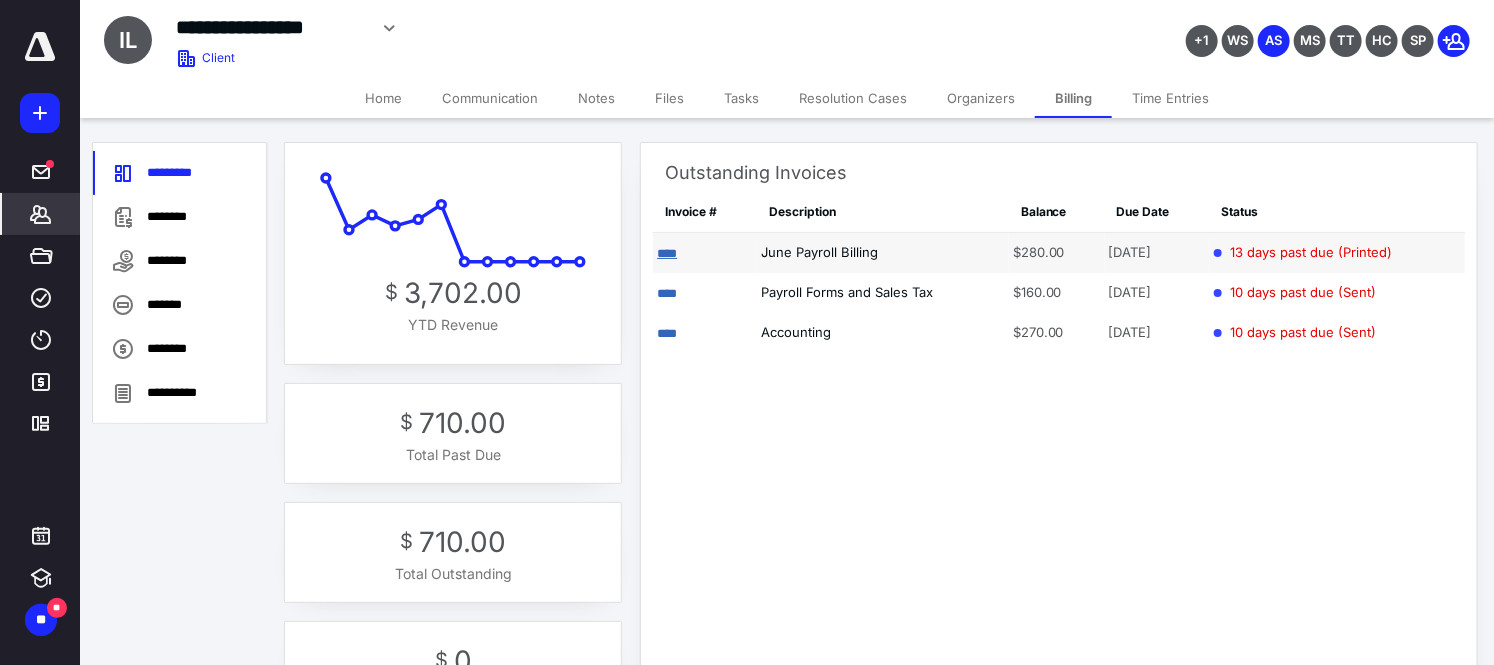click on "****" at bounding box center (667, 253) 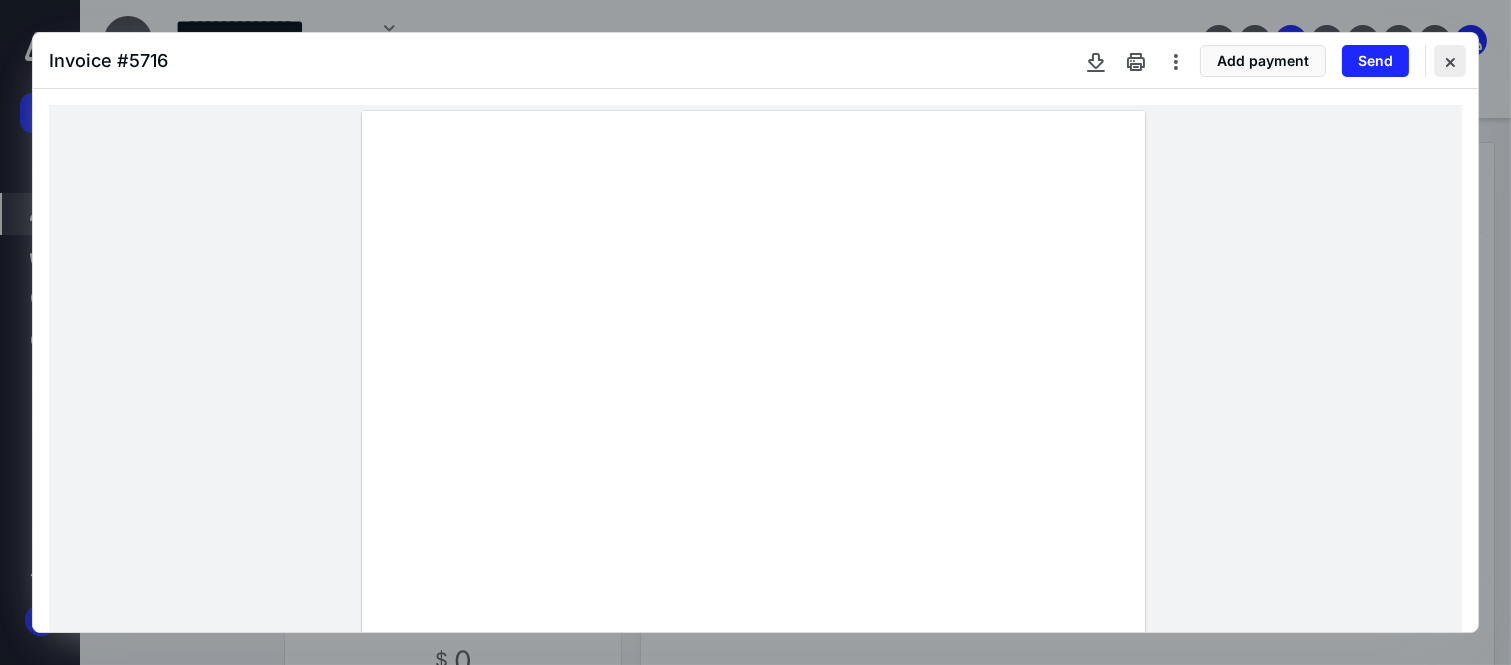 click at bounding box center (1450, 61) 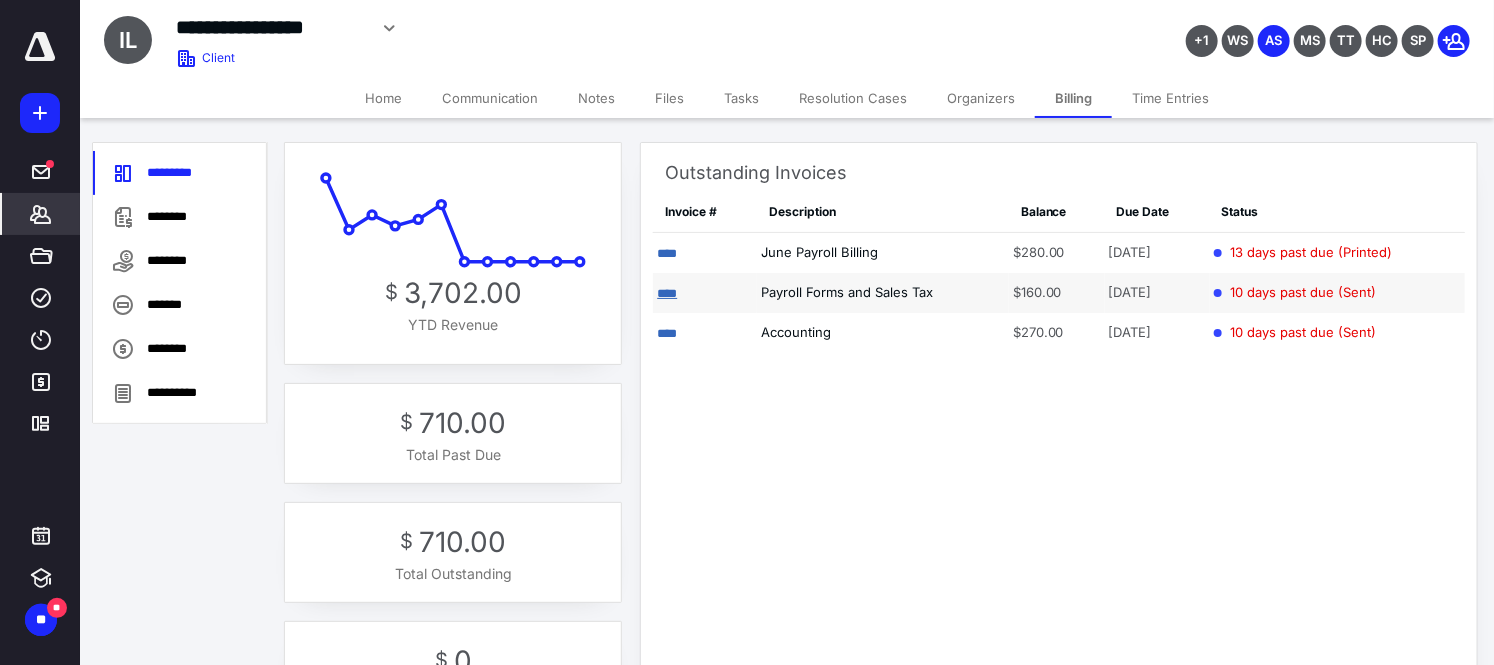 click on "****" at bounding box center [667, 293] 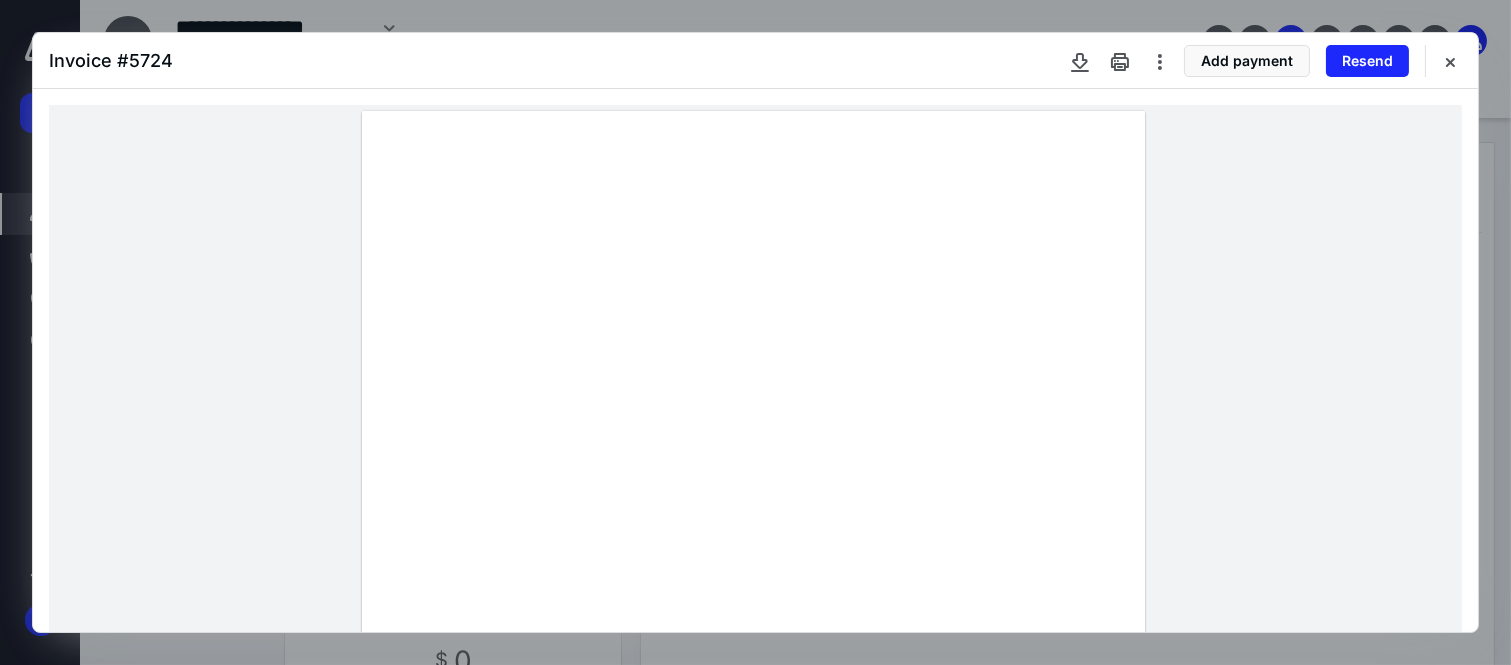 click at bounding box center [755, 617] 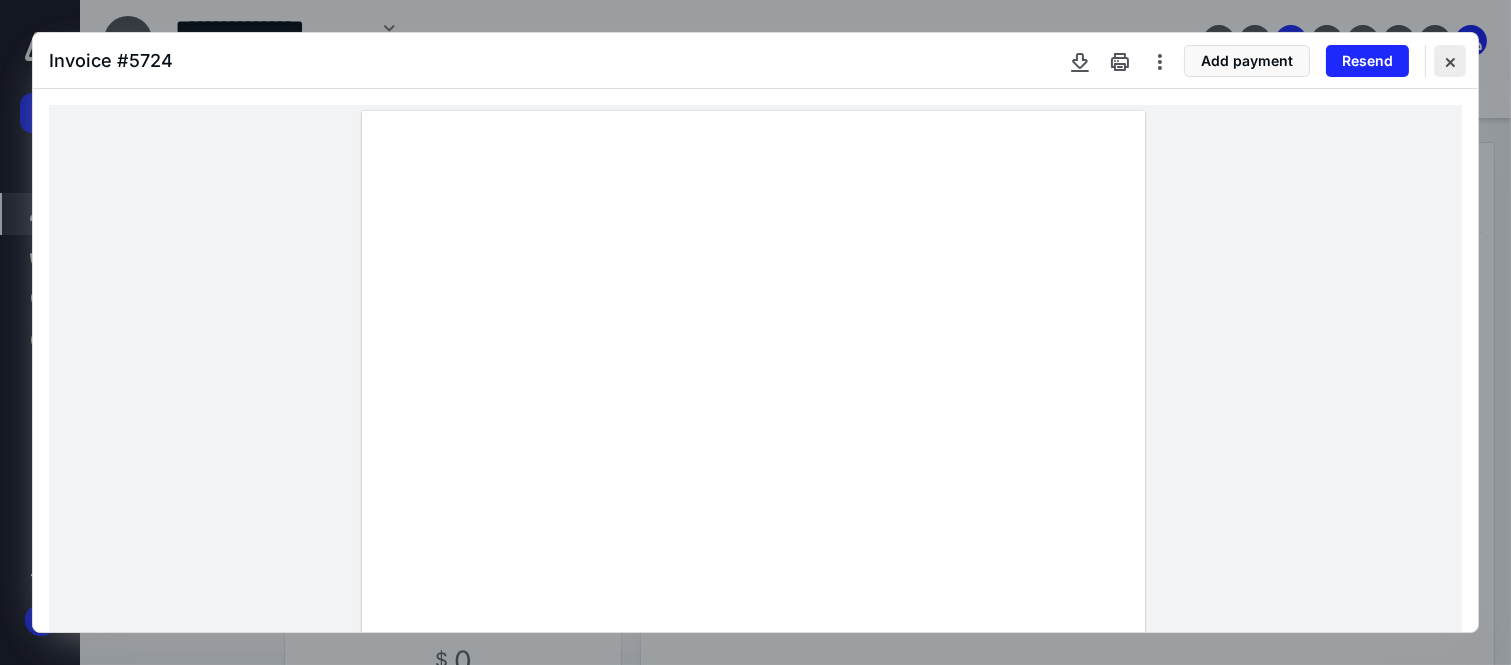 click at bounding box center [1450, 61] 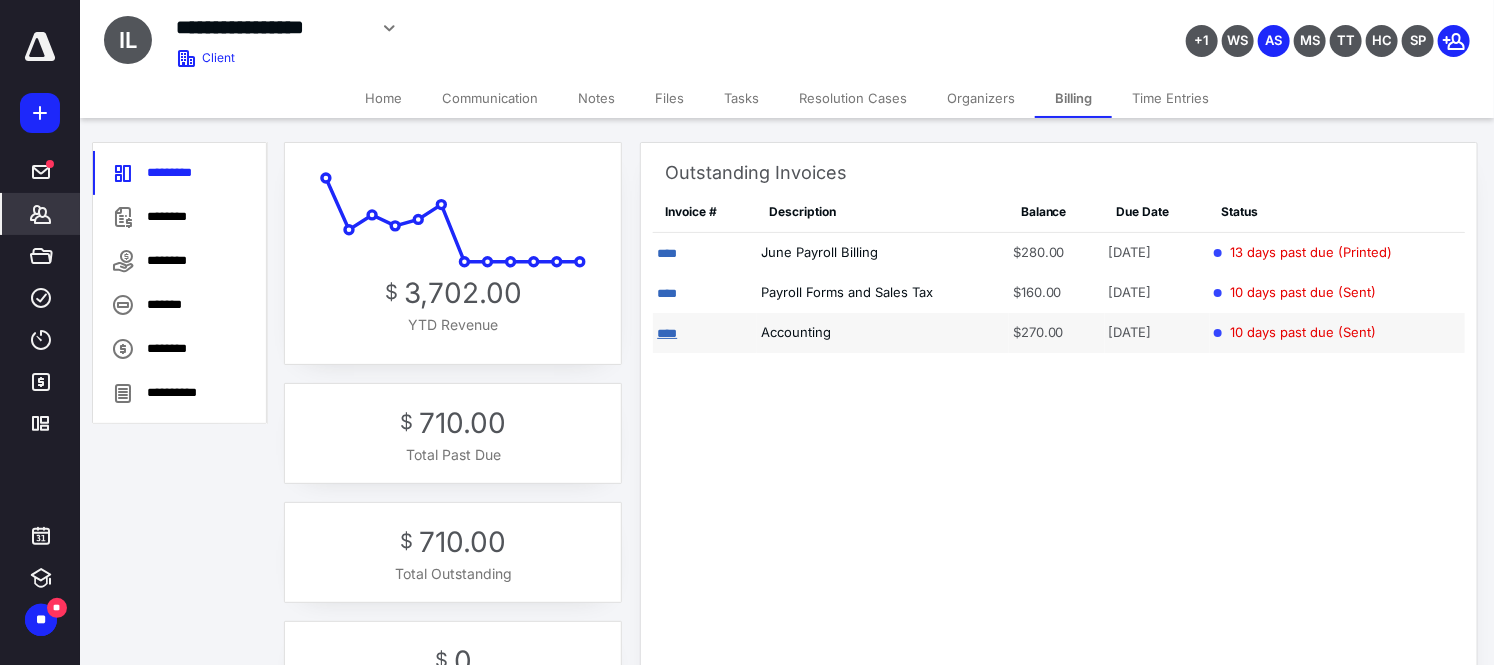 click on "****" at bounding box center [667, 333] 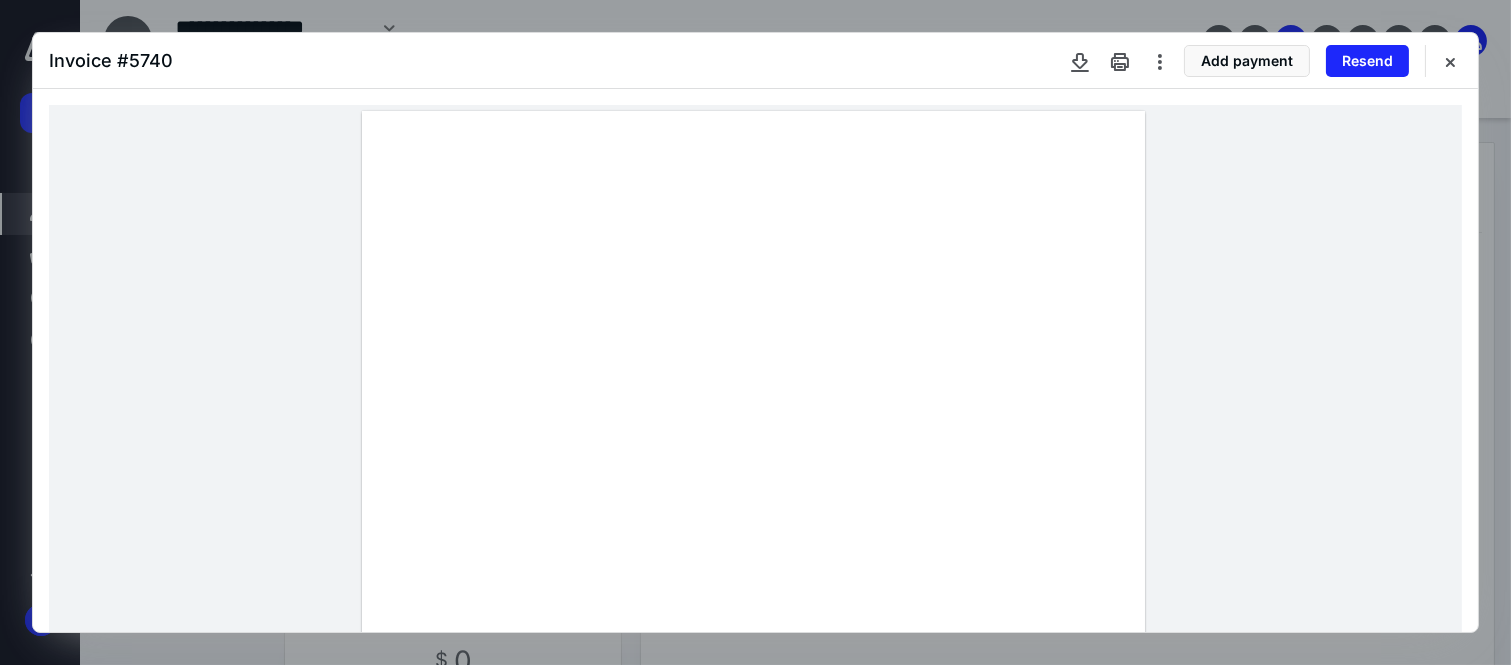 click at bounding box center (755, 617) 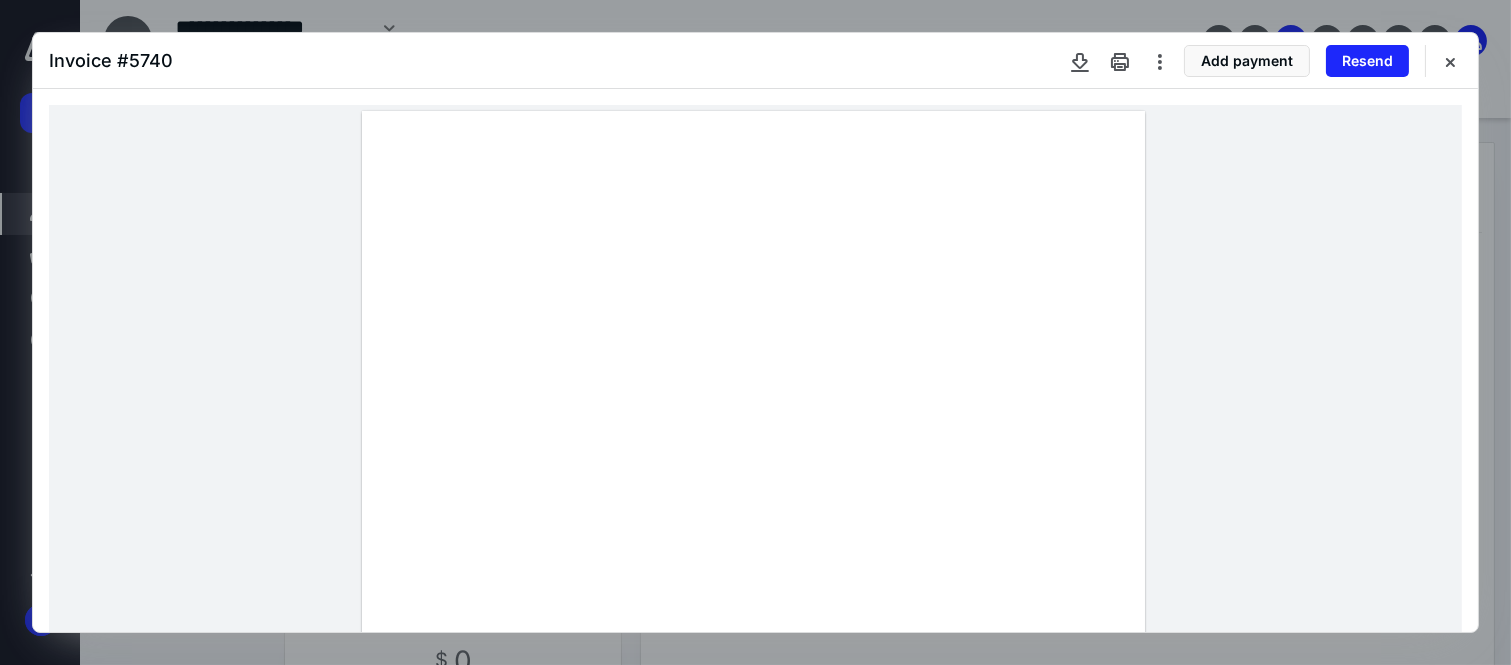 click at bounding box center [755, 617] 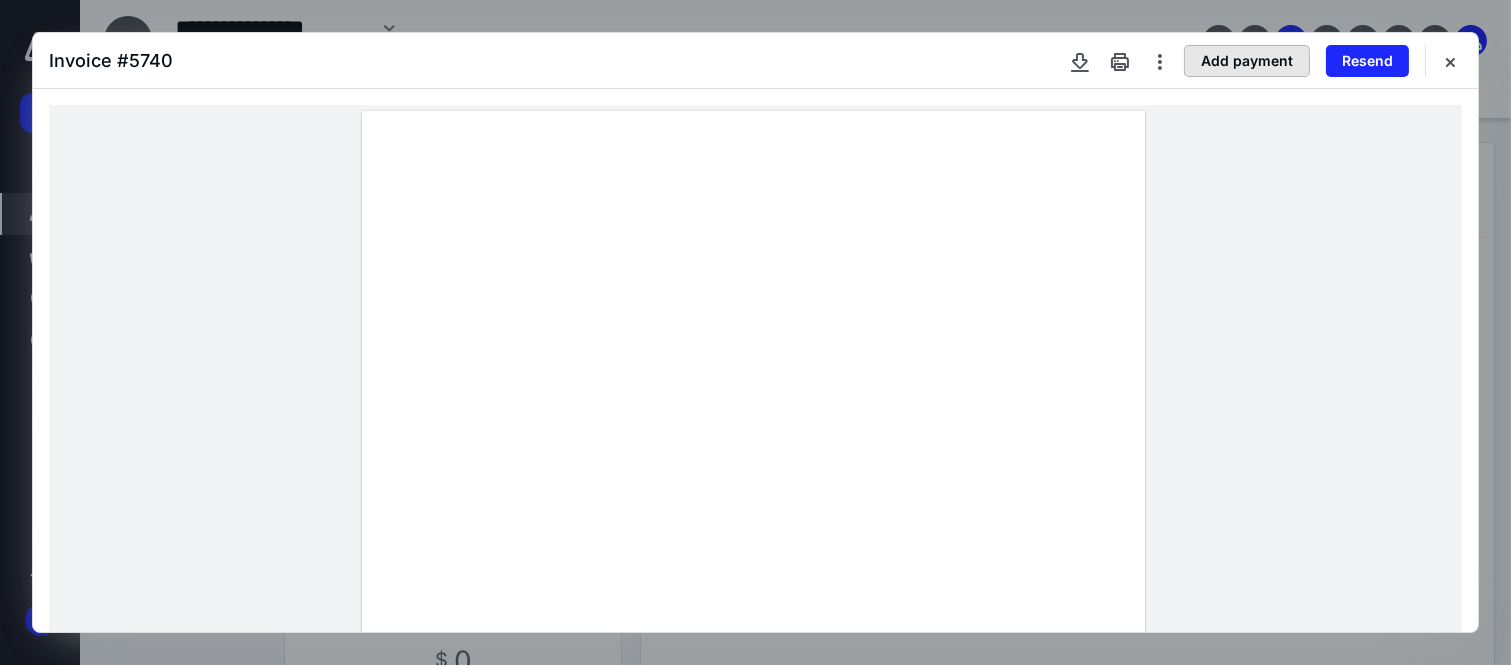 click on "Add payment" at bounding box center (1247, 61) 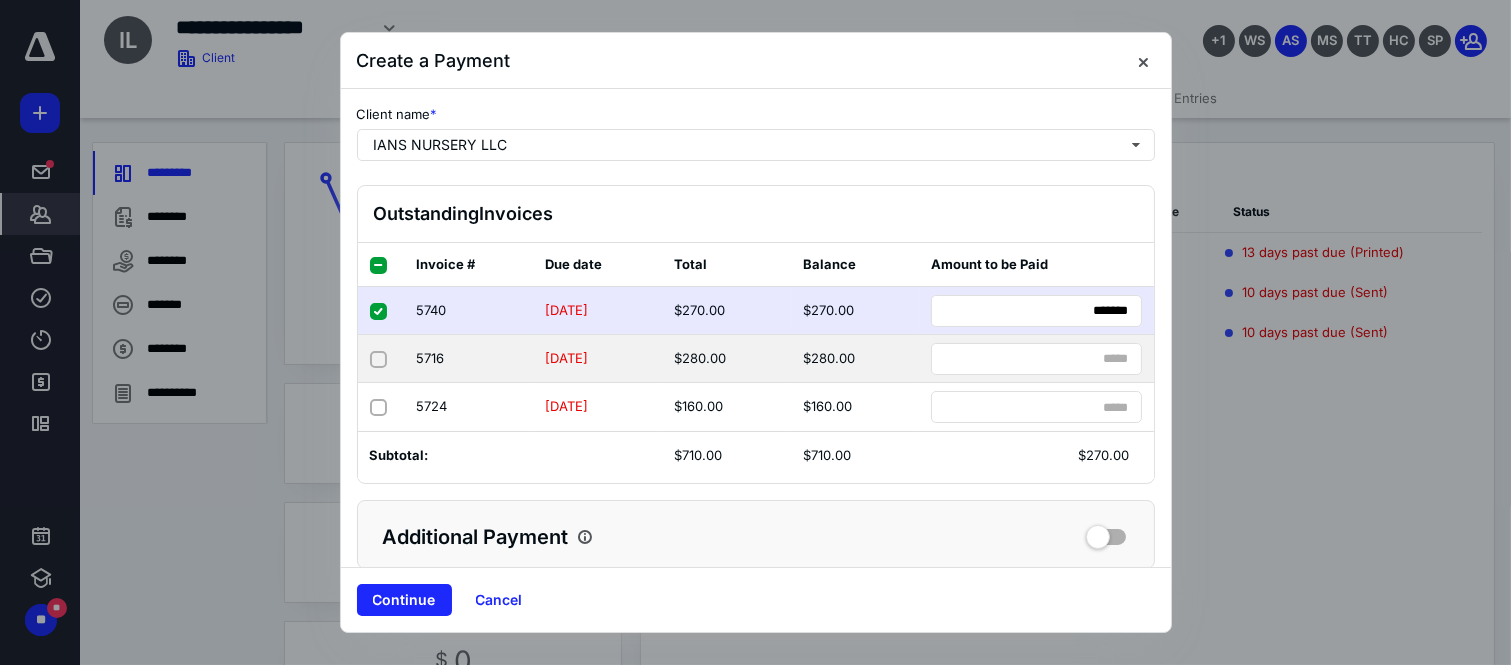 click 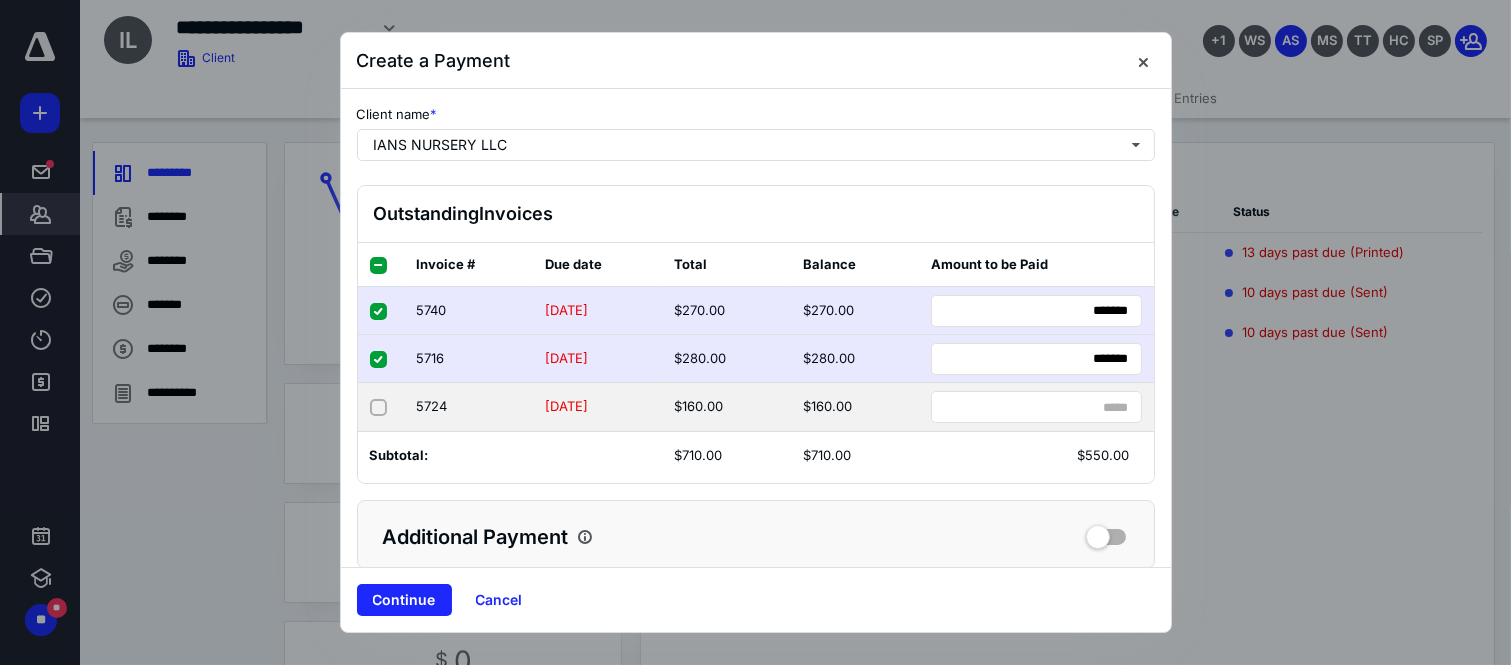 click at bounding box center [381, 407] 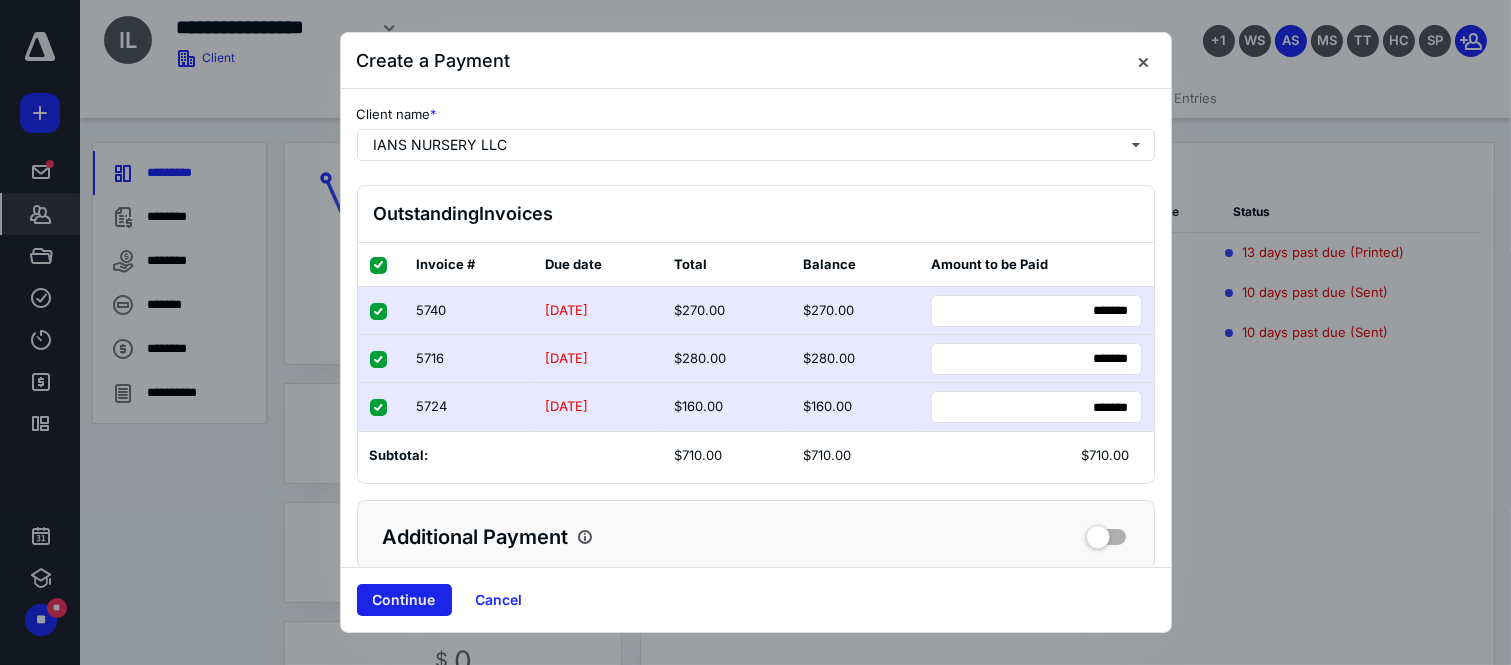 click on "Continue" at bounding box center [404, 600] 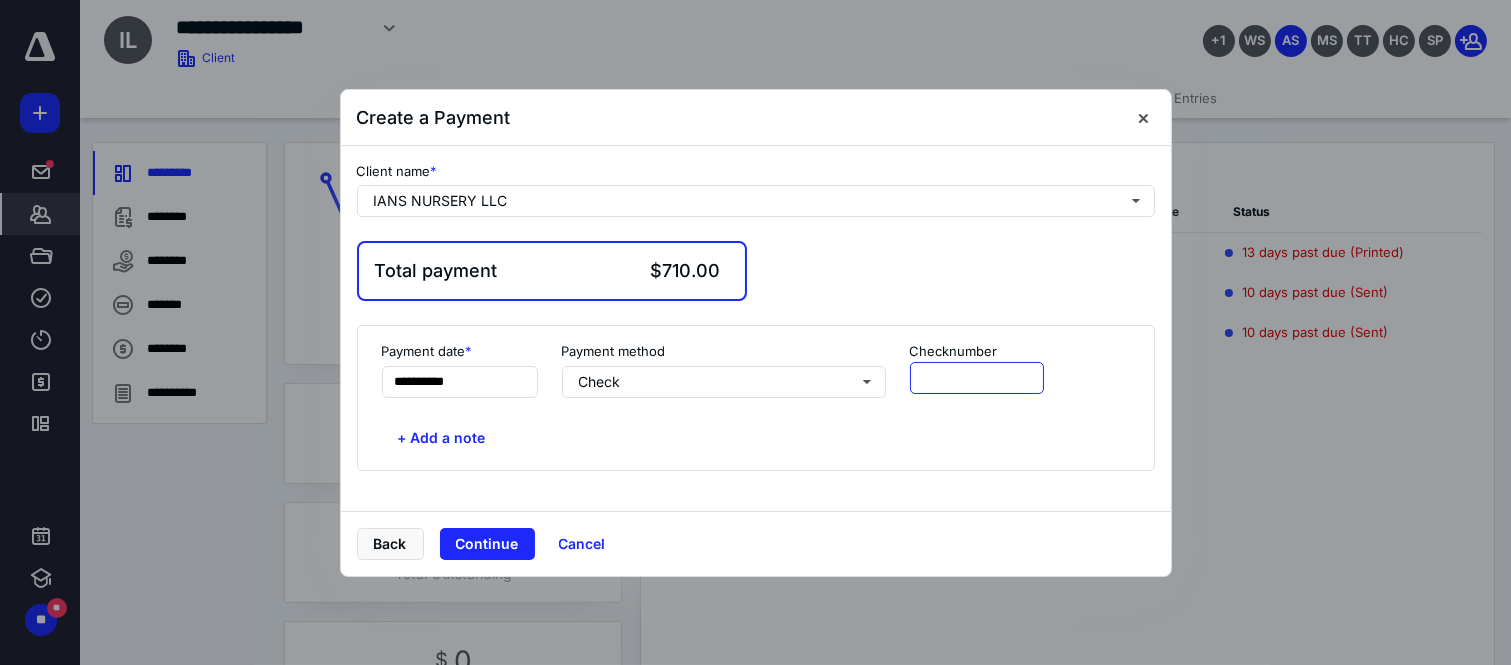 click at bounding box center (977, 378) 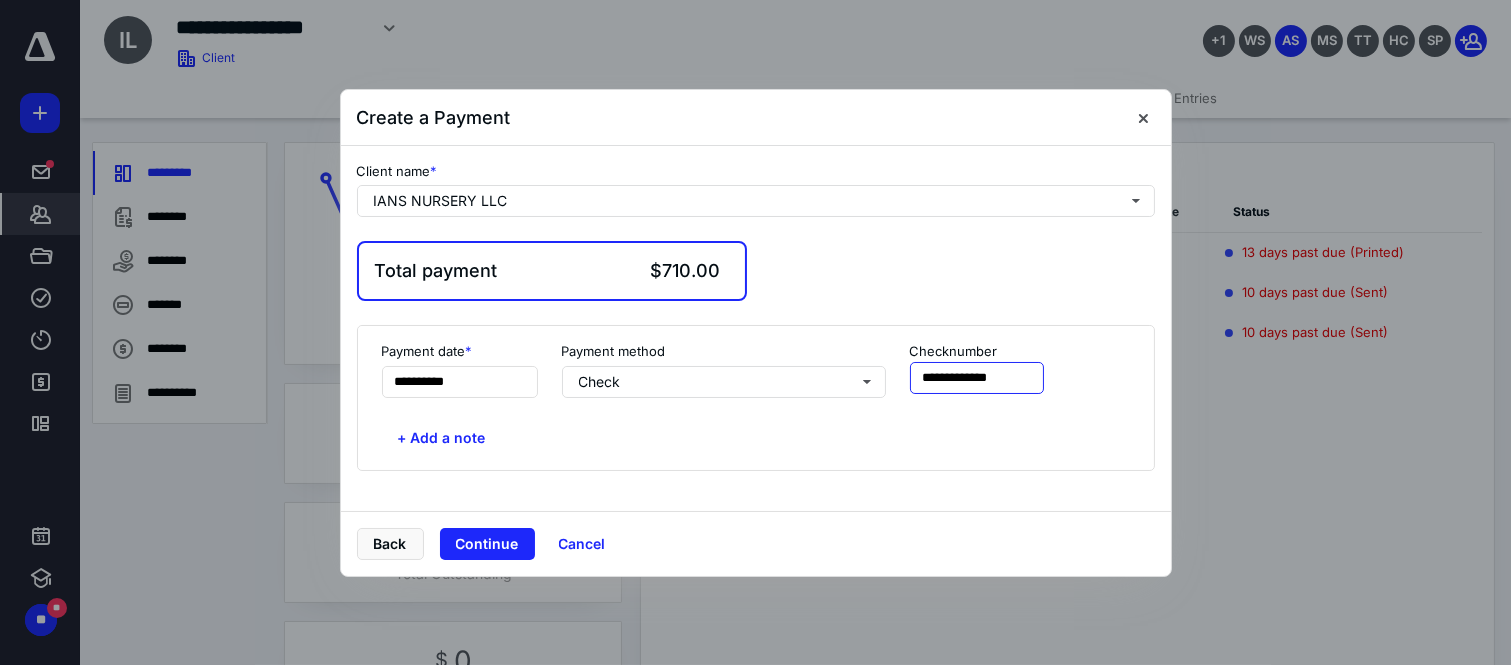 drag, startPoint x: 1034, startPoint y: 377, endPoint x: 872, endPoint y: 363, distance: 162.6038 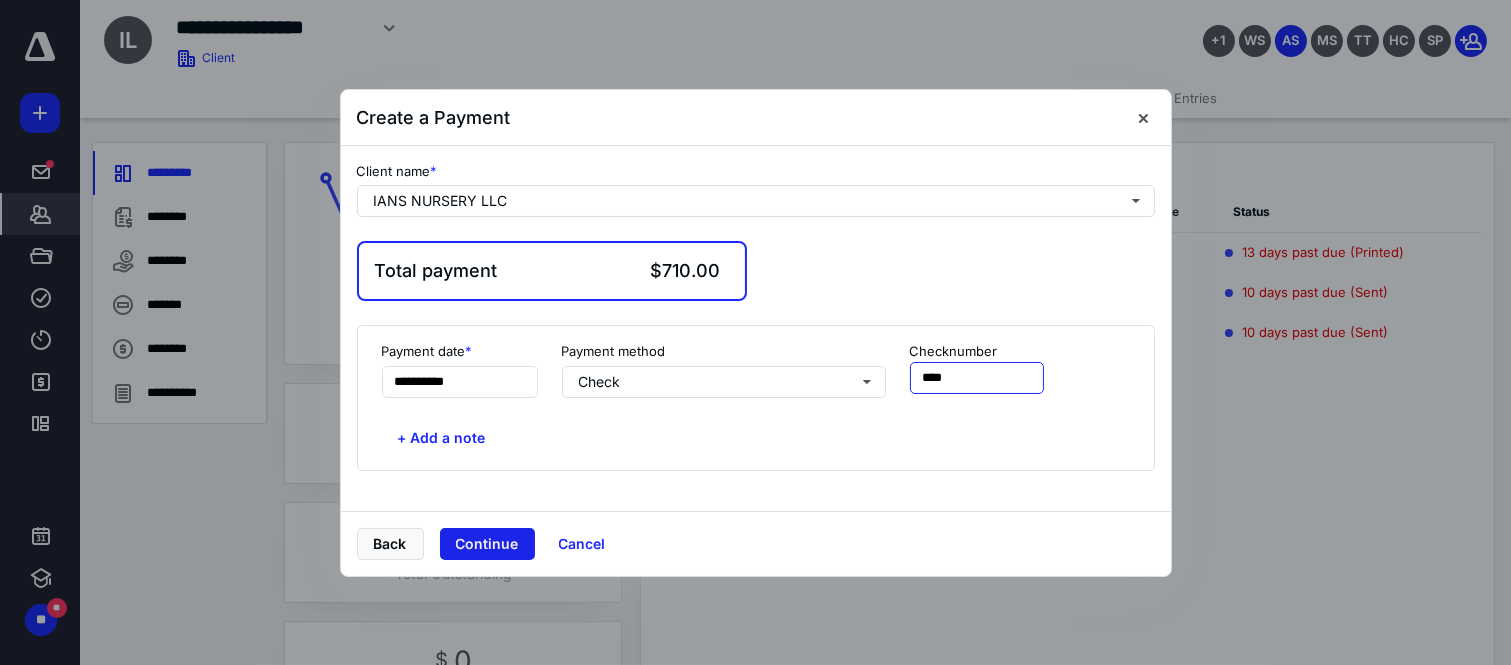 type on "****" 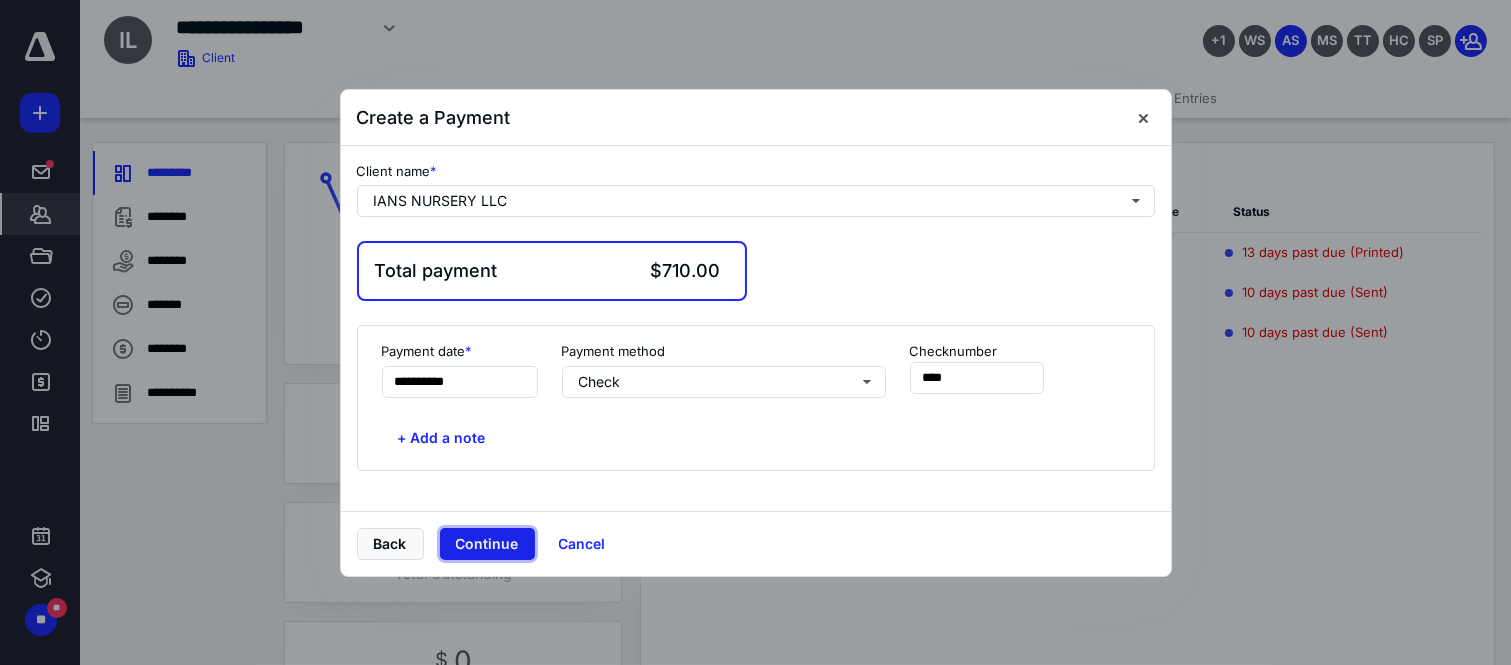 click on "Continue" at bounding box center [487, 544] 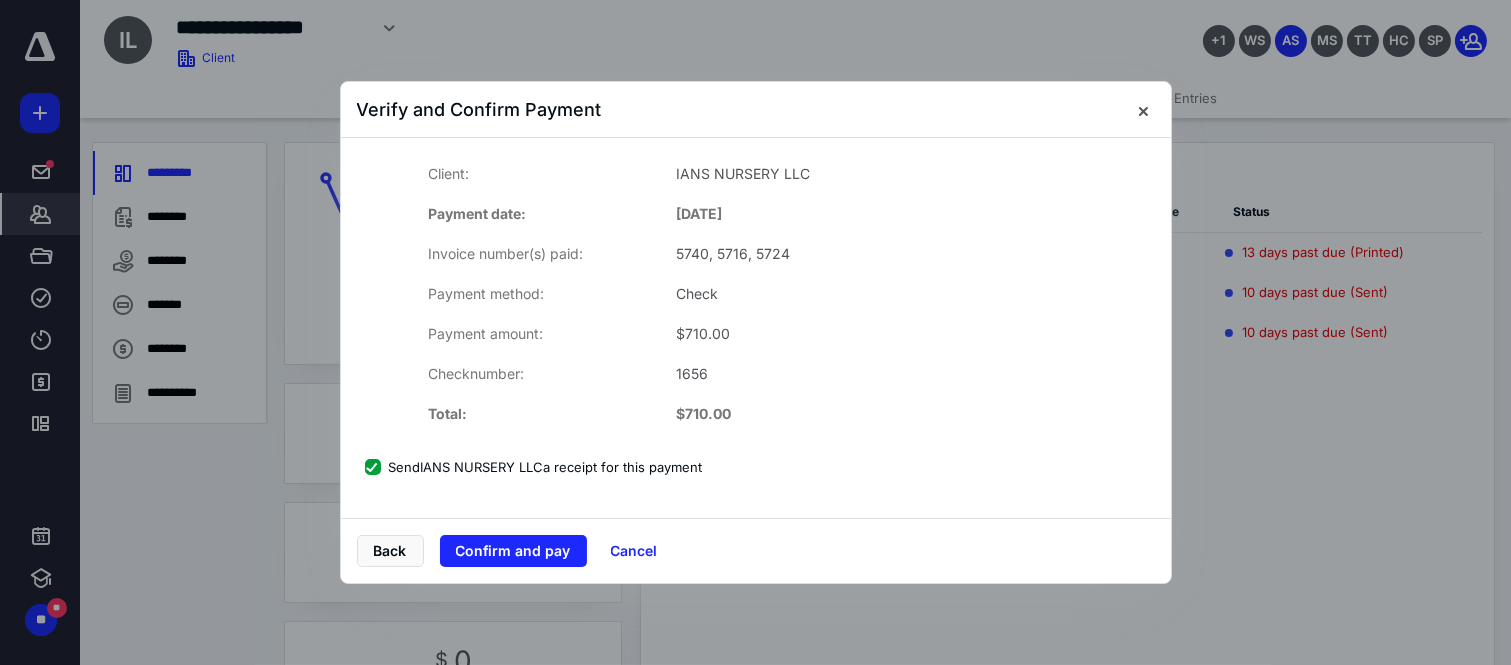 click on "Send  IANS NURSERY LLC  a receipt for this payment" at bounding box center (534, 467) 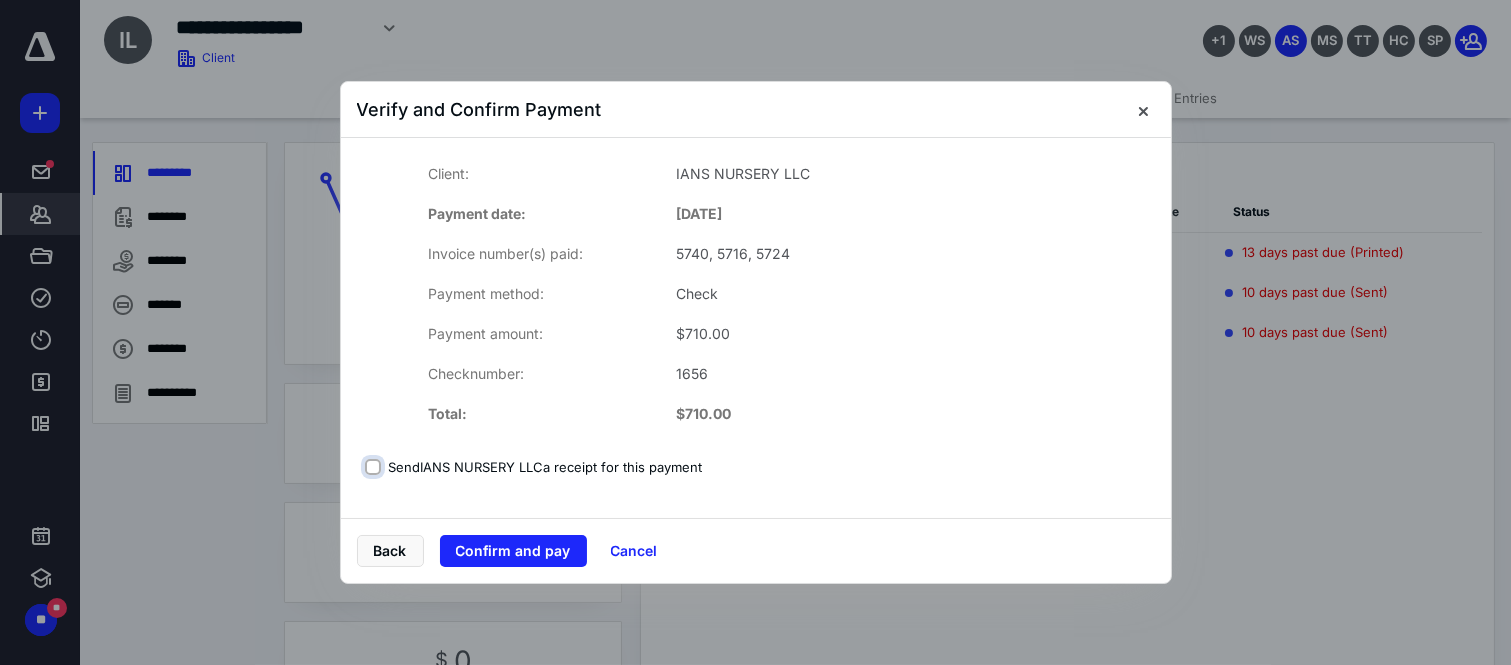 checkbox on "false" 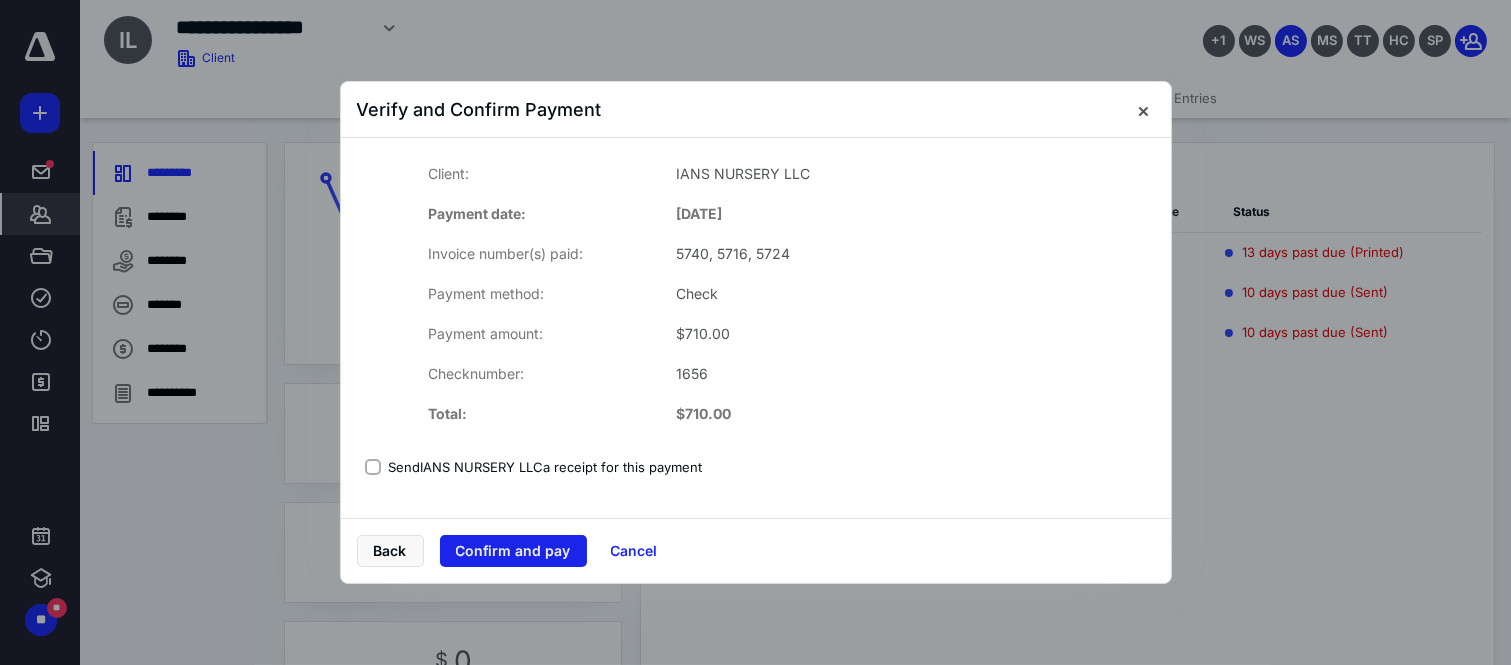 click on "Confirm and pay" at bounding box center (513, 551) 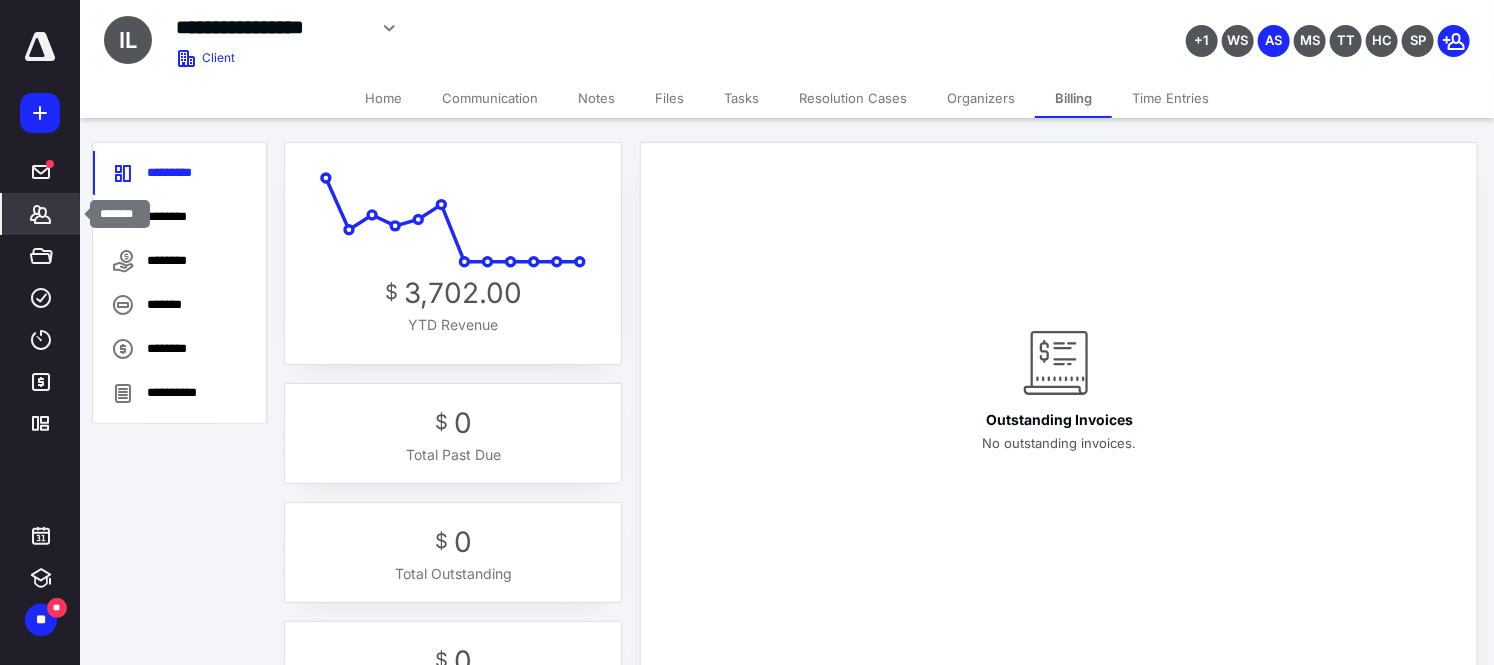 click 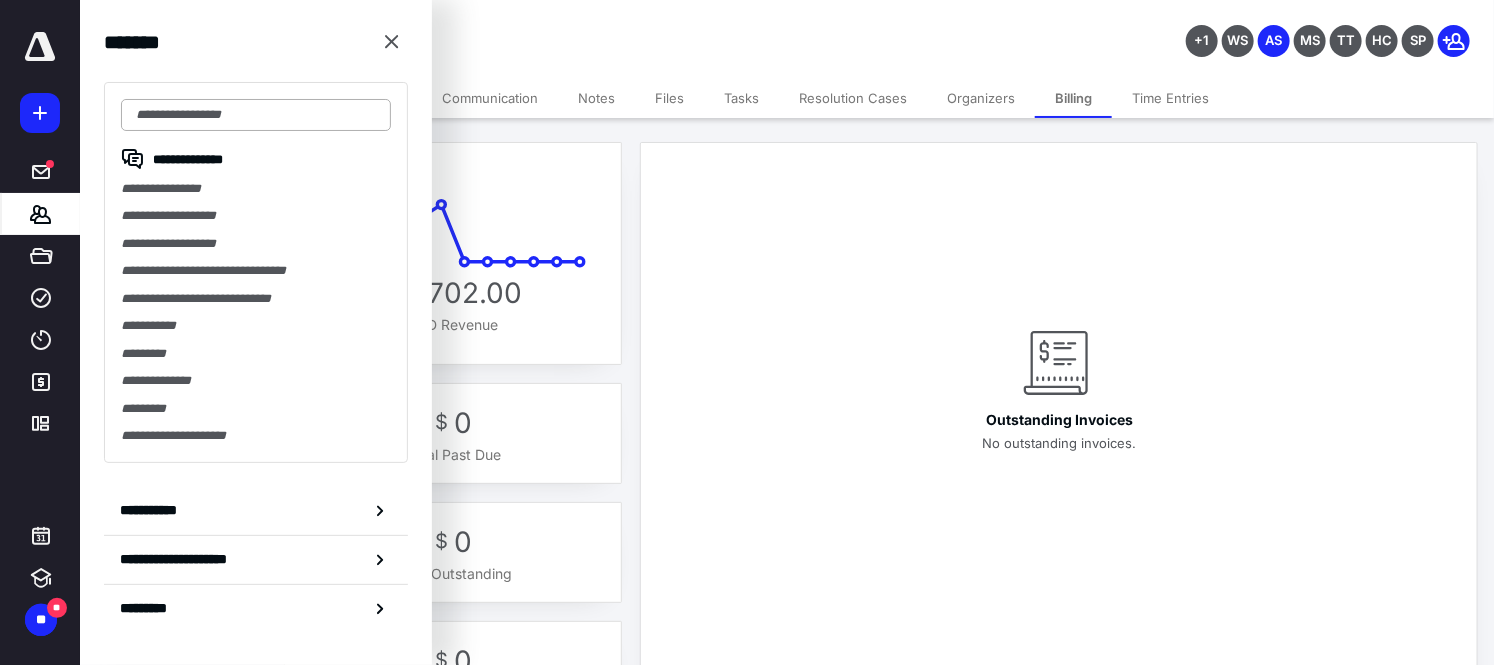 click at bounding box center (256, 115) 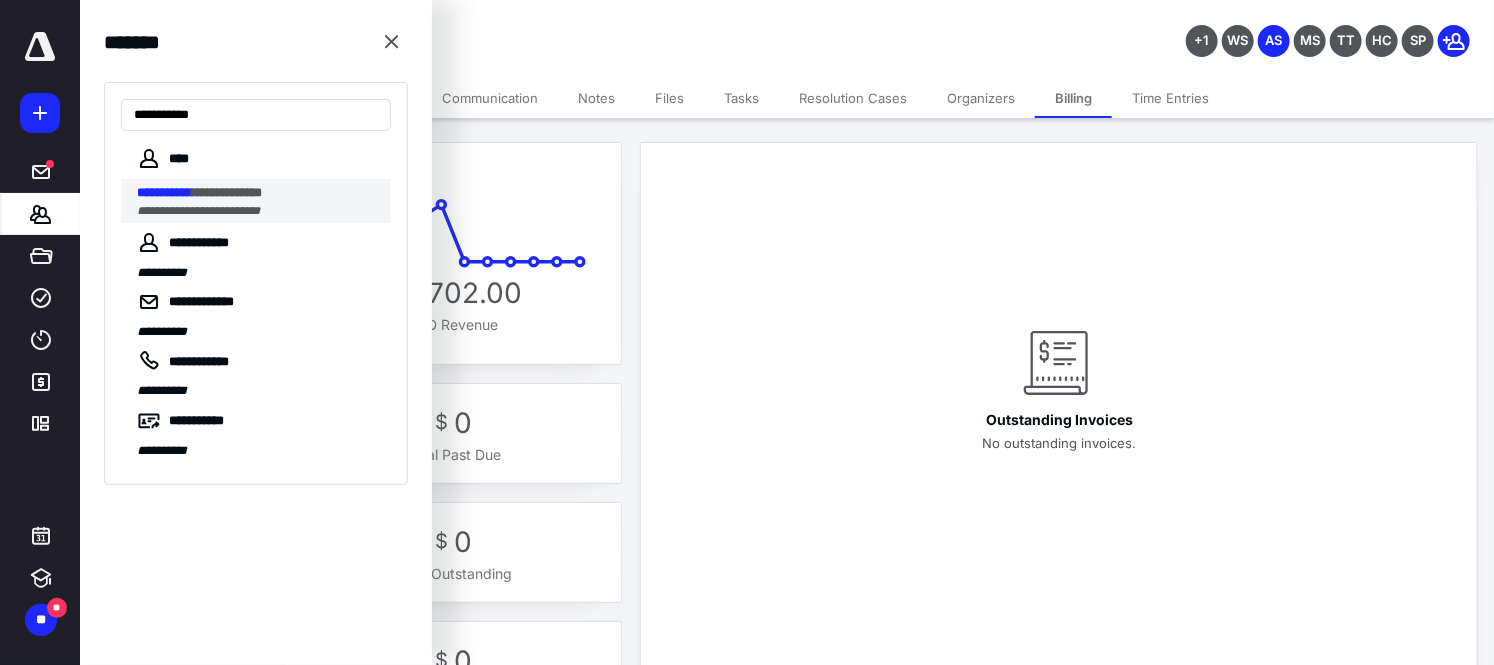 type on "**********" 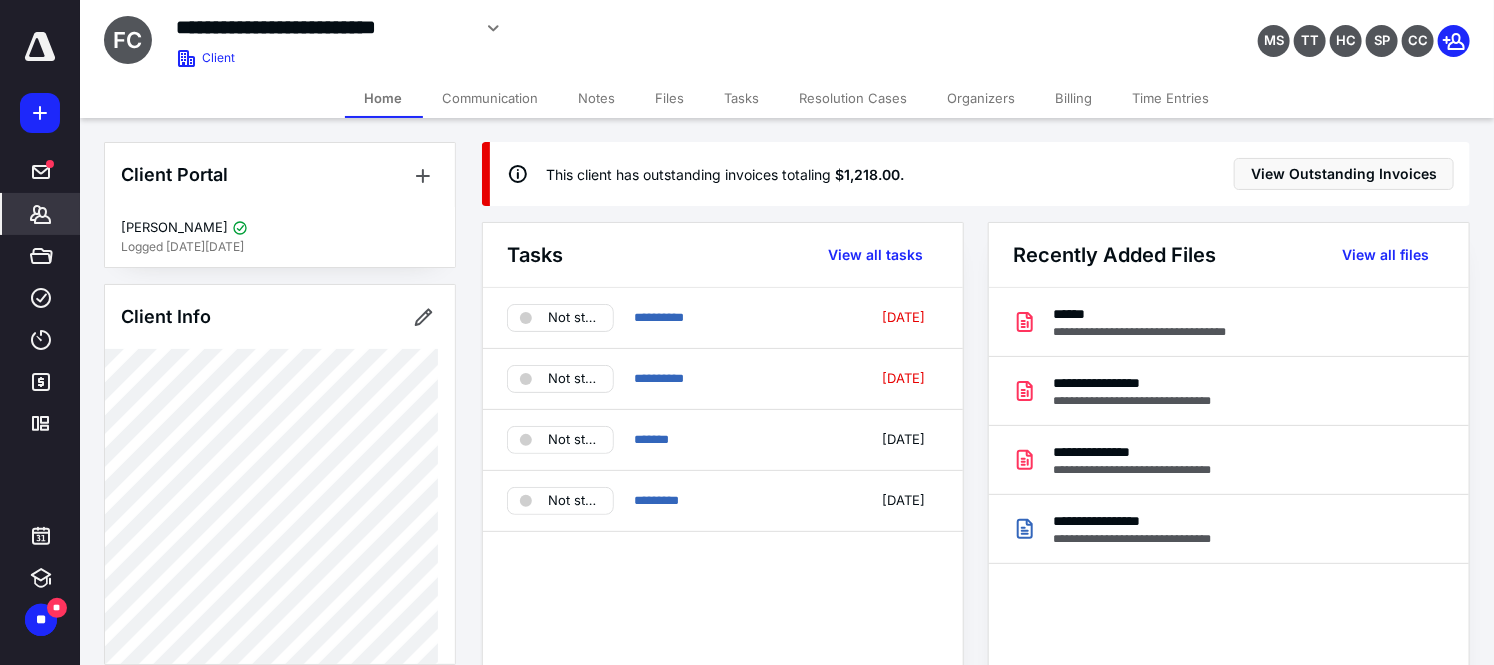 click on "Billing" at bounding box center [1074, 98] 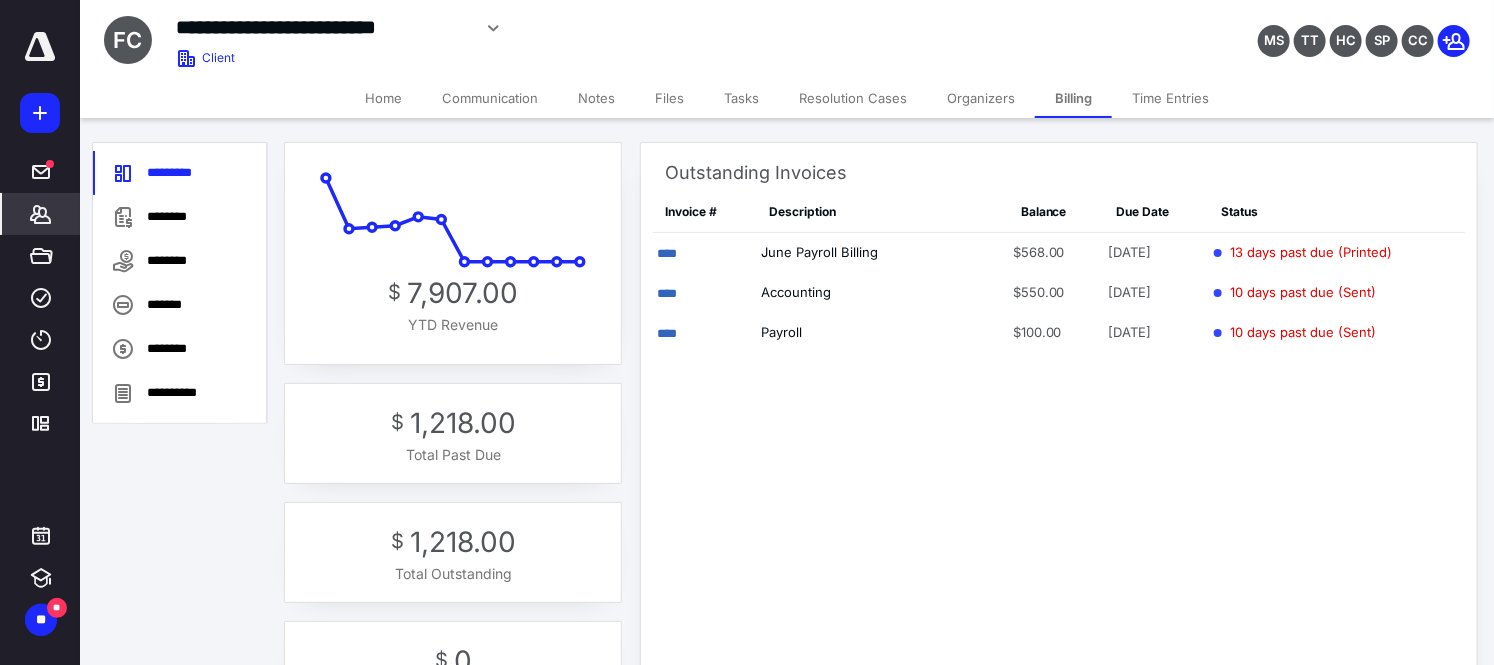 click on "Outstanding Invoices Invoice # Description Balance Due Date Status **** June Payroll Billing $568.00 [DATE] 13 days past due (Printed) **** Accounting $550.00 [DATE] 10 days past due (Sent) **** Payroll $100.00 [DATE] 10 days past due (Sent)" at bounding box center (1059, 388) 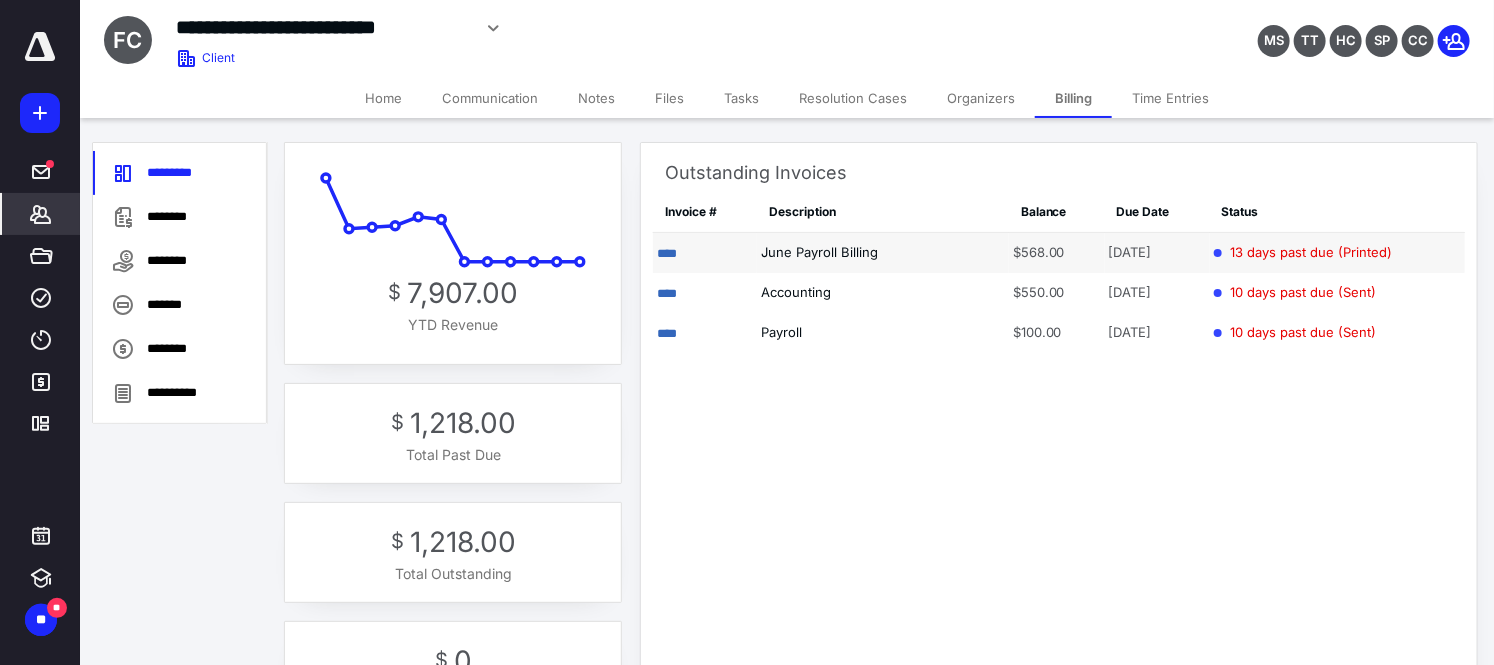 click on "June Payroll Billing" at bounding box center [883, 253] 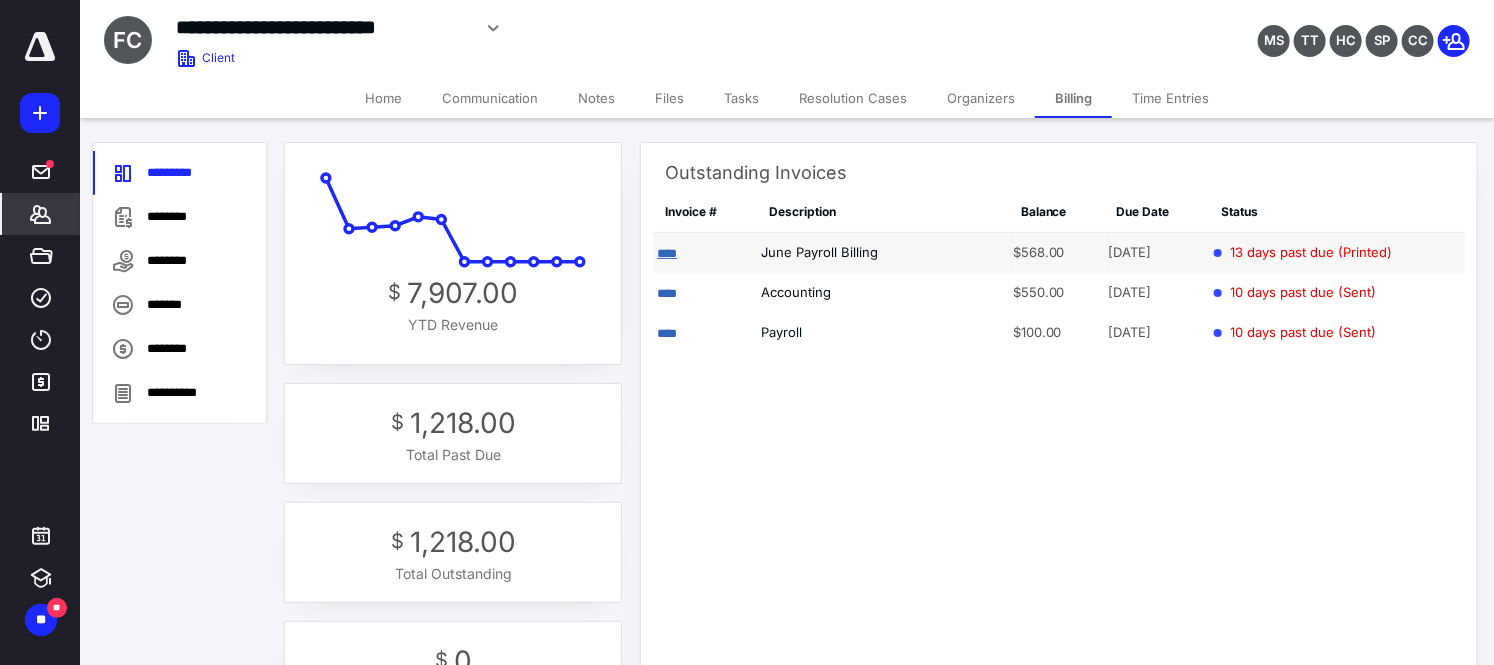 click on "****" at bounding box center [667, 253] 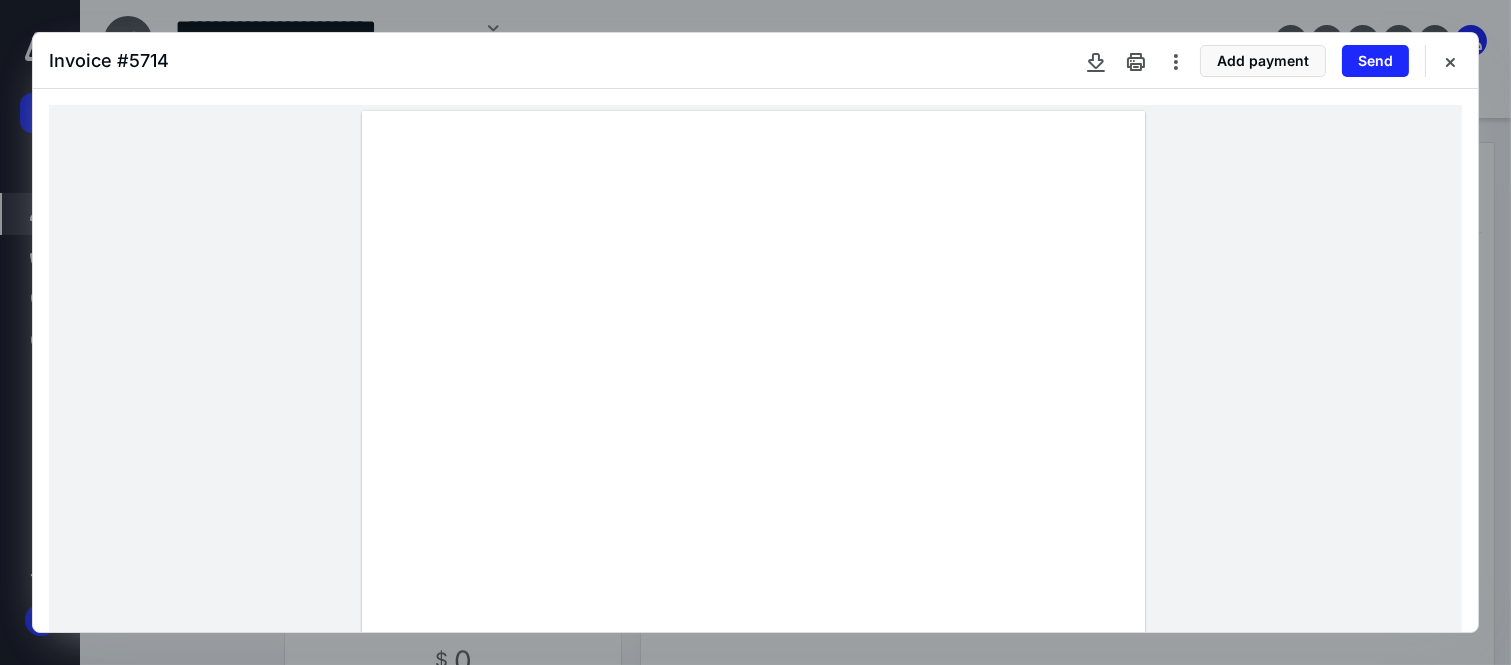 click at bounding box center [755, 617] 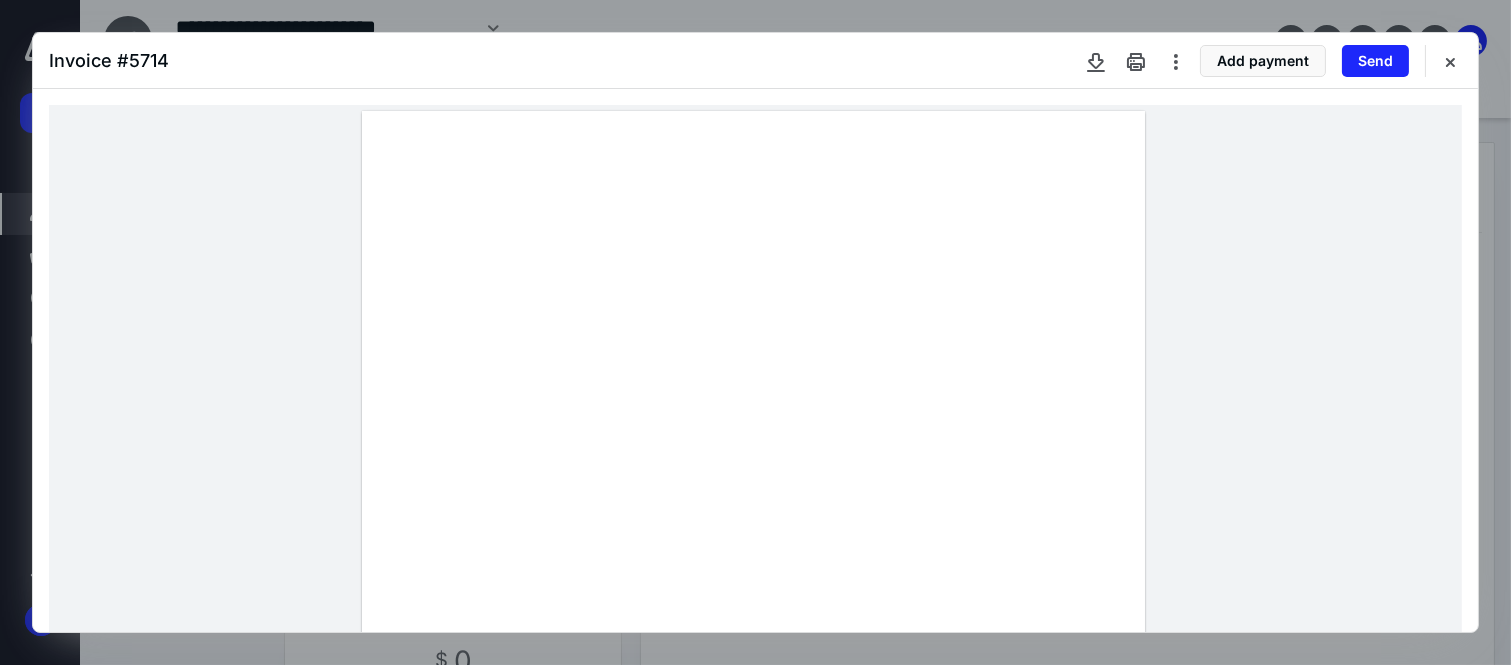 click at bounding box center (755, 617) 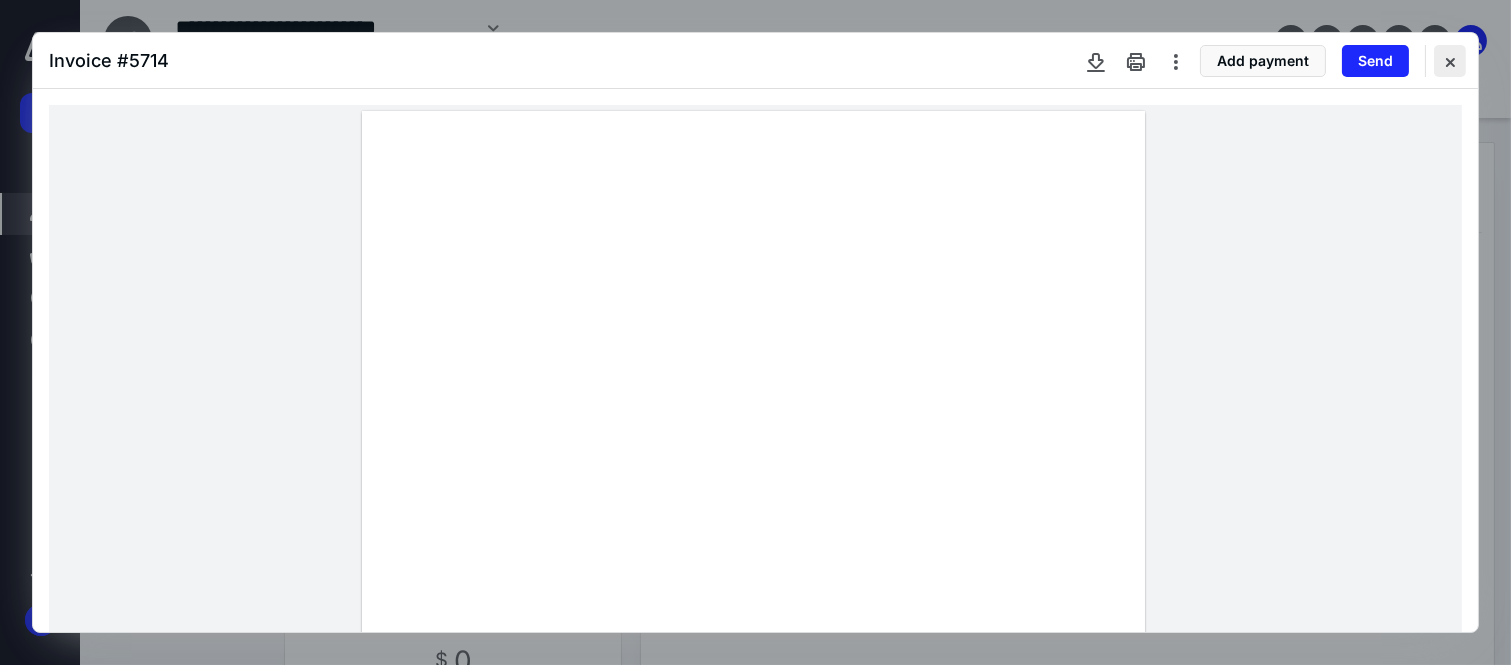 click at bounding box center (1450, 61) 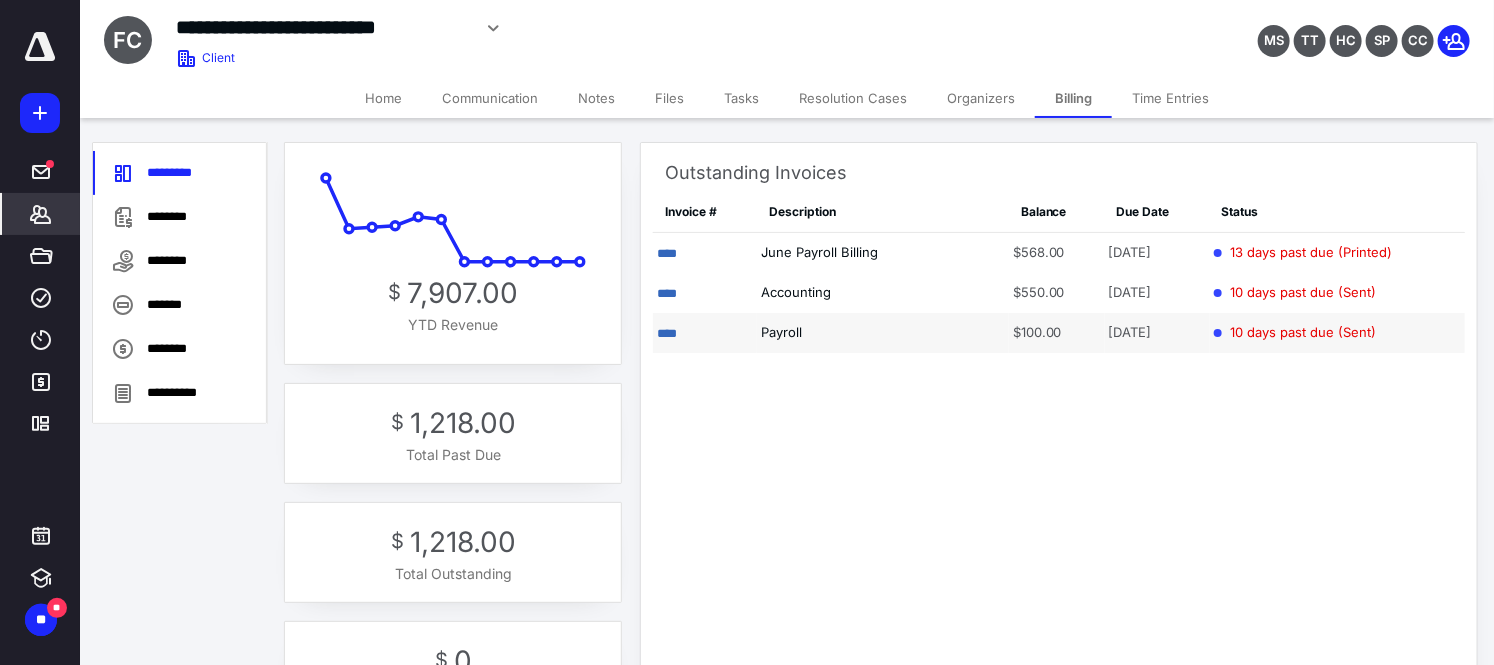 click on "10 days past due (Sent)" at bounding box center [1338, 333] 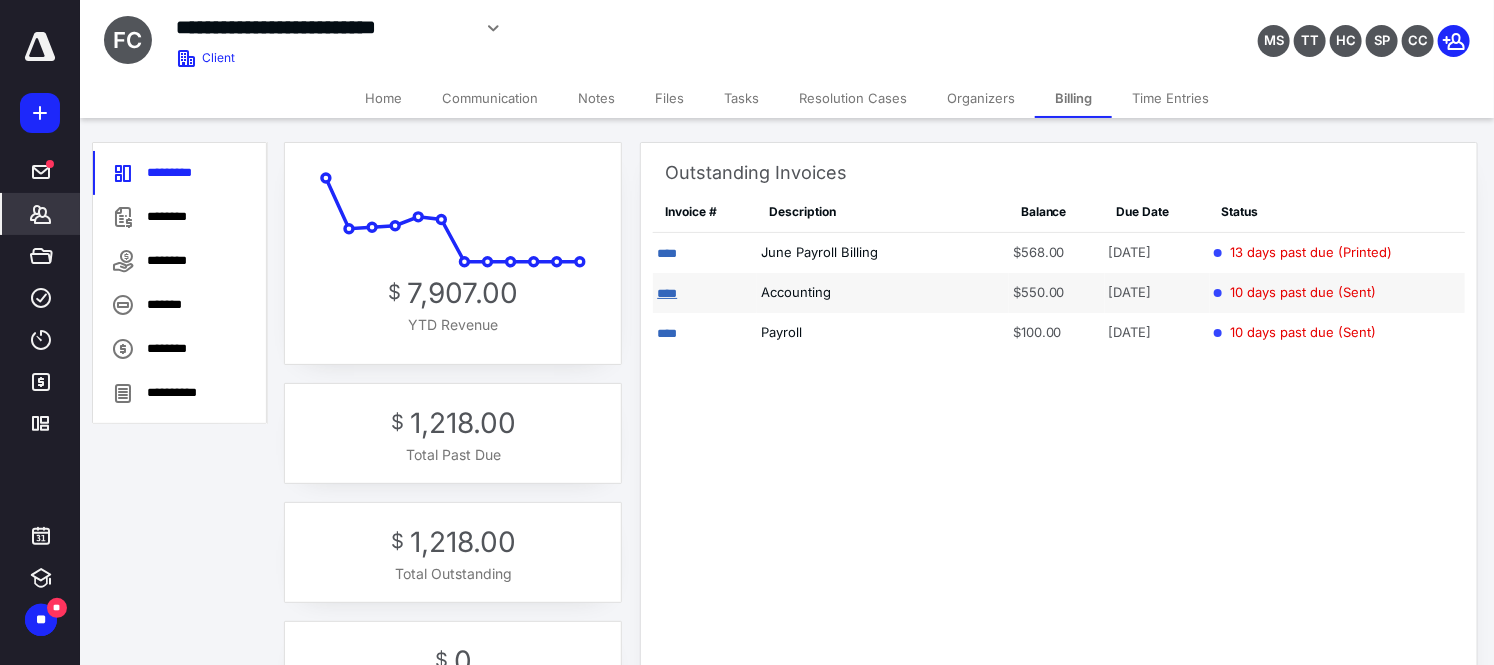 click on "****" at bounding box center (667, 293) 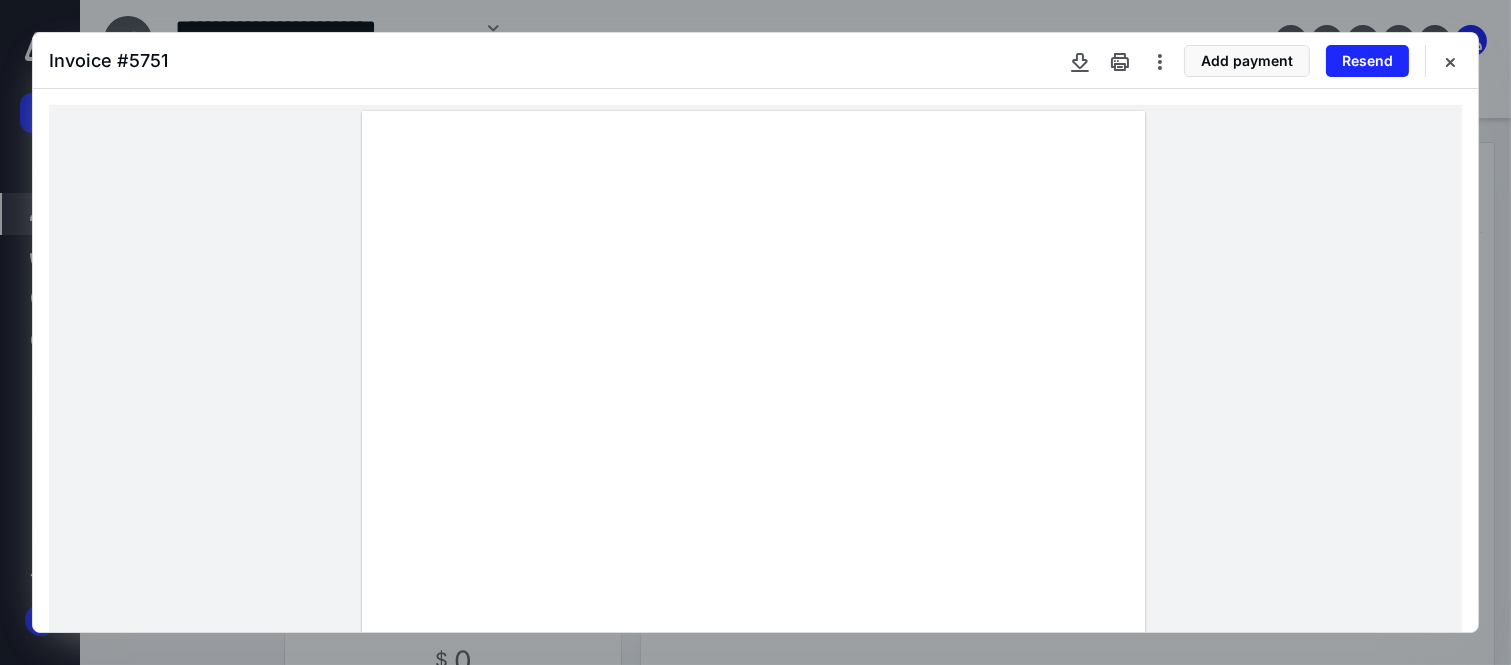 click at bounding box center (755, 617) 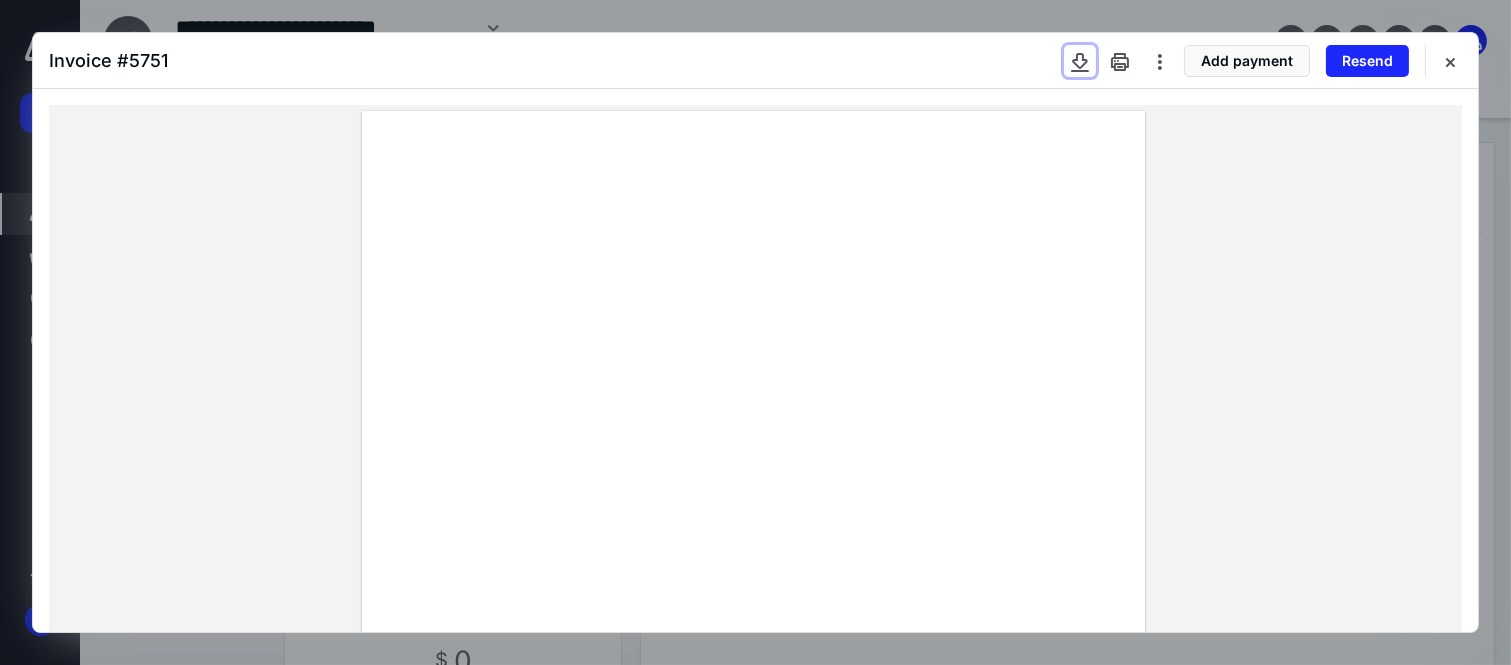type 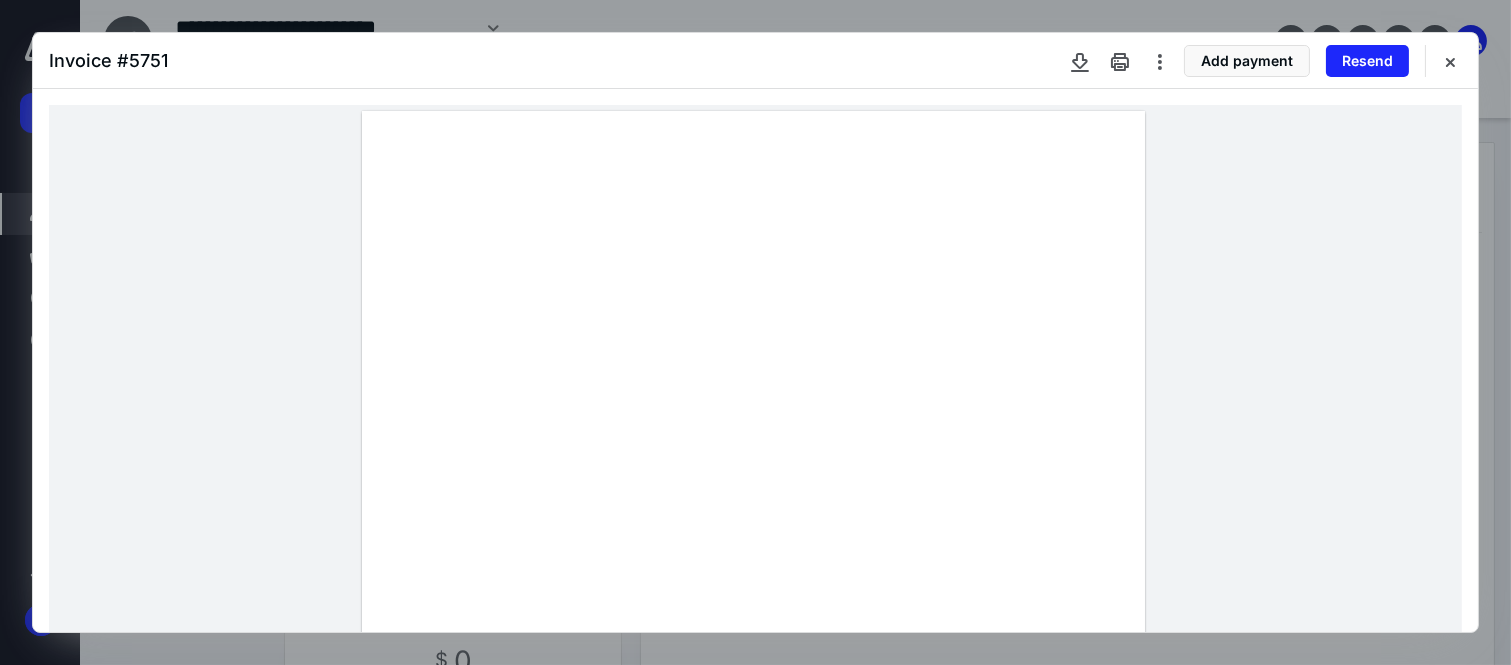 click at bounding box center (755, 617) 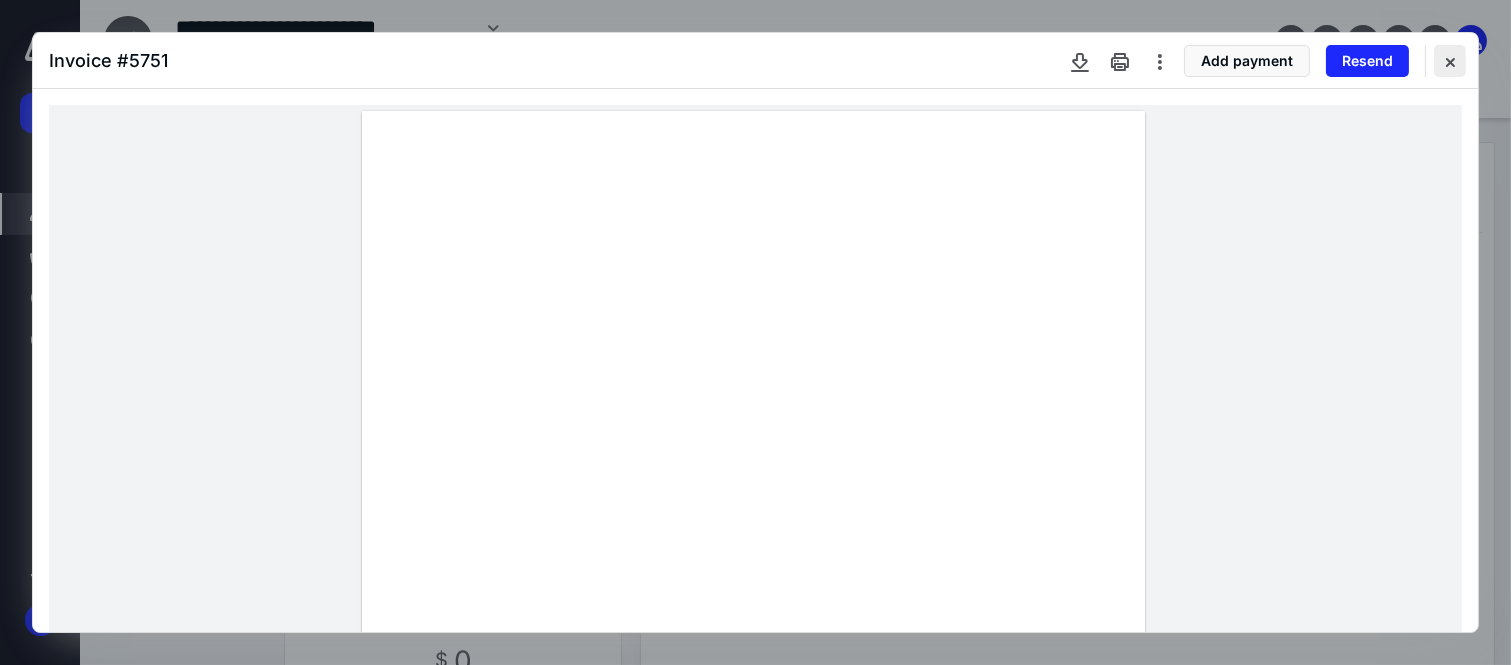 click at bounding box center [1450, 61] 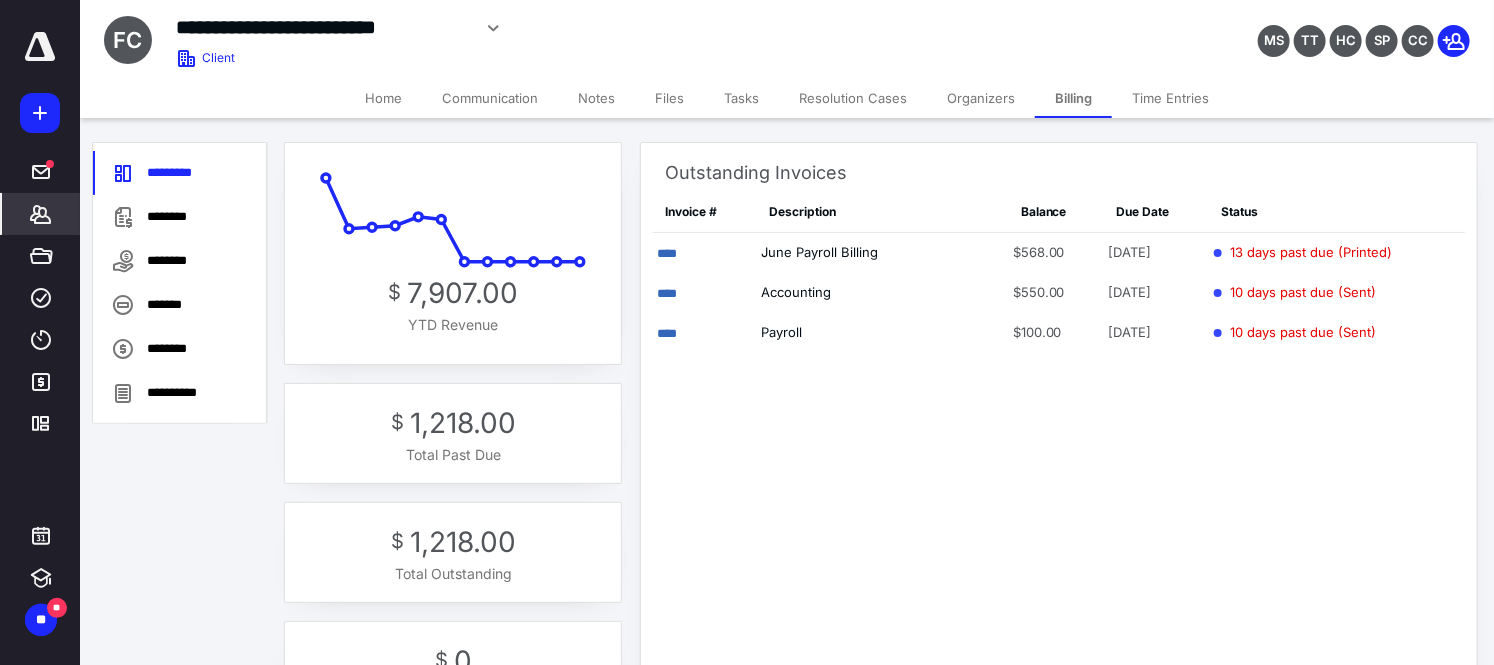 click on "Outstanding Invoices Invoice # Description Balance Due Date Status **** June Payroll Billing $568.00 [DATE] 13 days past due (Printed) **** Accounting $550.00 [DATE] 10 days past due (Sent) **** Payroll $100.00 [DATE] 10 days past due (Sent)" at bounding box center (1059, 388) 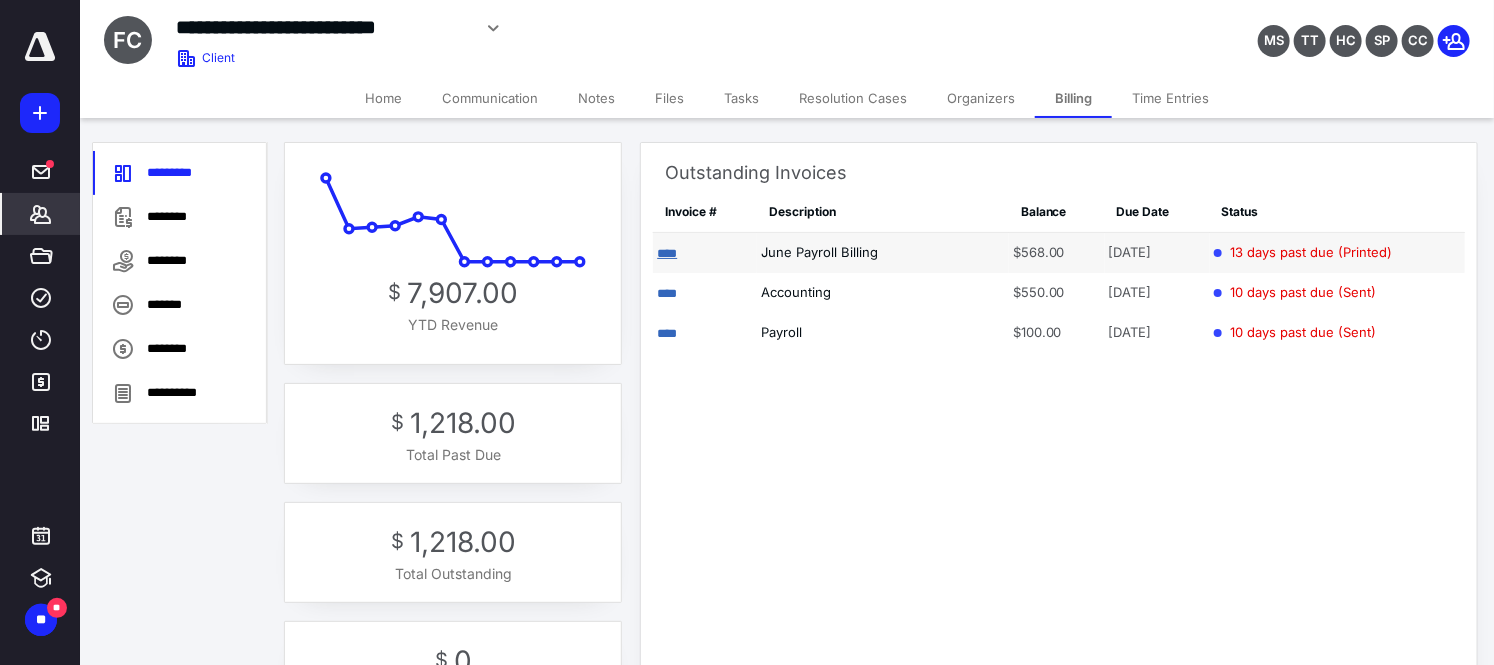click on "****" at bounding box center (667, 253) 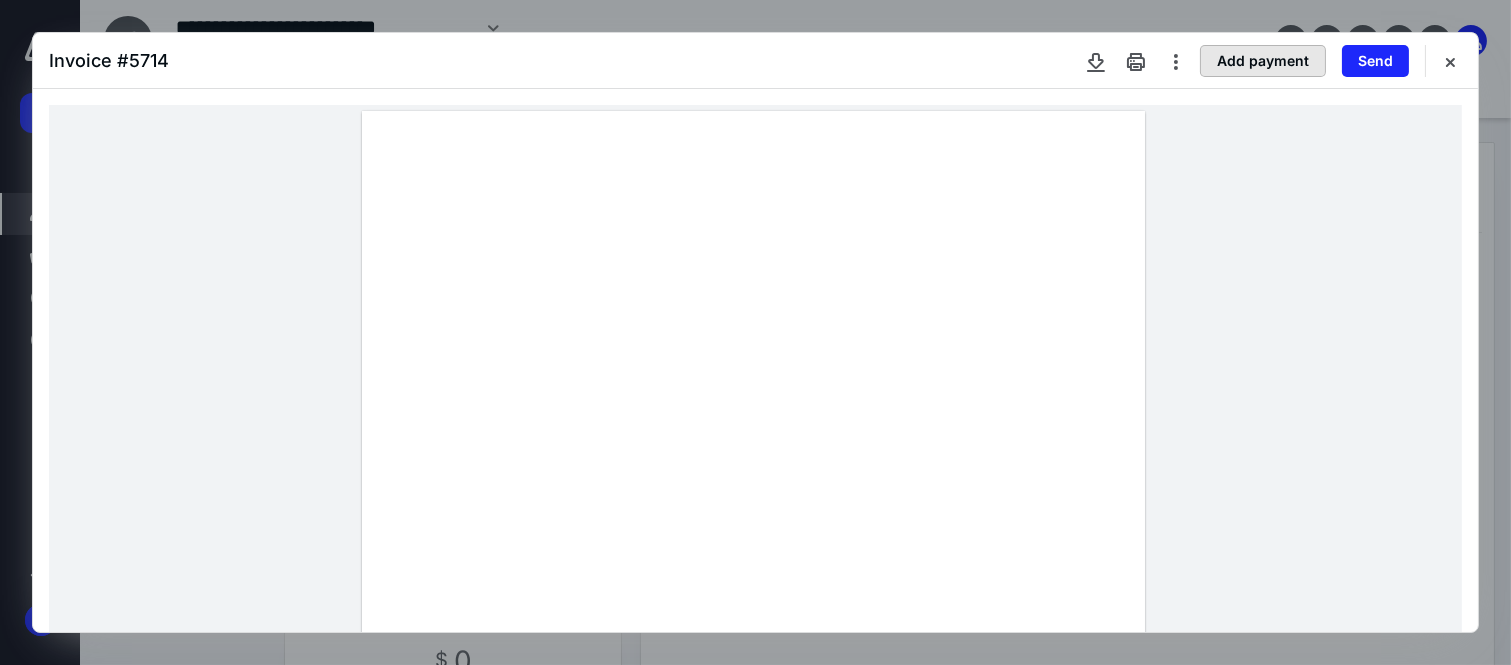 click on "Add payment" at bounding box center (1263, 61) 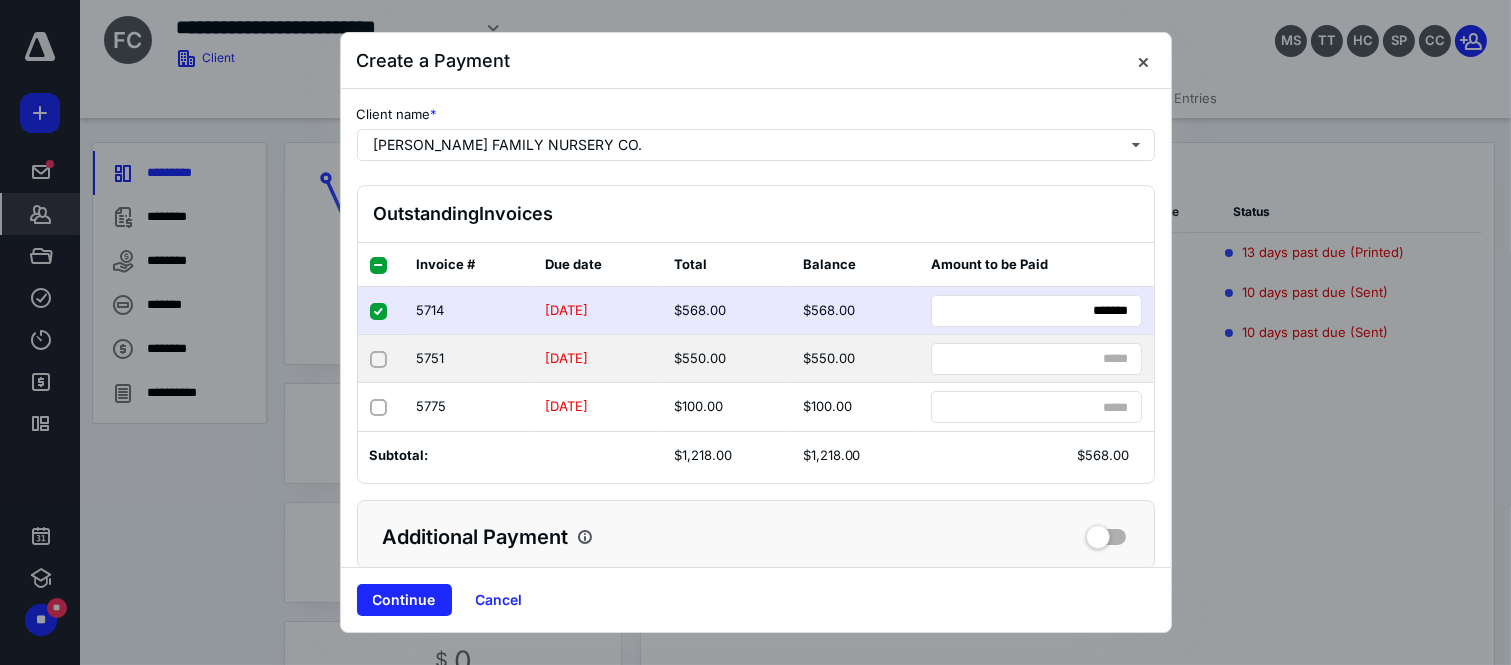 click 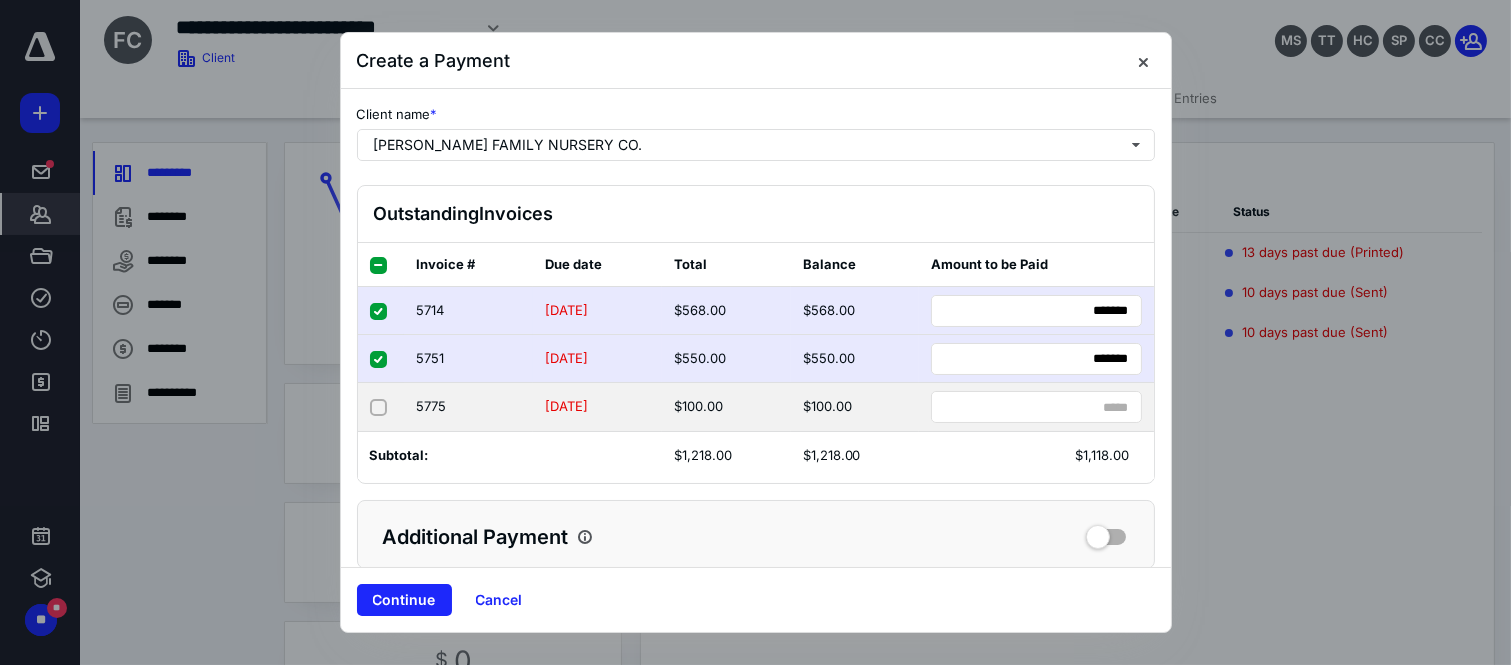 click 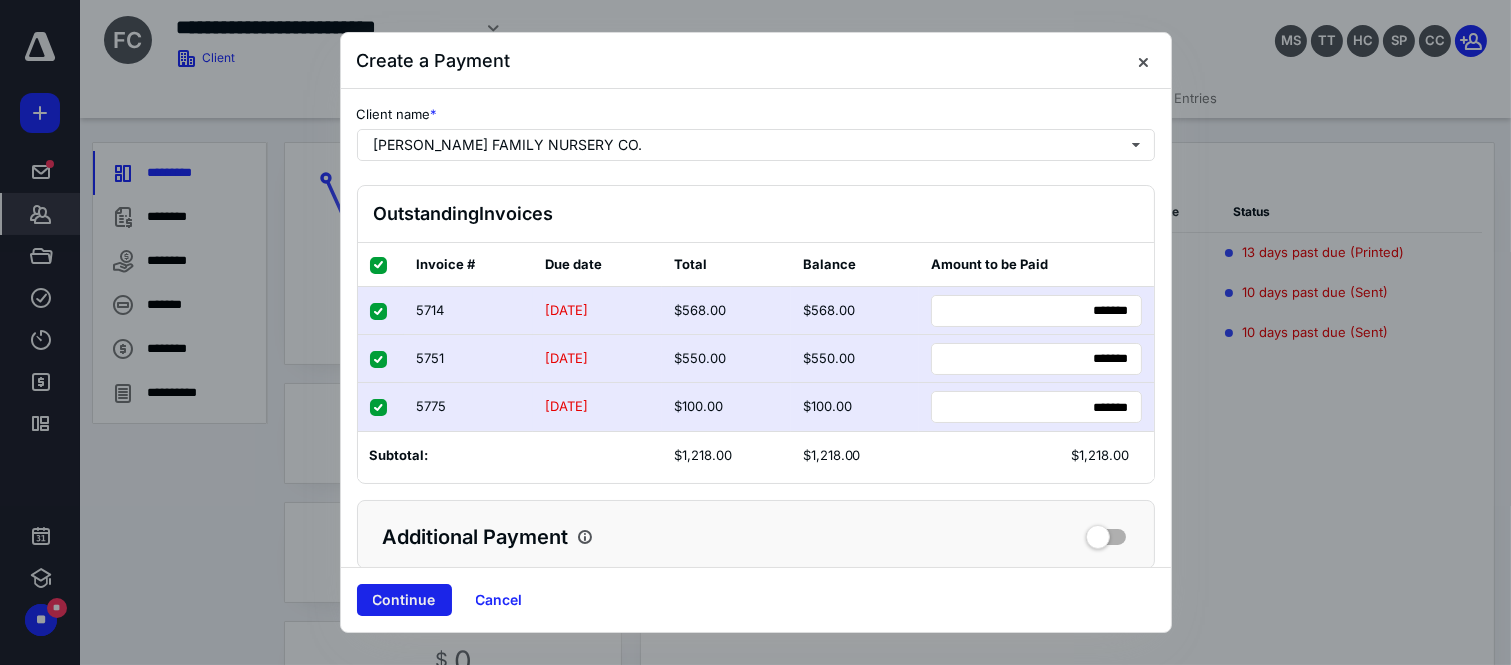 click on "Continue" at bounding box center (404, 600) 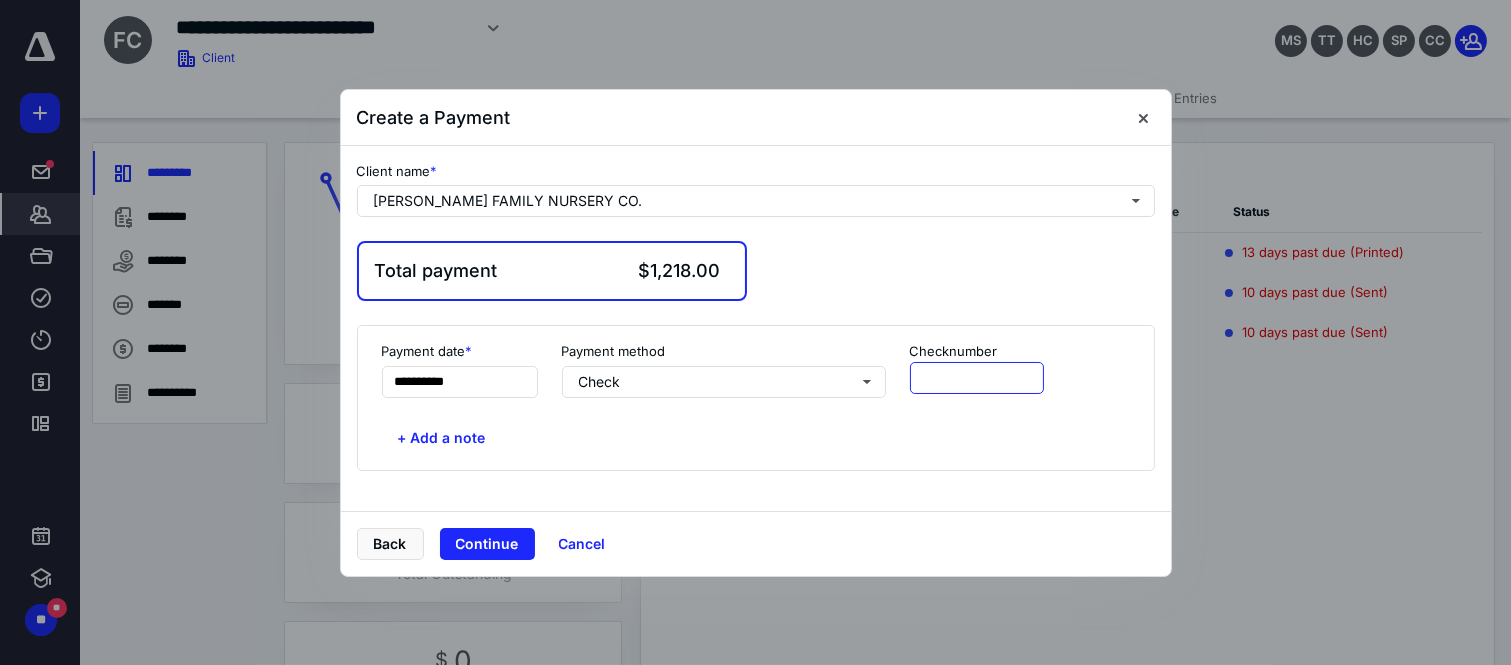 click at bounding box center [977, 378] 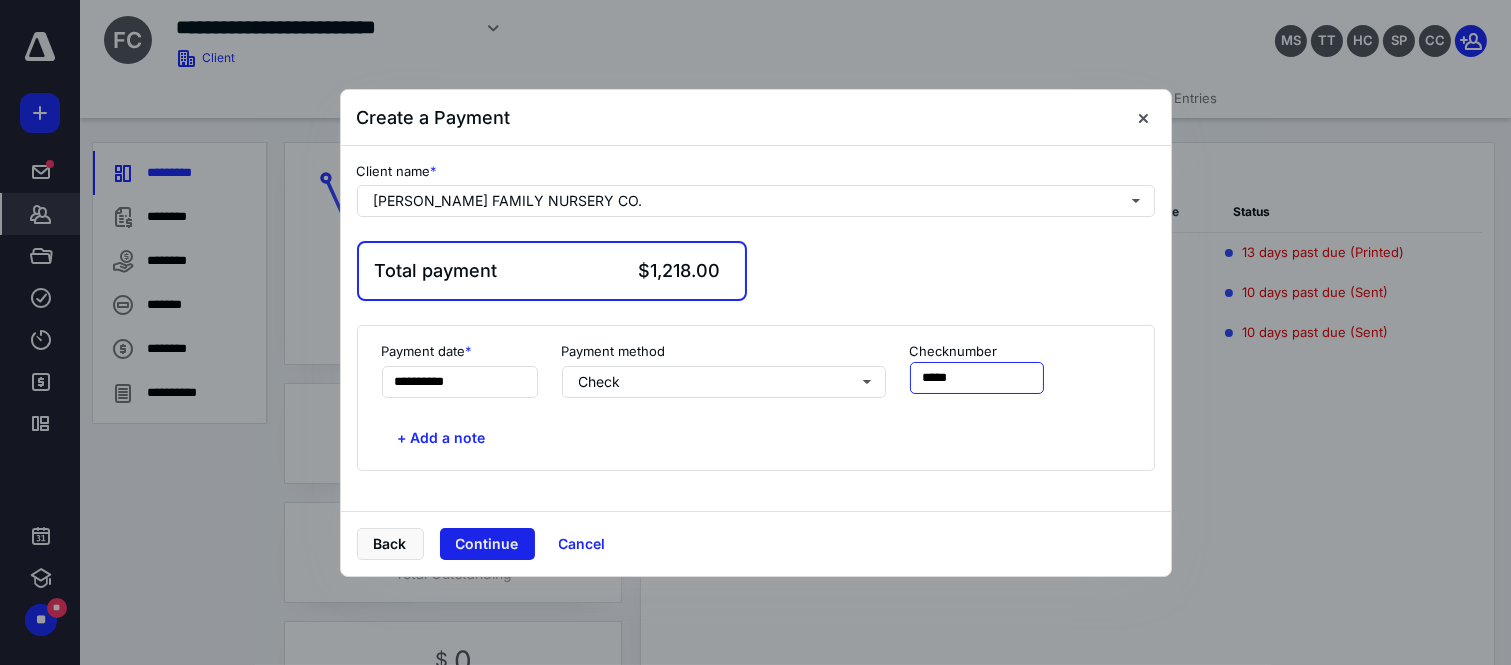 type on "*****" 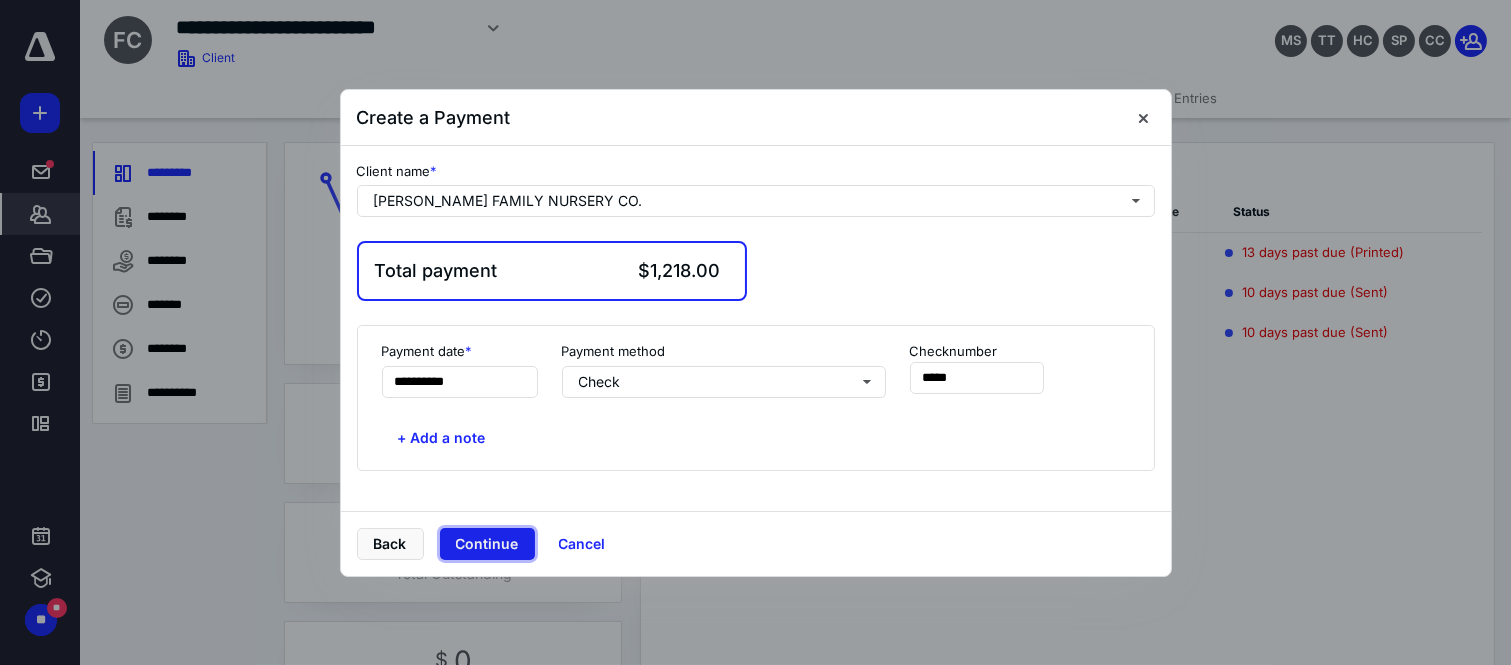 click on "Continue" at bounding box center [487, 544] 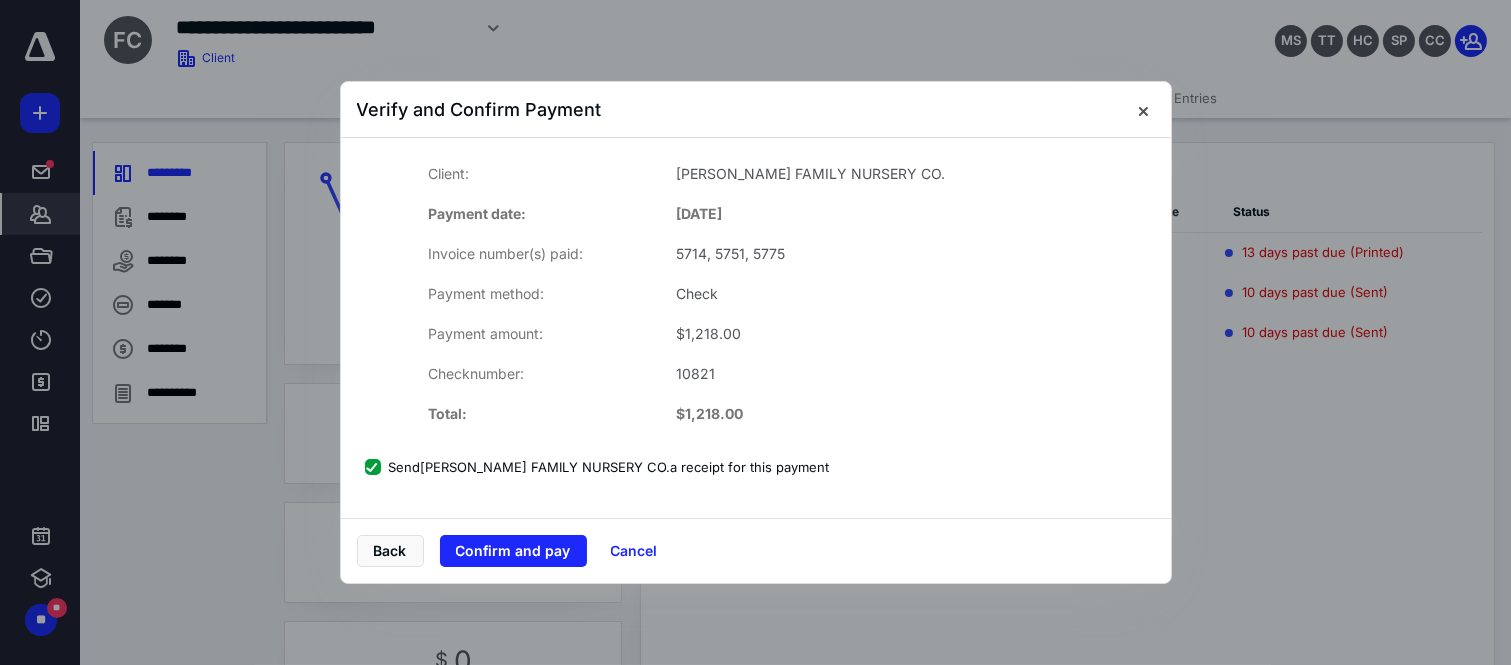 click on "Send  [PERSON_NAME] FAMILY NURSERY CO.  a receipt for this payment" at bounding box center (597, 467) 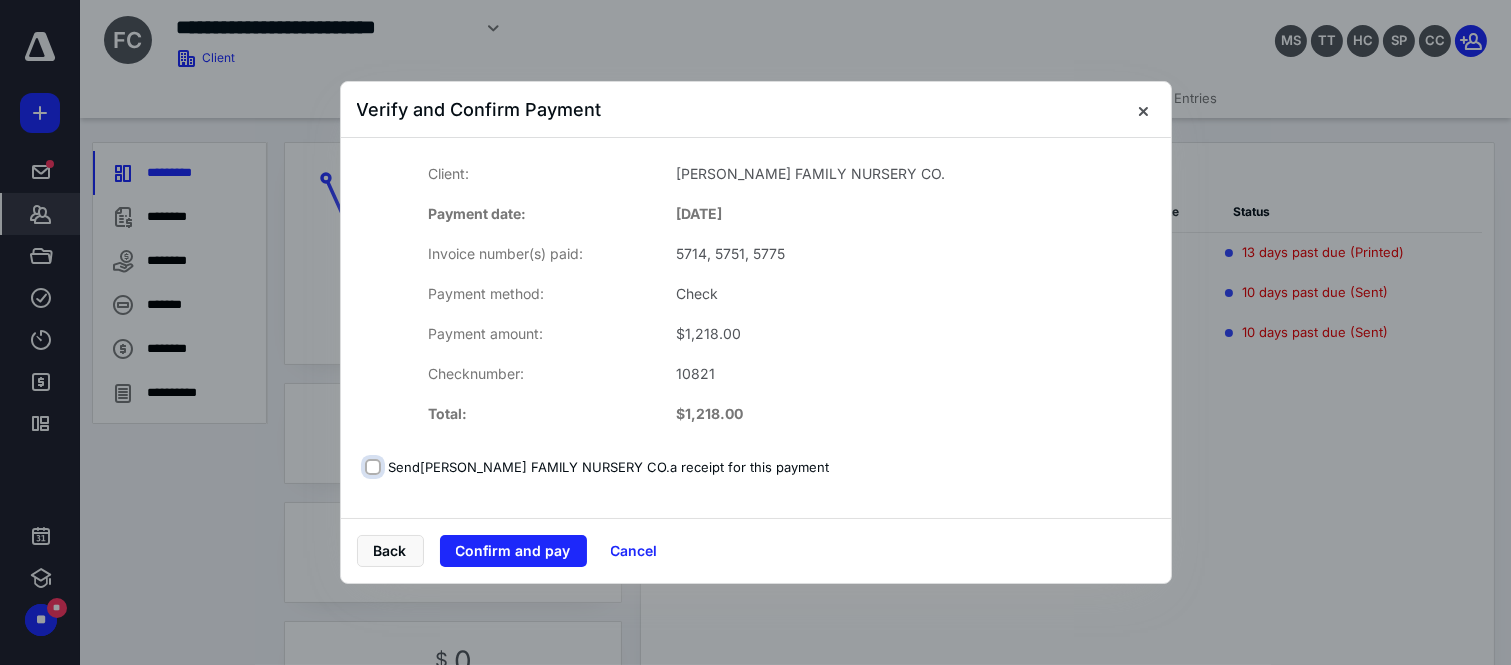 checkbox on "false" 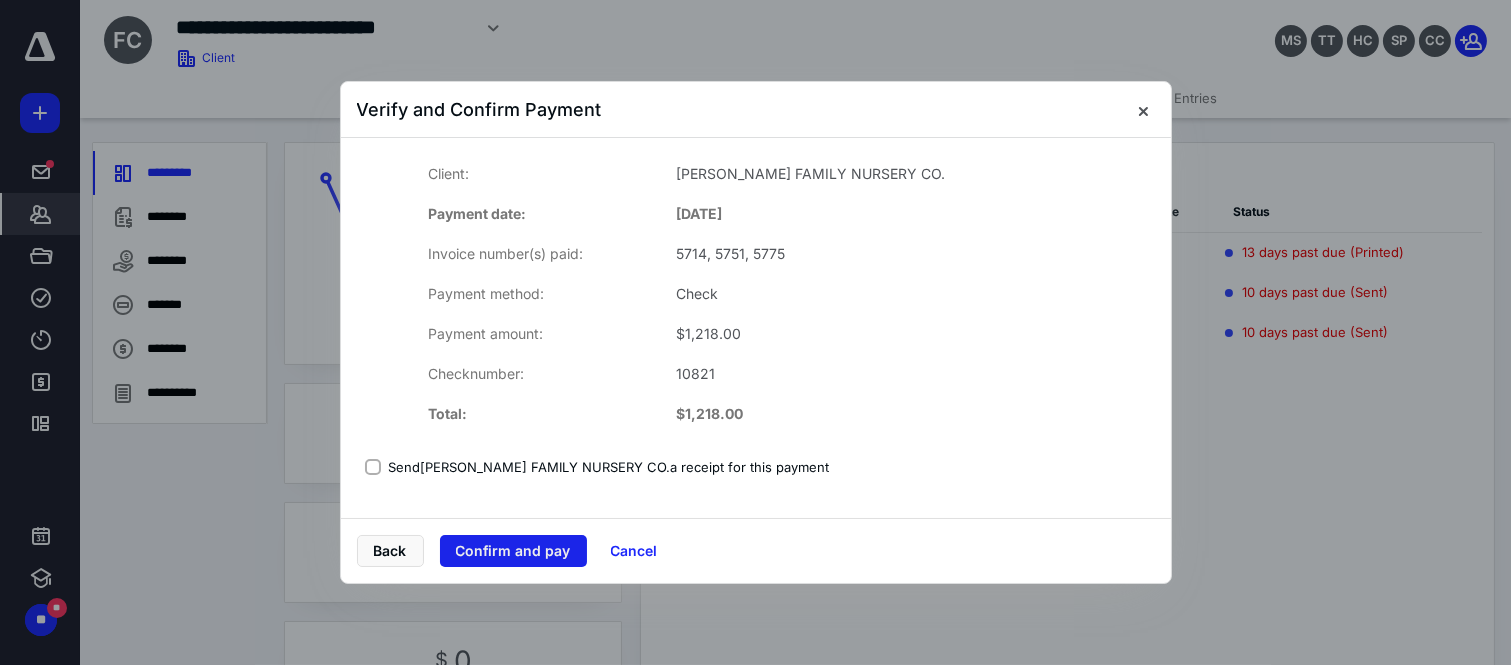 click on "Confirm and pay" at bounding box center [513, 551] 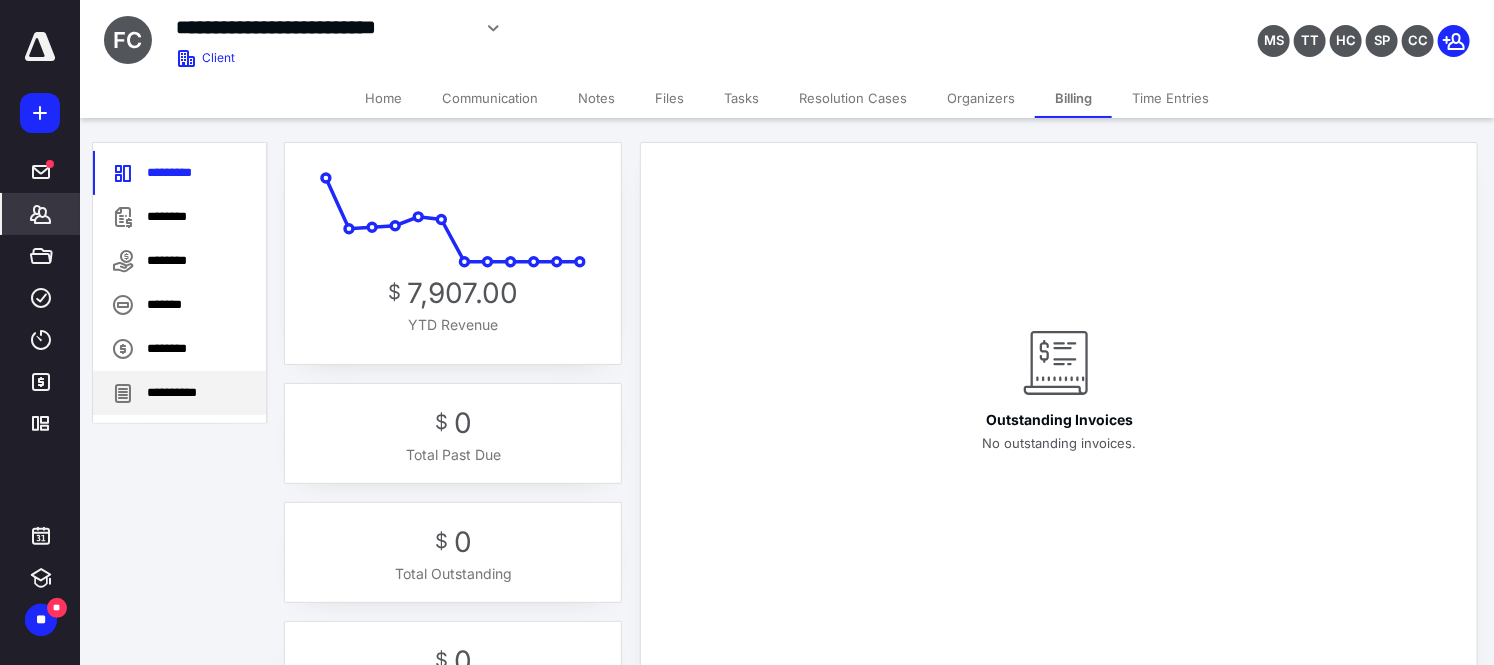click on "**********" at bounding box center (179, 393) 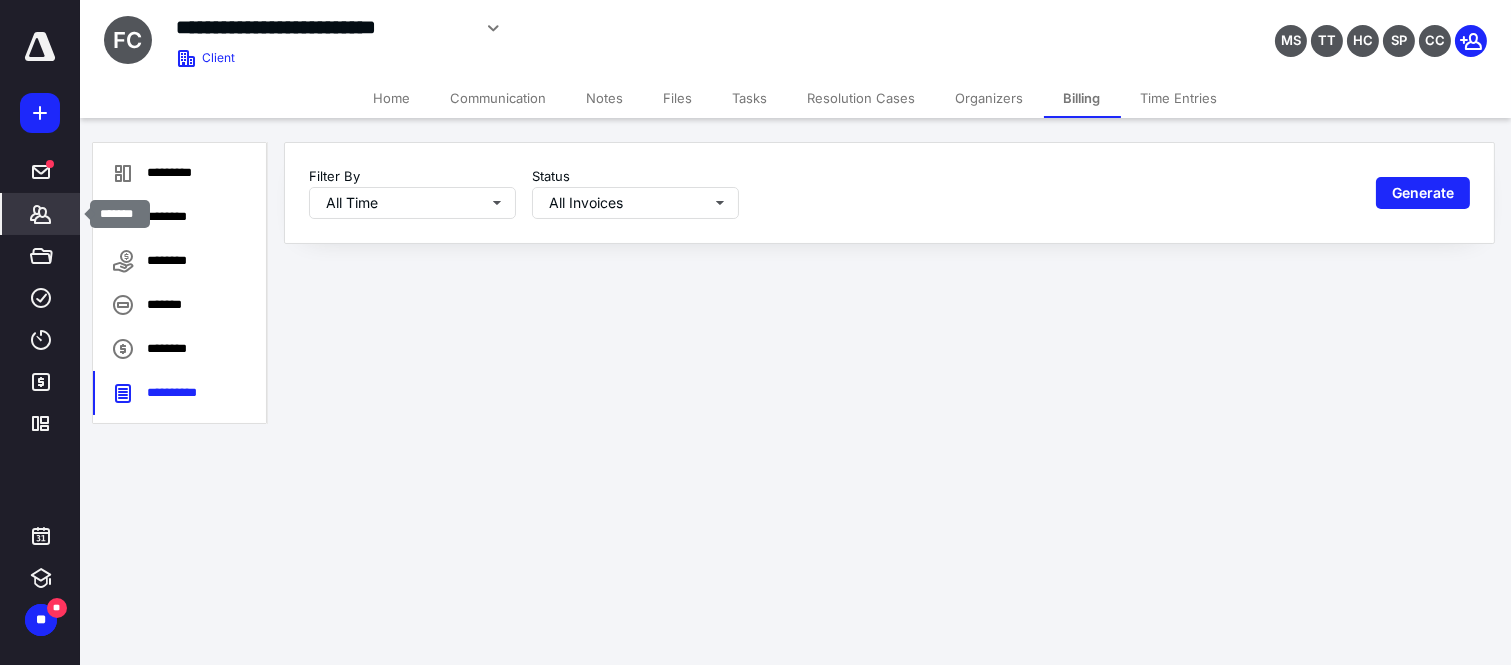 click 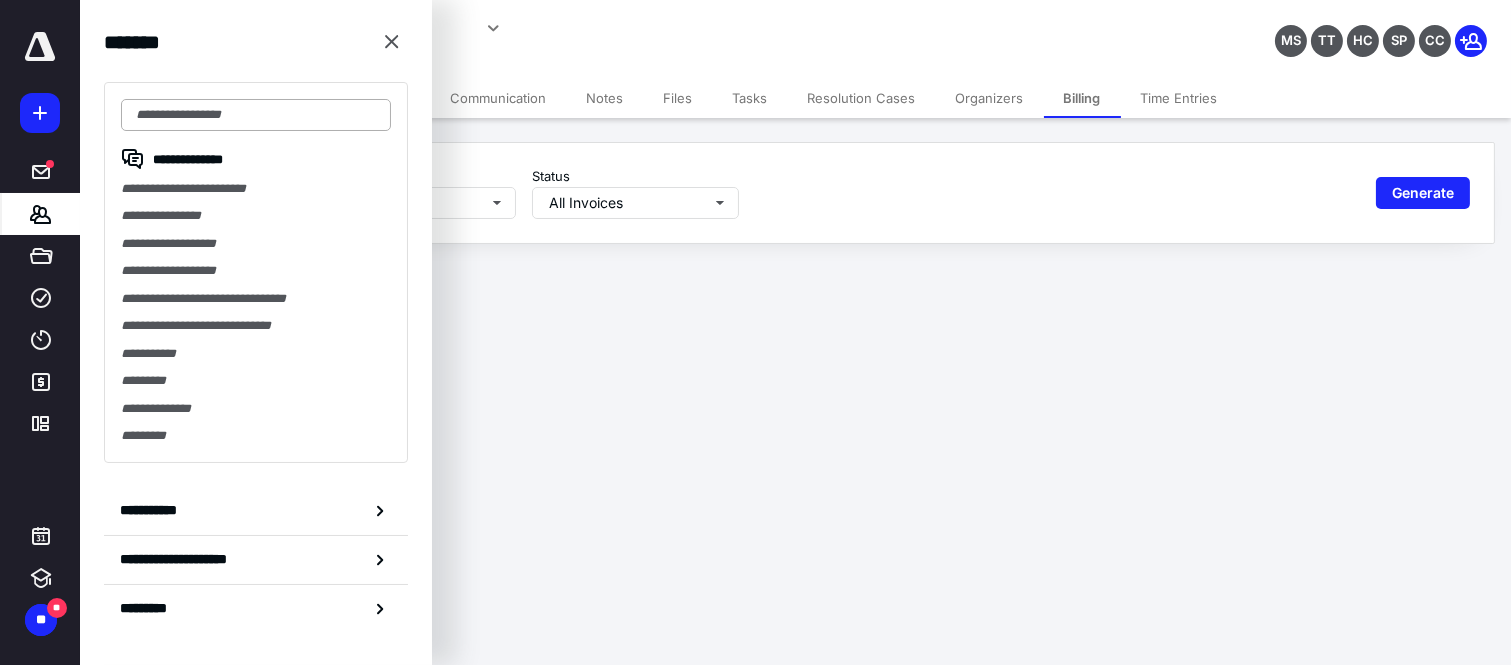 click at bounding box center (256, 115) 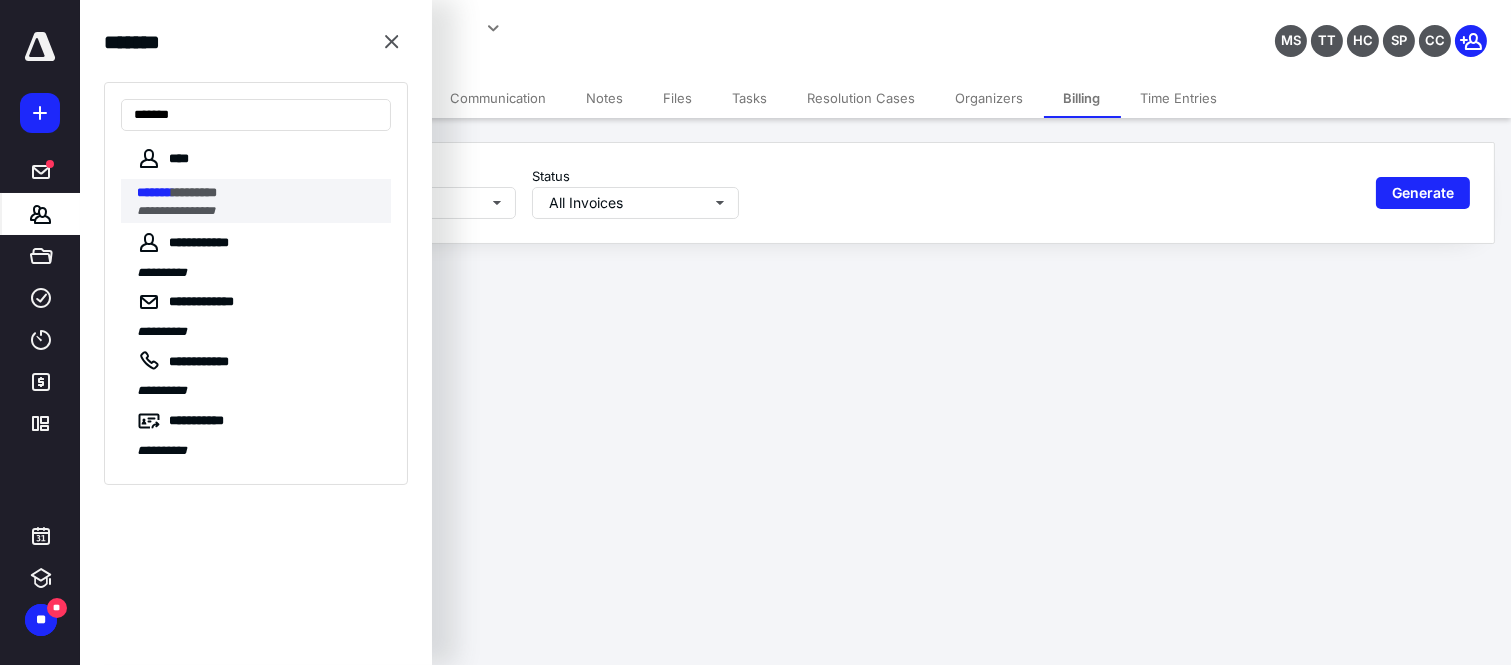type on "*******" 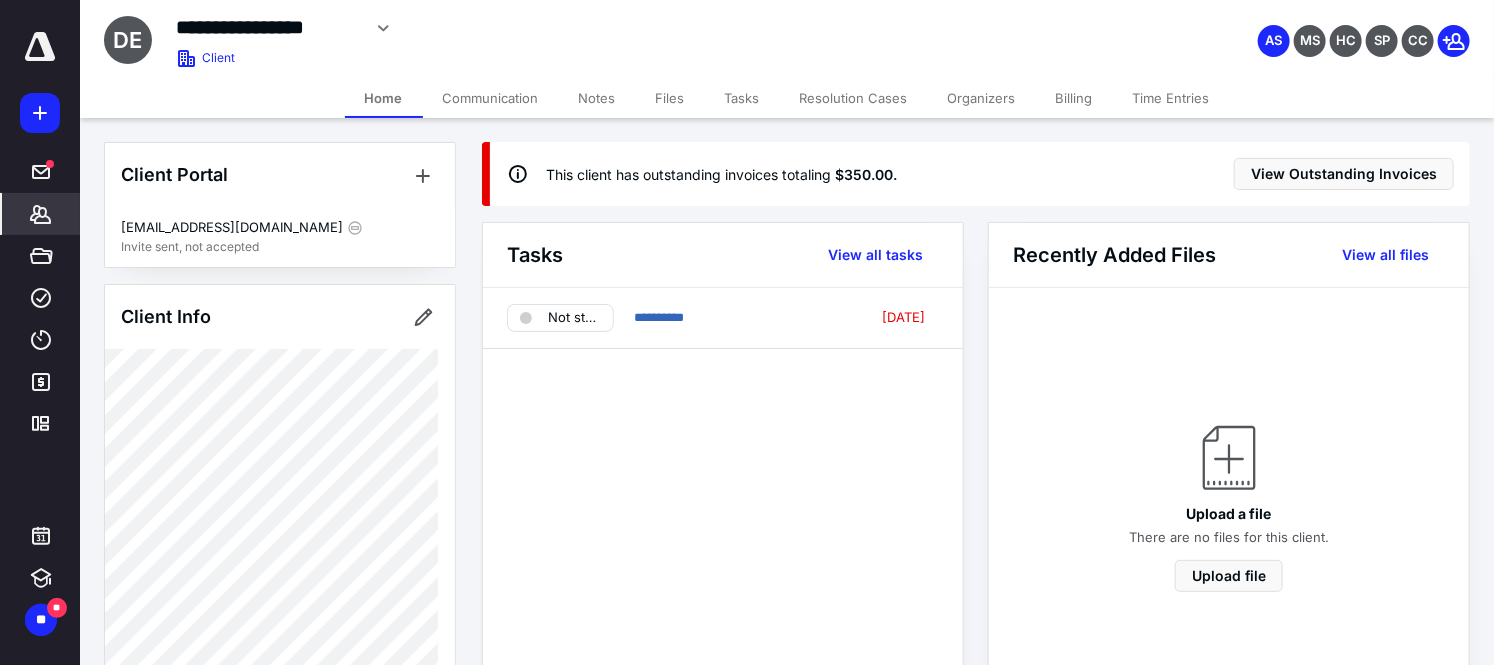click on "Billing" at bounding box center (1074, 98) 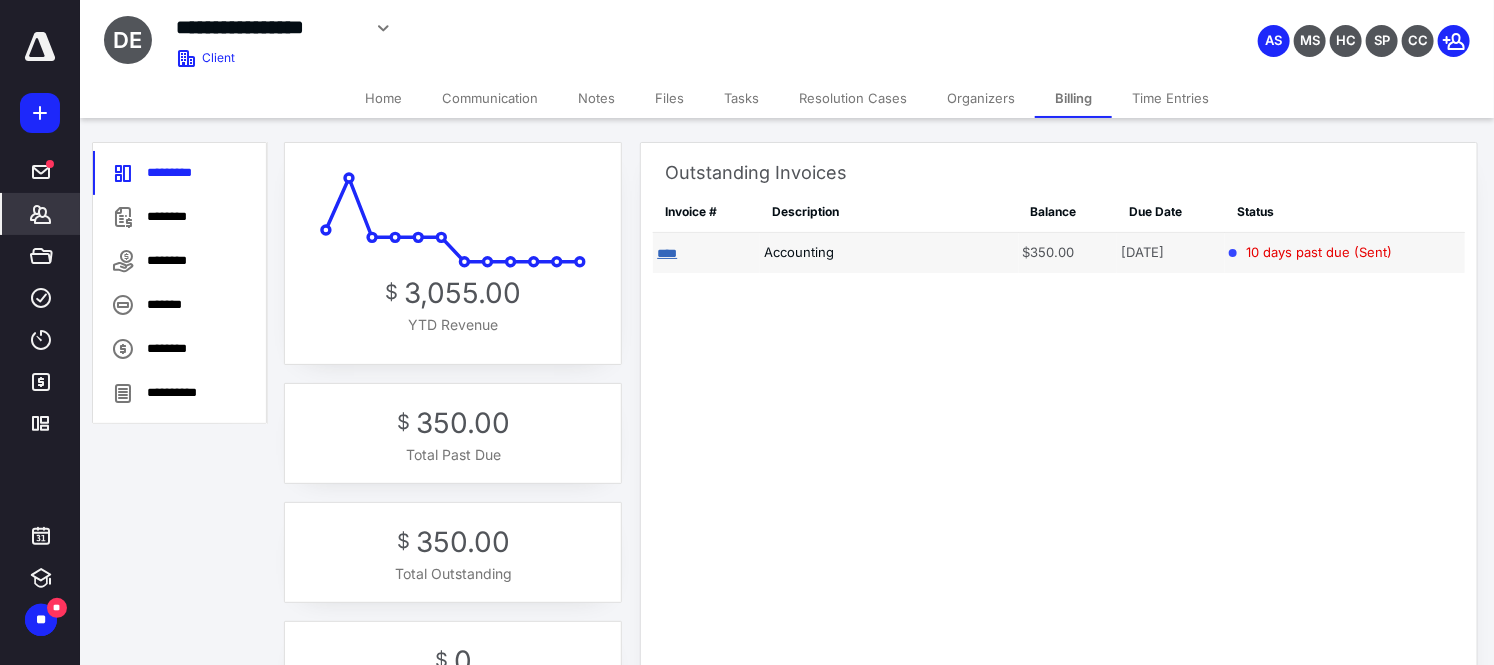 click on "****" at bounding box center [667, 253] 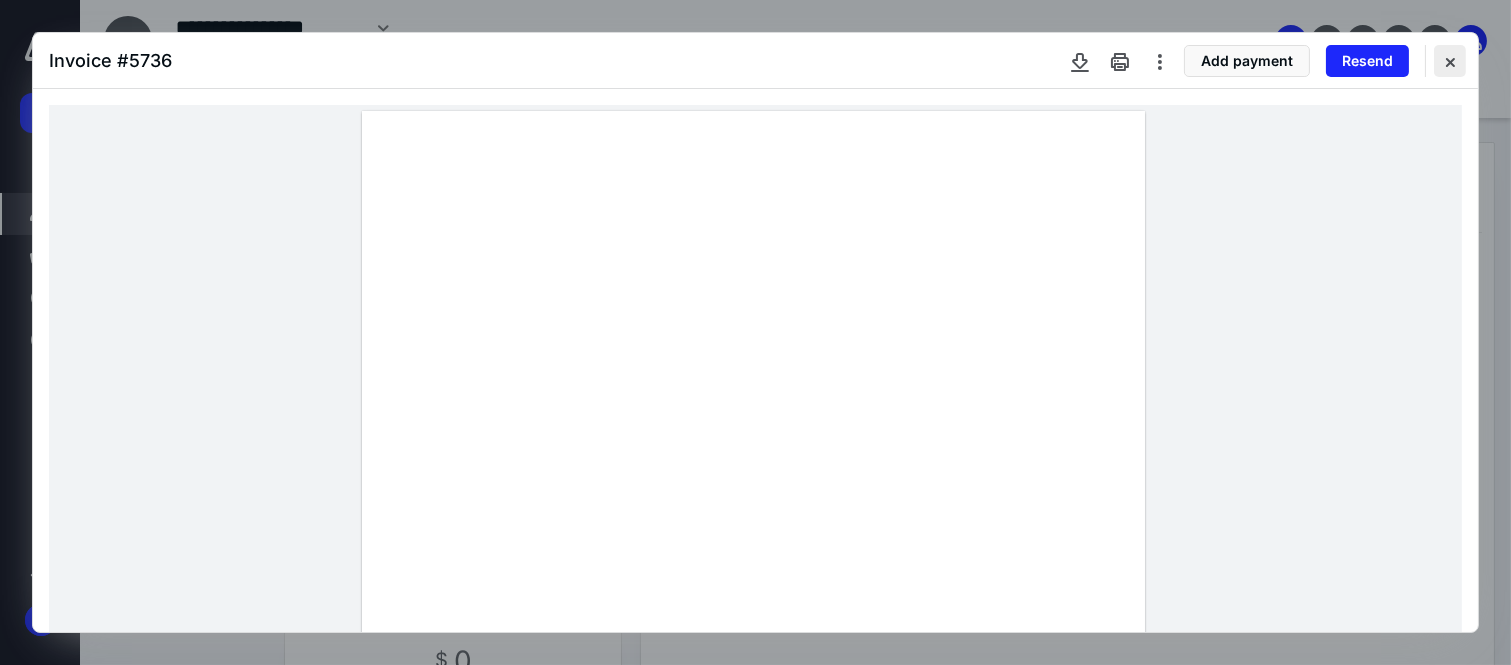 click at bounding box center [1450, 61] 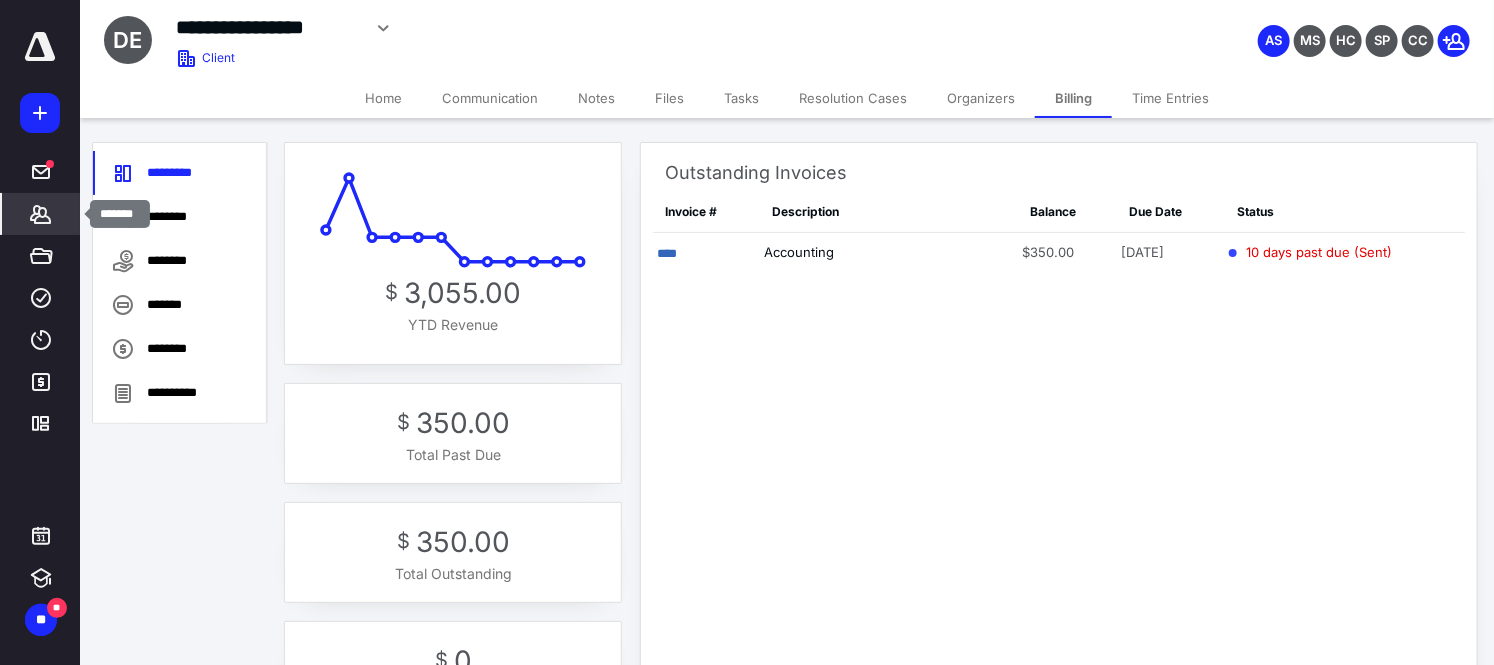 click 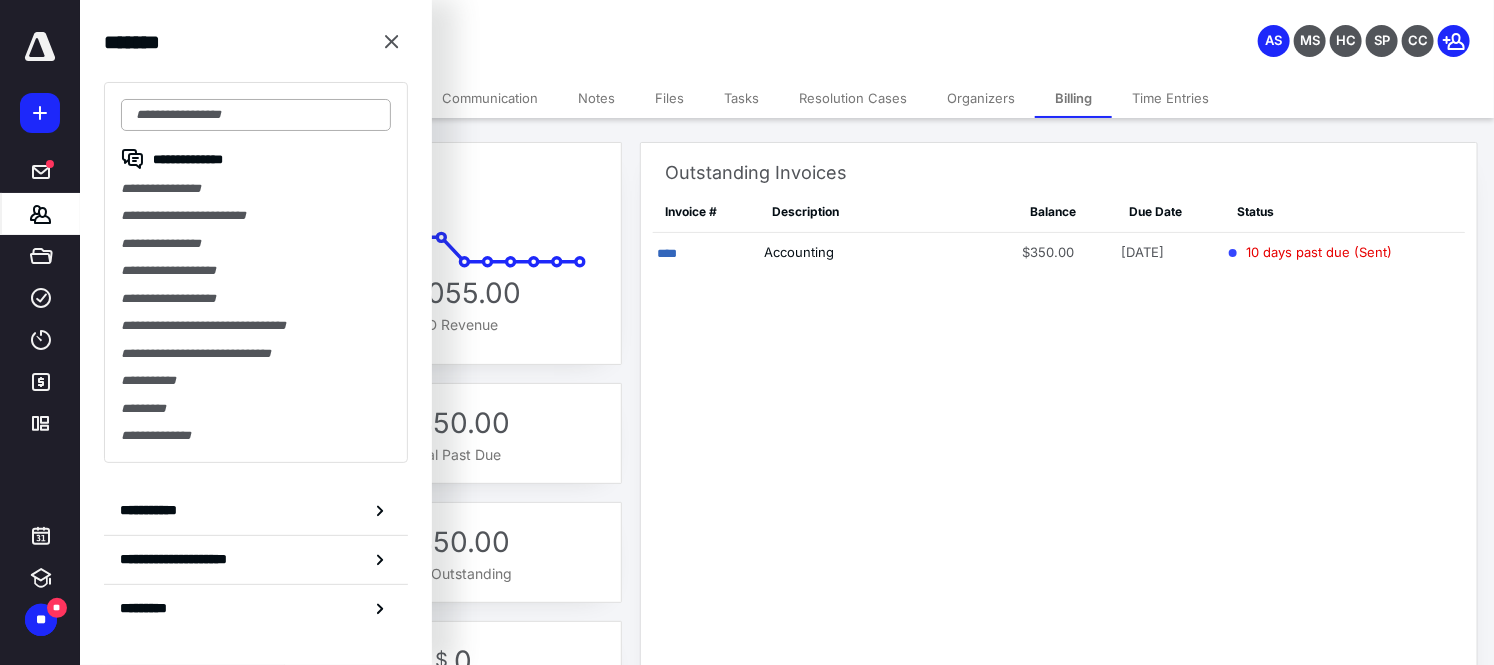 click at bounding box center (256, 115) 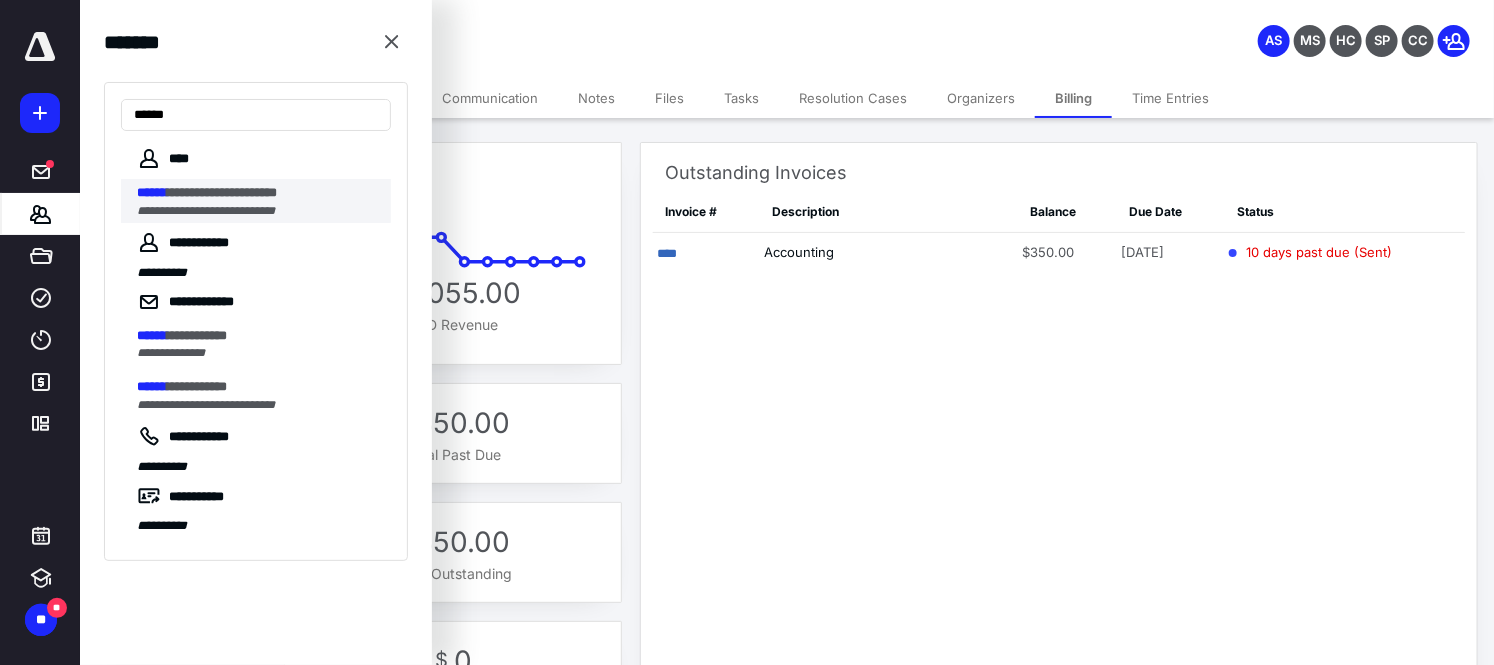 type on "******" 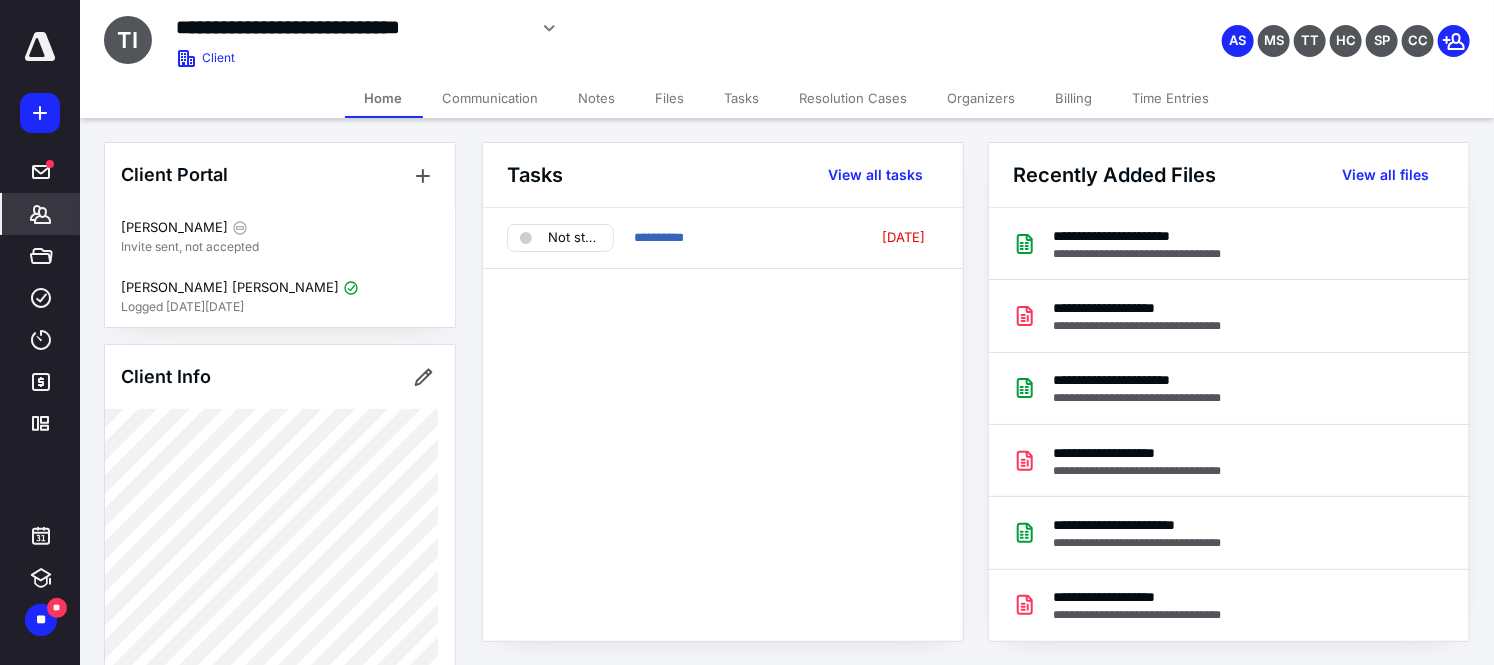 click on "Billing" at bounding box center [1074, 98] 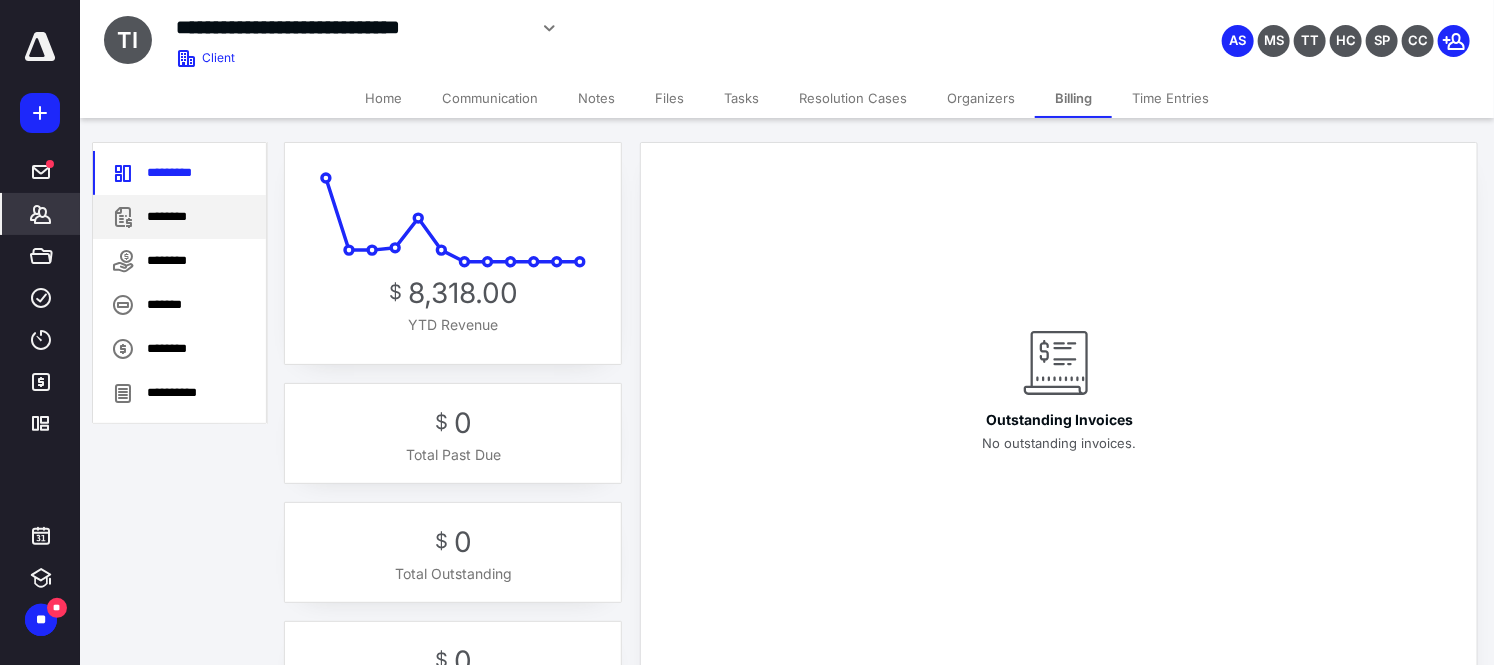 click on "********" at bounding box center (179, 217) 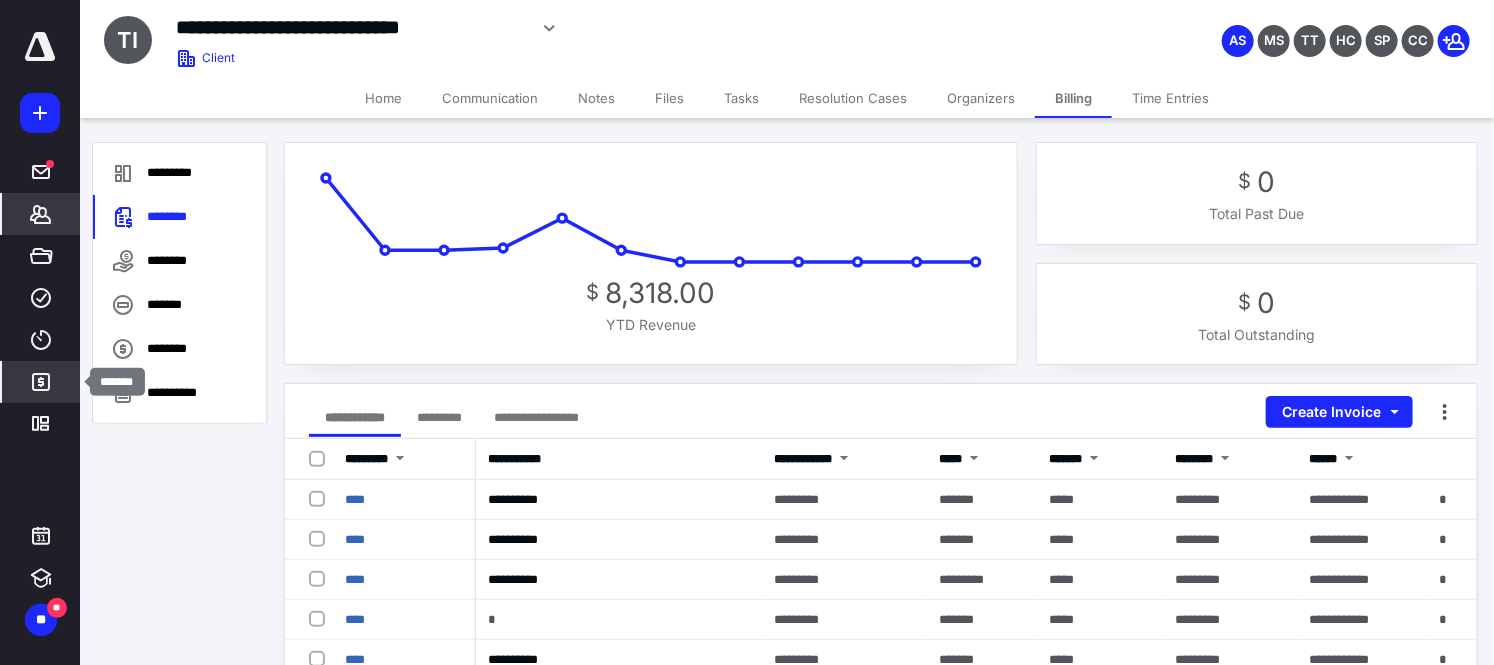 click 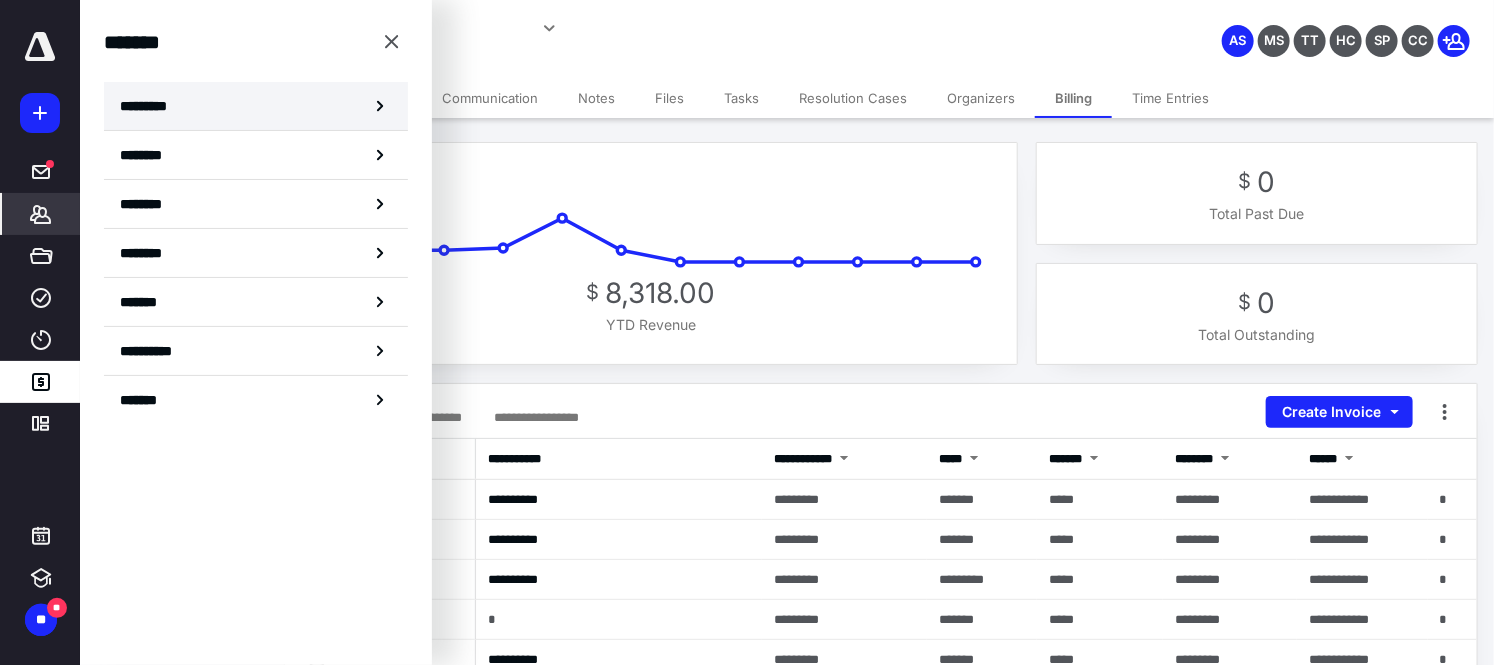 click on "*********" at bounding box center [256, 106] 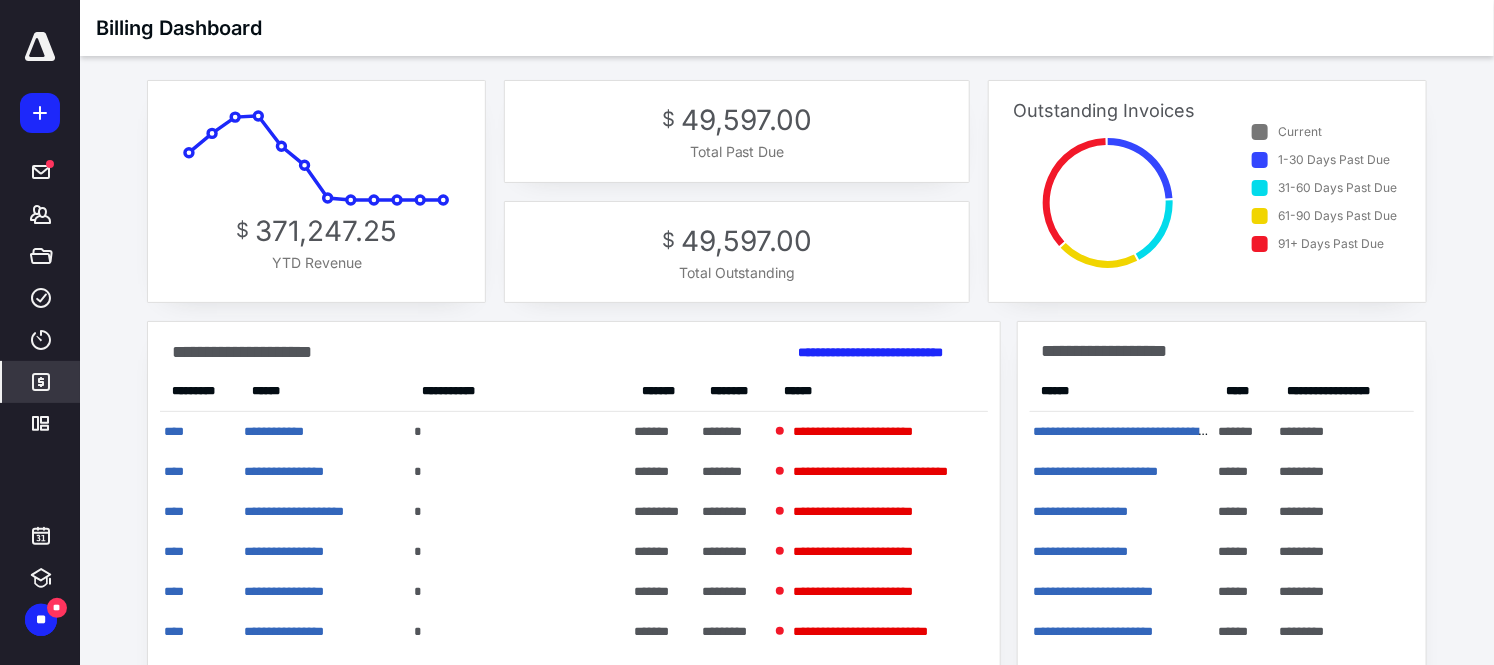 click on "**********" at bounding box center [787, 446] 